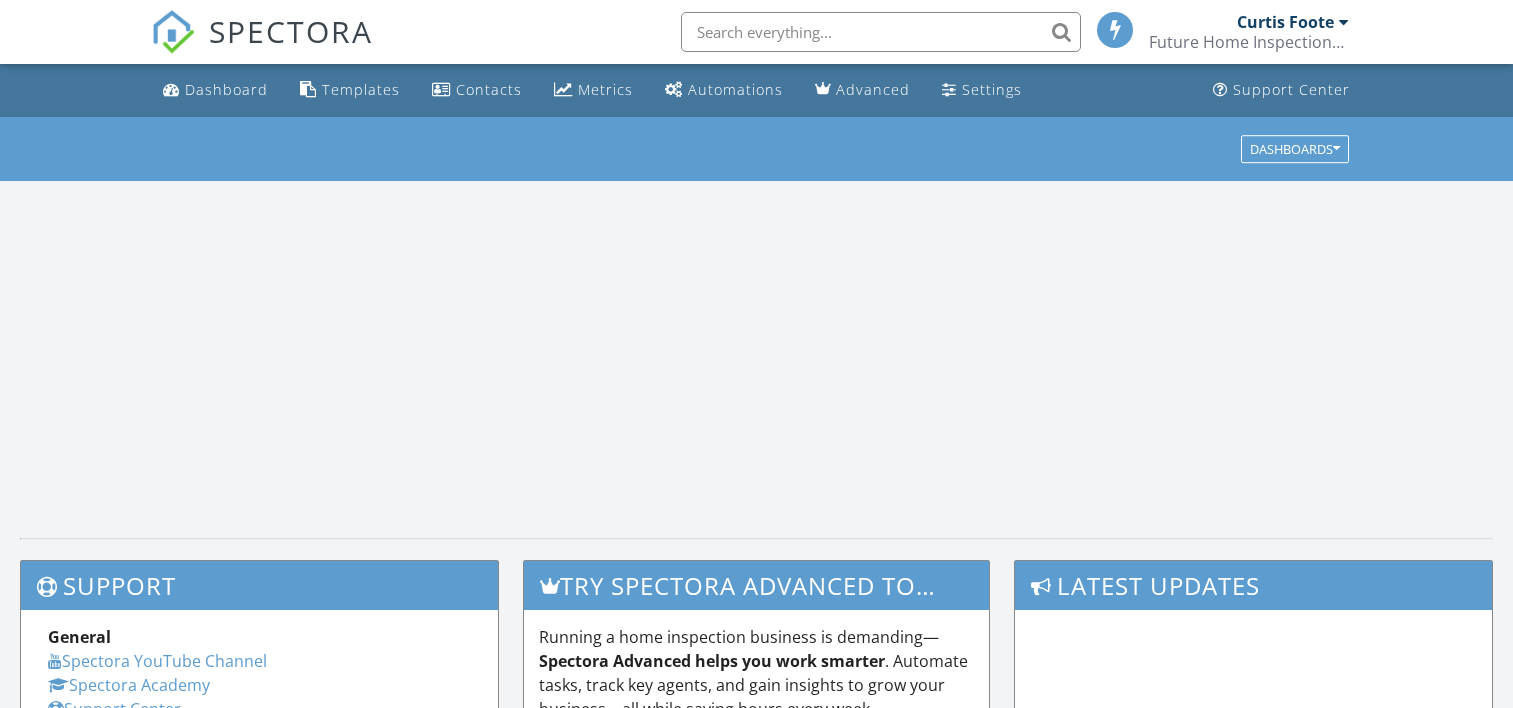 scroll, scrollTop: 0, scrollLeft: 0, axis: both 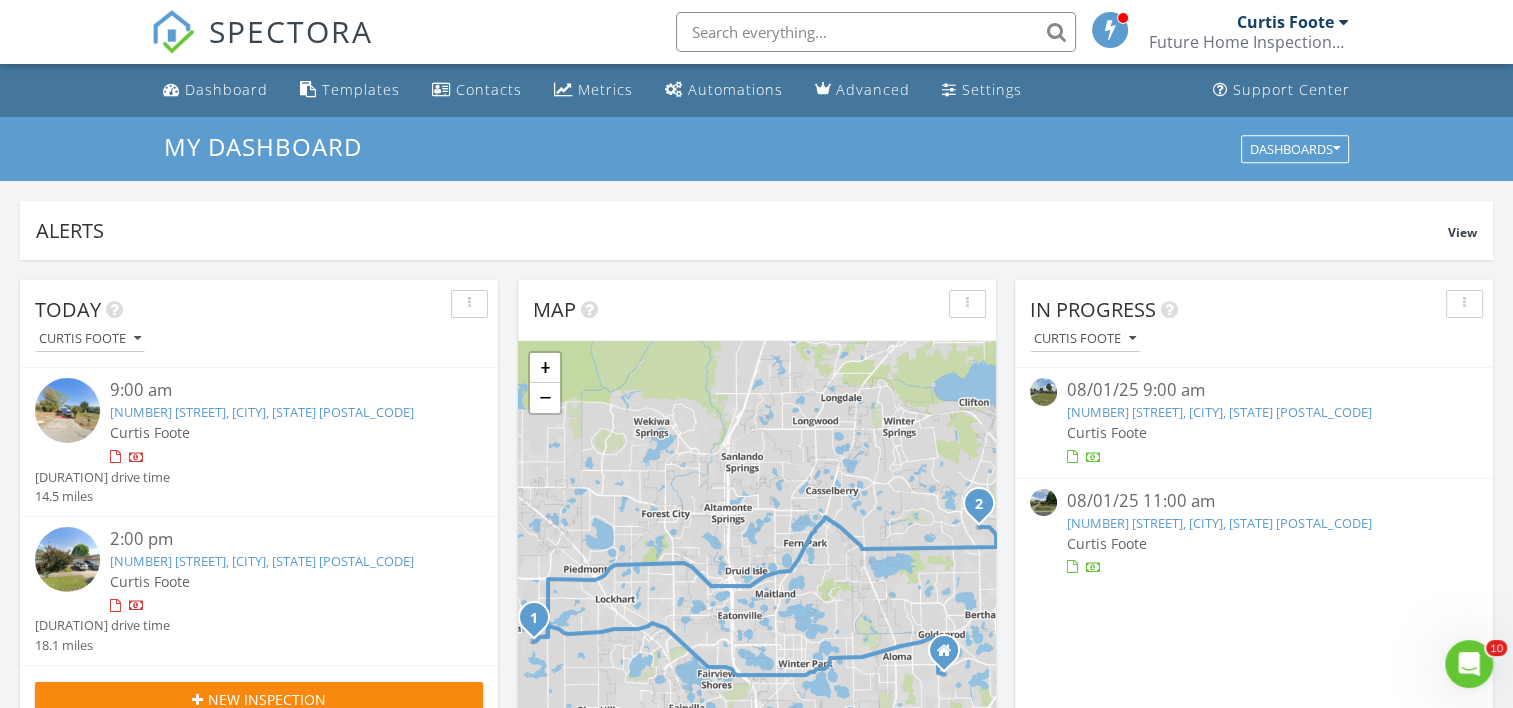 click at bounding box center (876, 32) 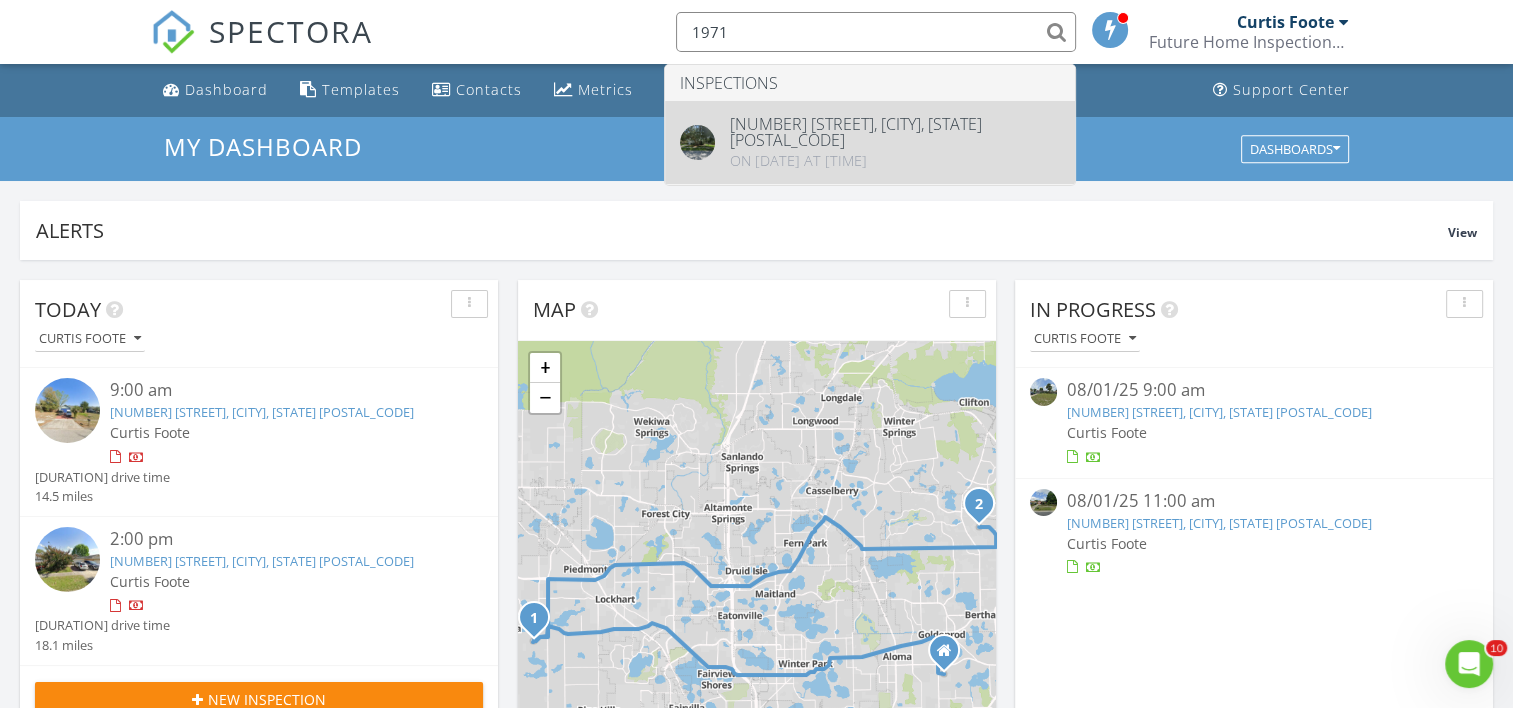 type on "1971" 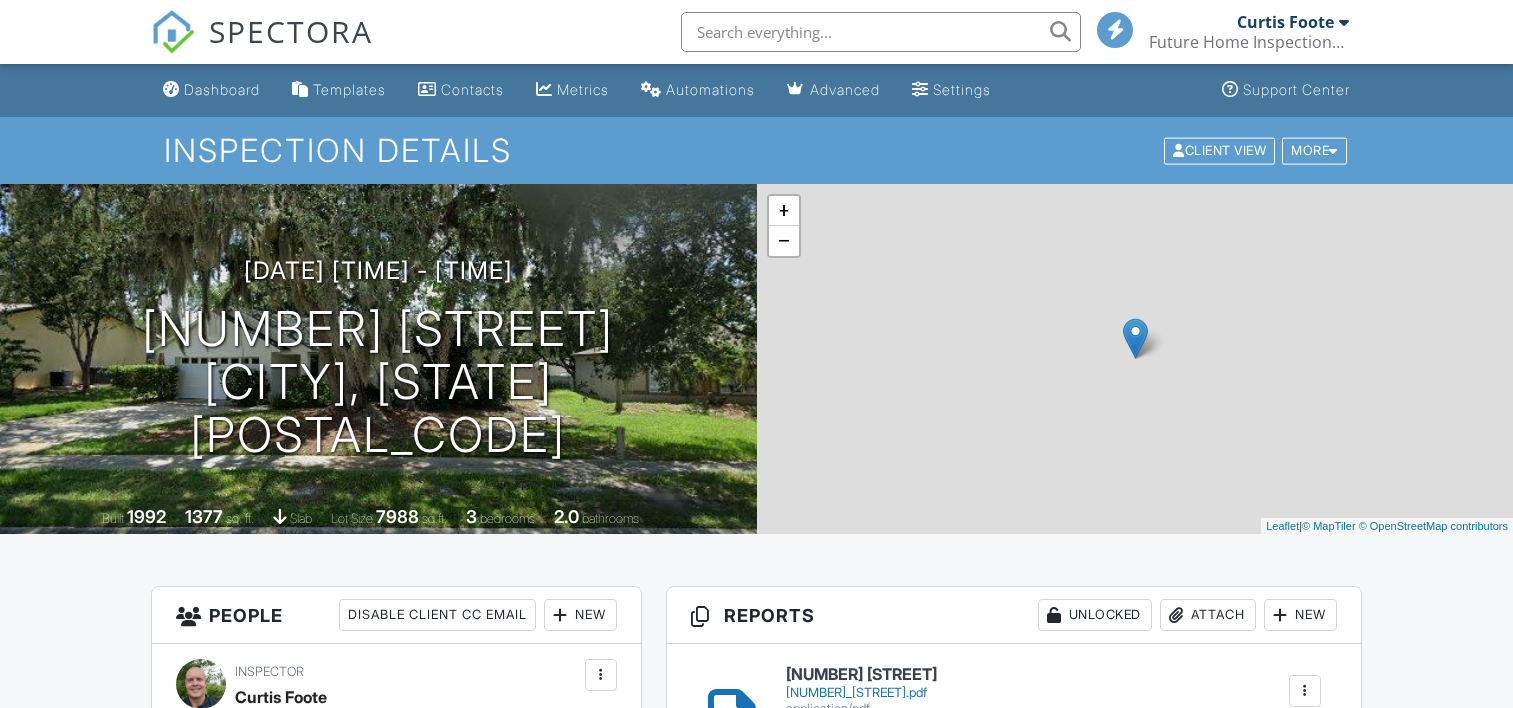 scroll, scrollTop: 0, scrollLeft: 0, axis: both 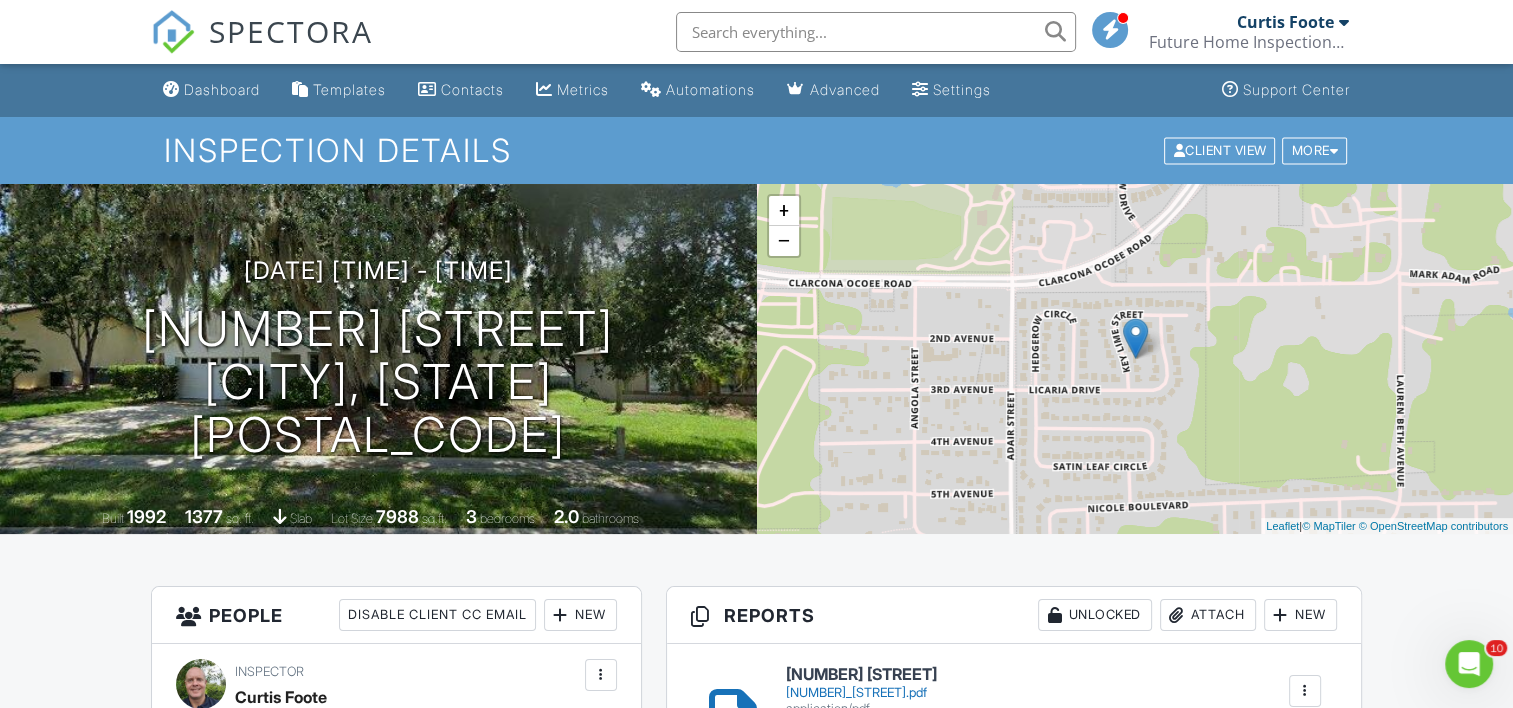 click on "Inspection Details
Client View
More
Property Details
Reschedule
Reorder / Copy
Share
Cancel
Delete
Print Order
Convert to V10
View Change Log
[DATE] [TIME]
- [TIME]
[NUMBER] [STREET]
[CITY], [STATE] [POSTAL_CODE]
Built
[YEAR]
[NUMBER]
sq. ft.
slab
Lot Size
[NUMBER]
sq.ft.
[NUMBER]
bedrooms
[NUMBER]
bathrooms
+ − Leaflet  |  © MapTiler   © OpenStreetMap contributors
All emails and texts are disabled for this inspection!
Turn on emails and texts
Turn on and Requeue Notifications
Reports
Unlocked
Attach
New
[NUMBER] [STREET]
[NUMBER]_[STREET].pdf" at bounding box center (756, 1423) 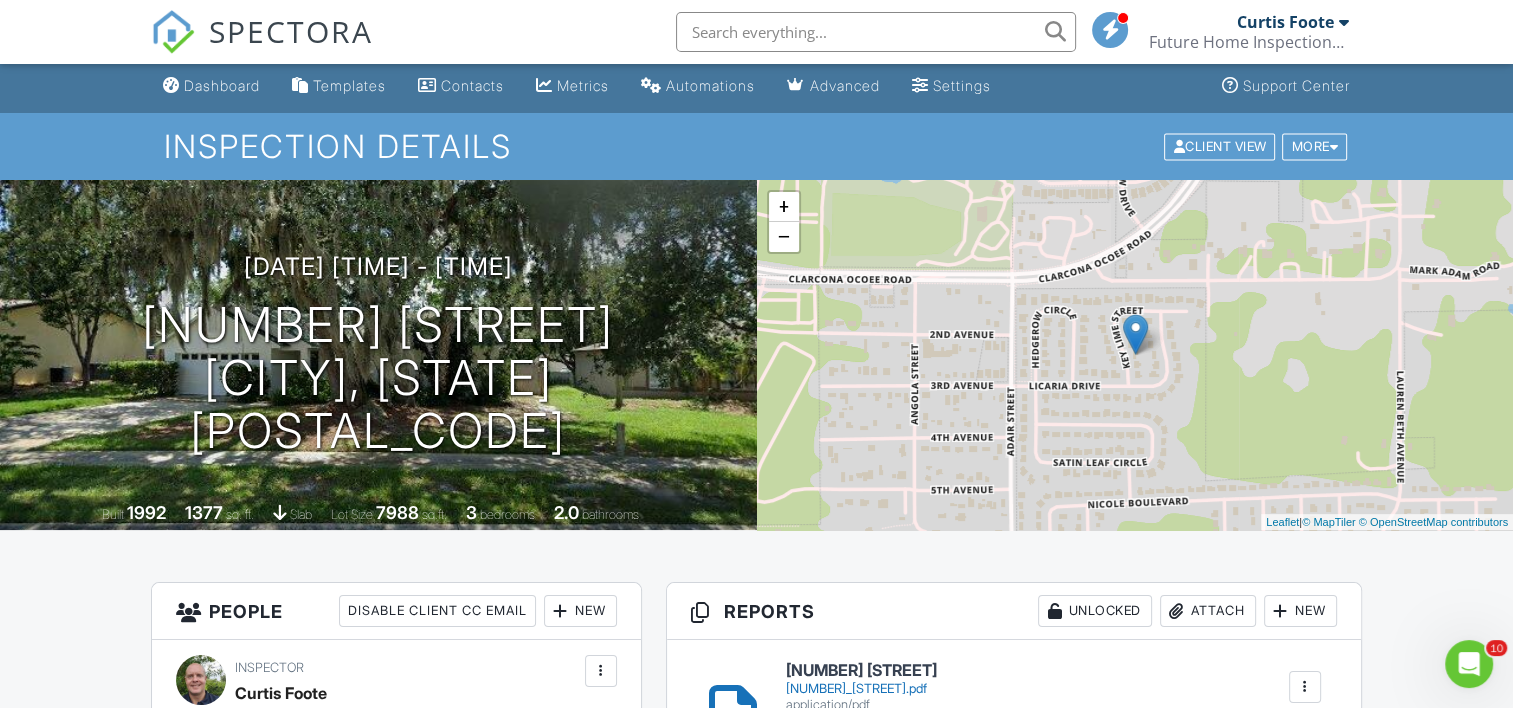 scroll, scrollTop: 0, scrollLeft: 0, axis: both 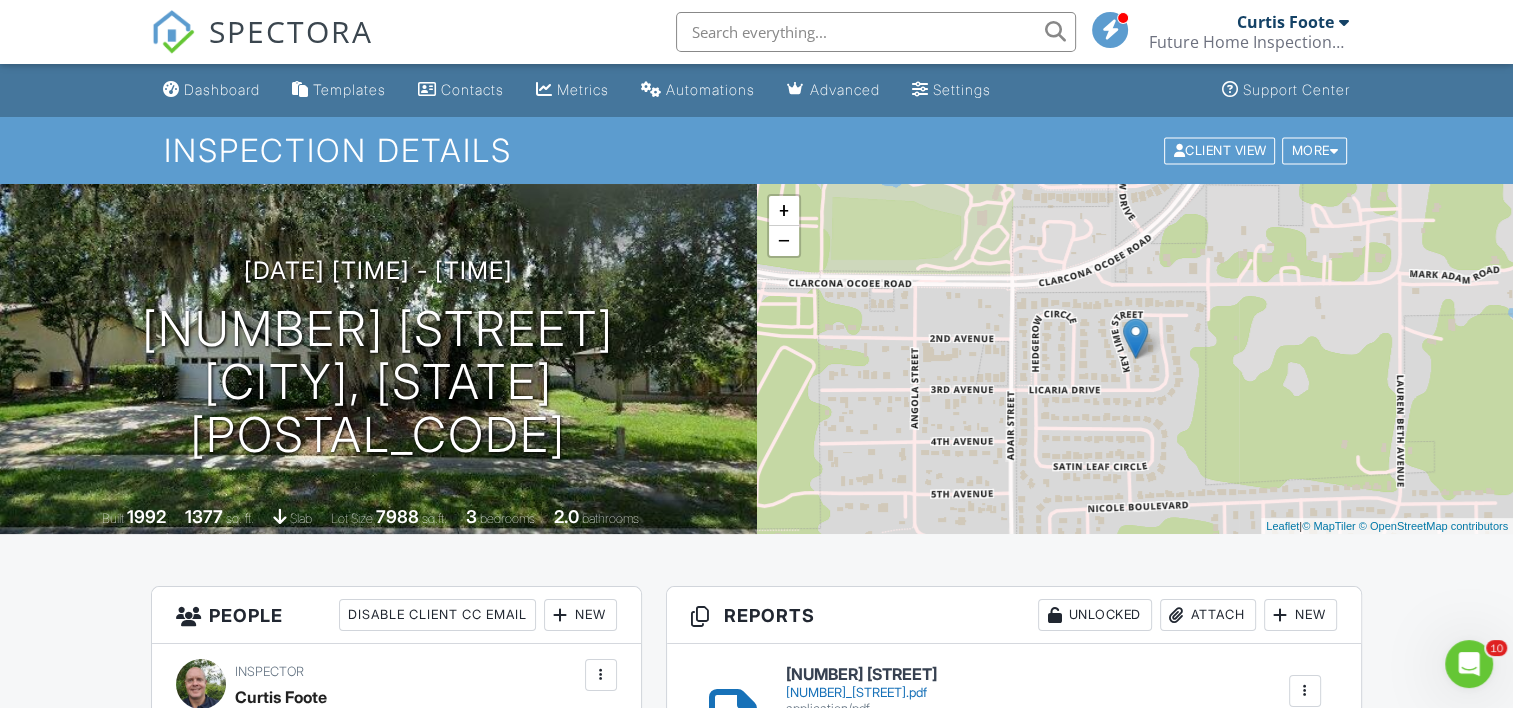 click on "Dashboard" at bounding box center [222, 89] 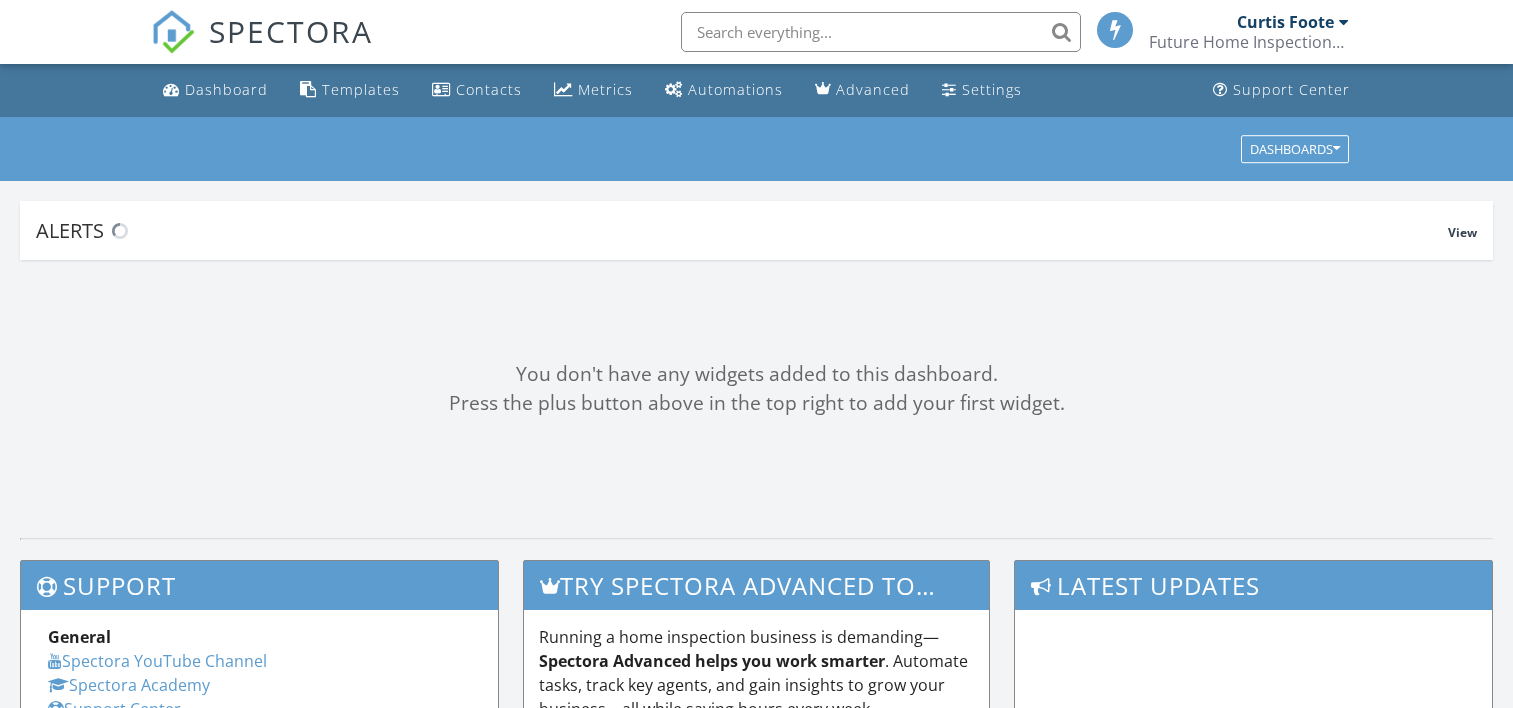 scroll, scrollTop: 0, scrollLeft: 0, axis: both 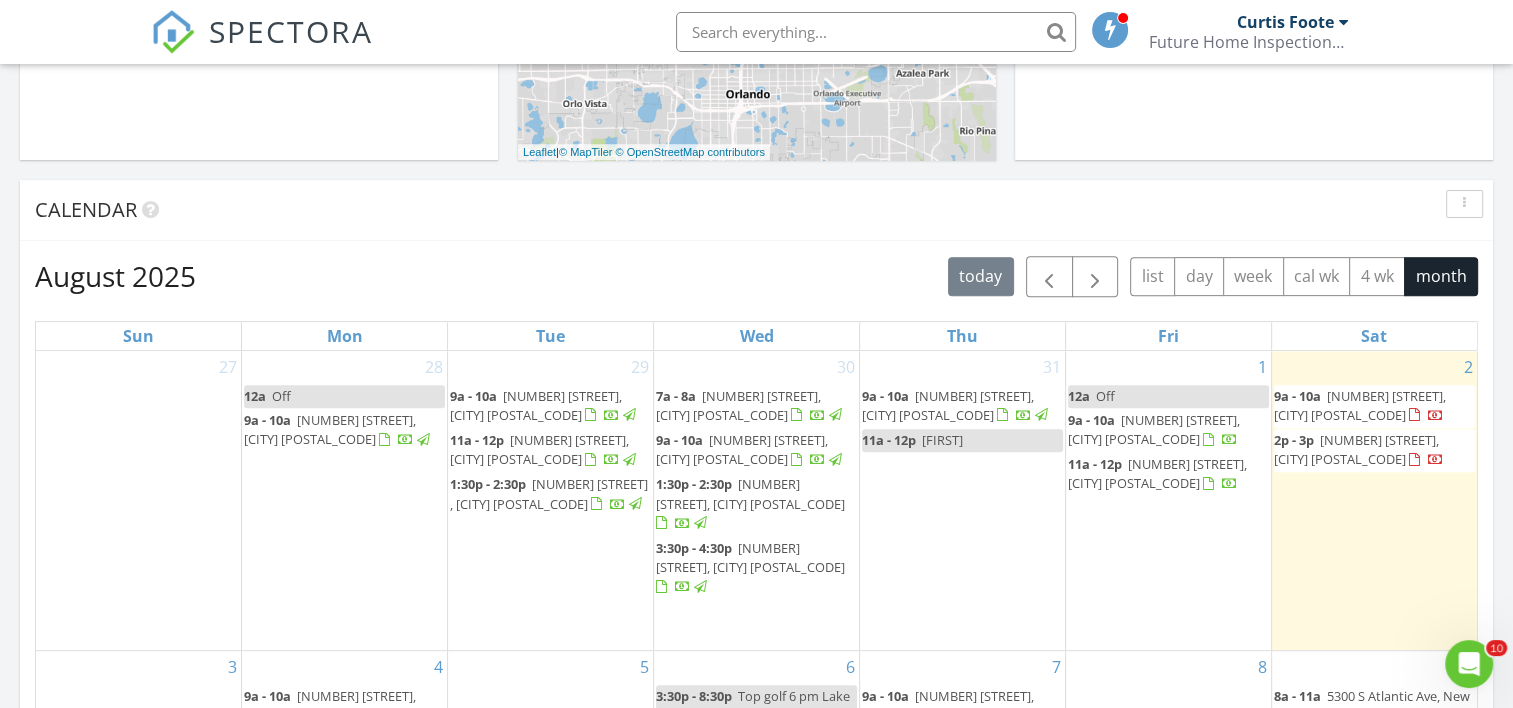 click on "2326 Belen Dr, Deltona 32738" at bounding box center [1154, 429] 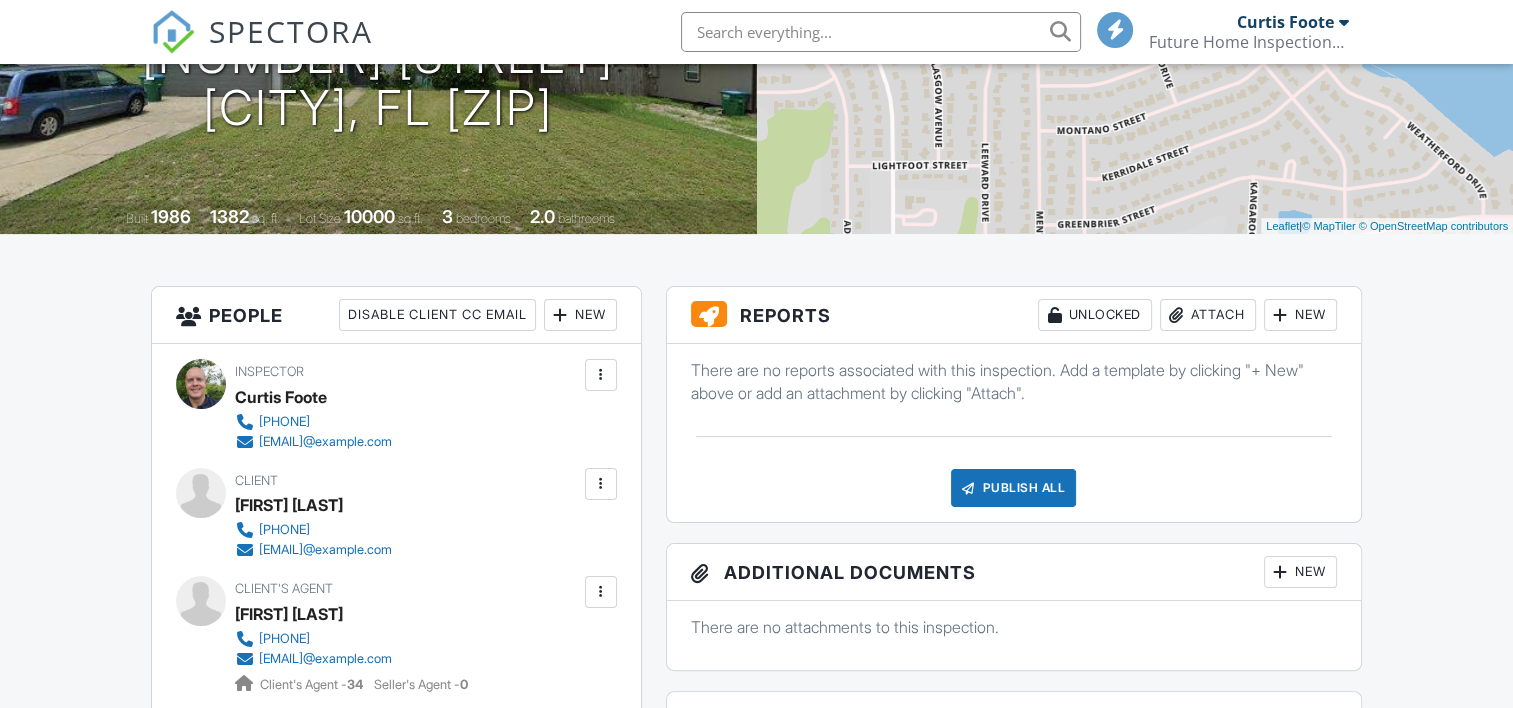 scroll, scrollTop: 300, scrollLeft: 0, axis: vertical 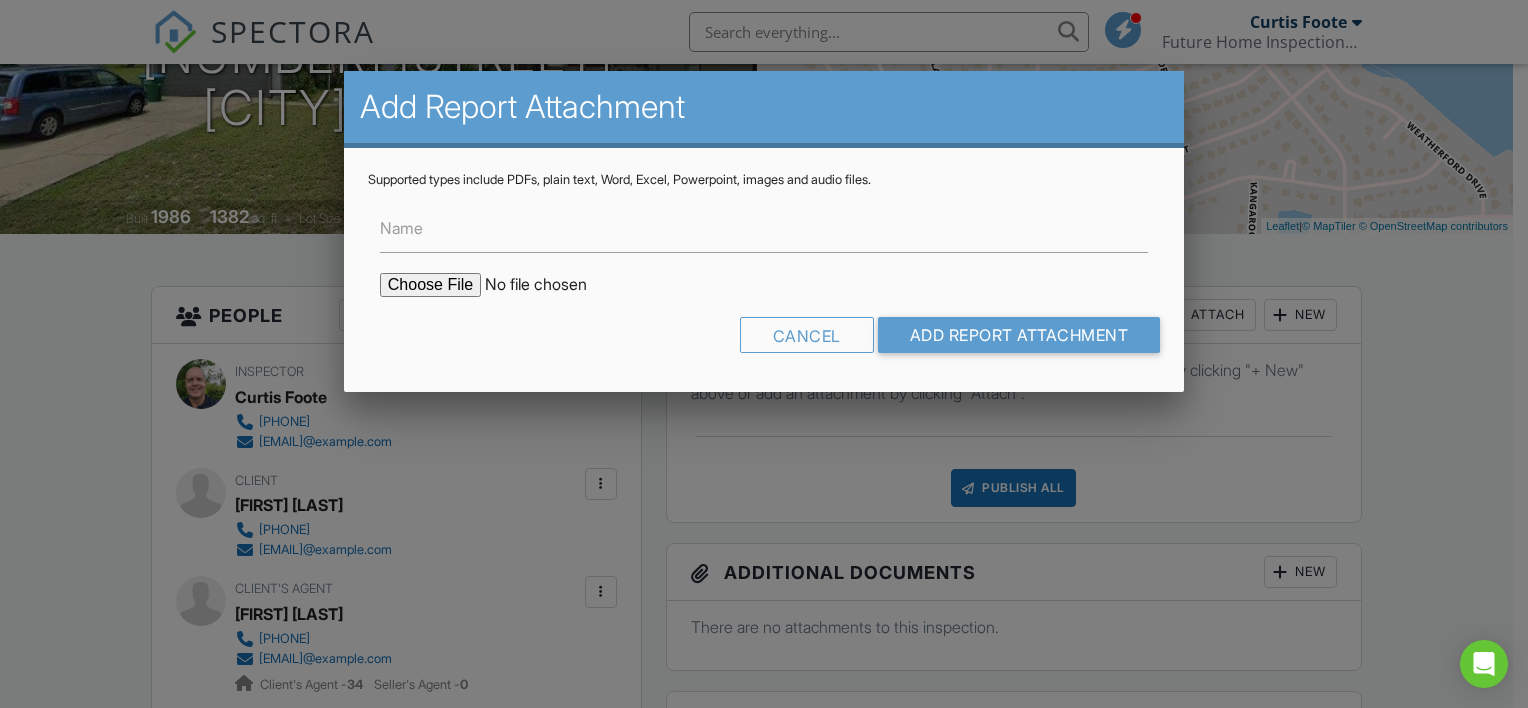 click at bounding box center [550, 285] 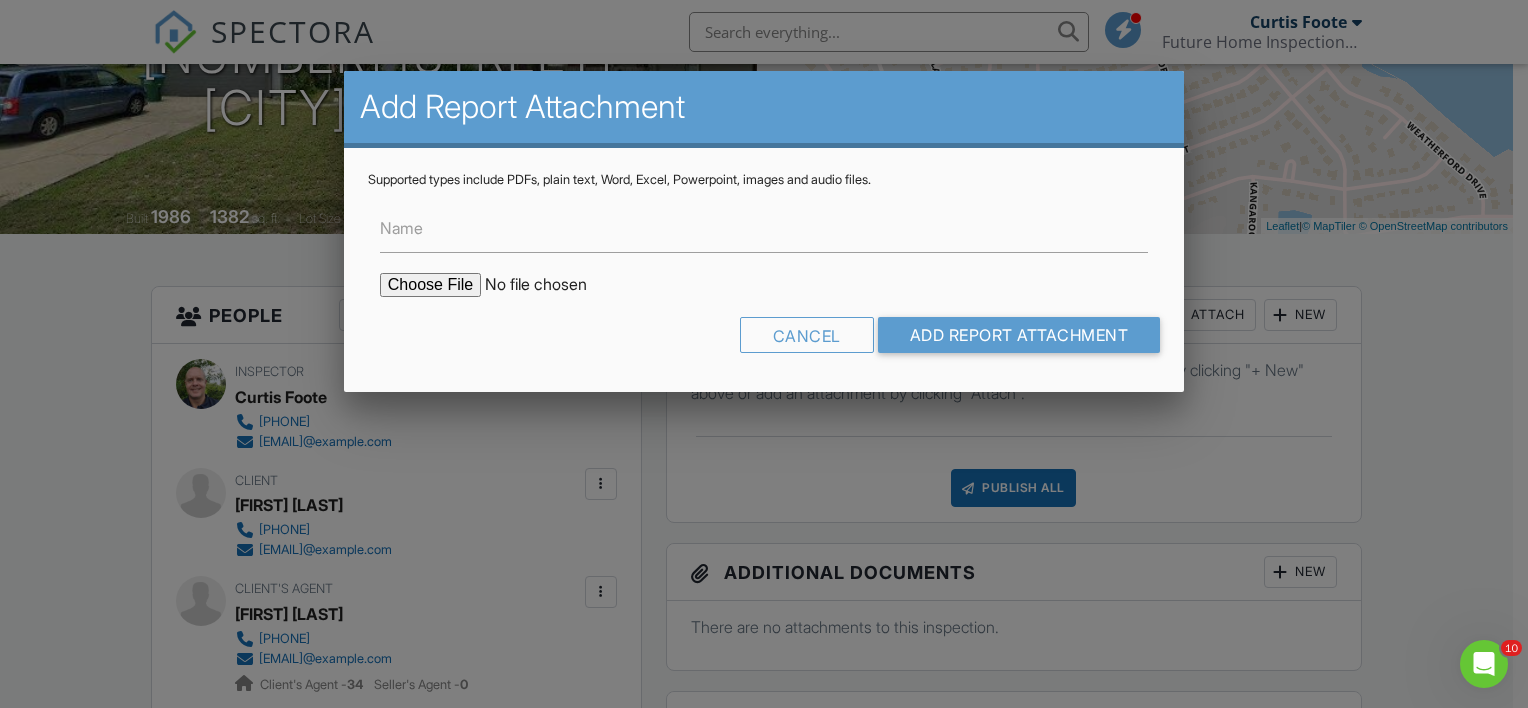 scroll, scrollTop: 0, scrollLeft: 0, axis: both 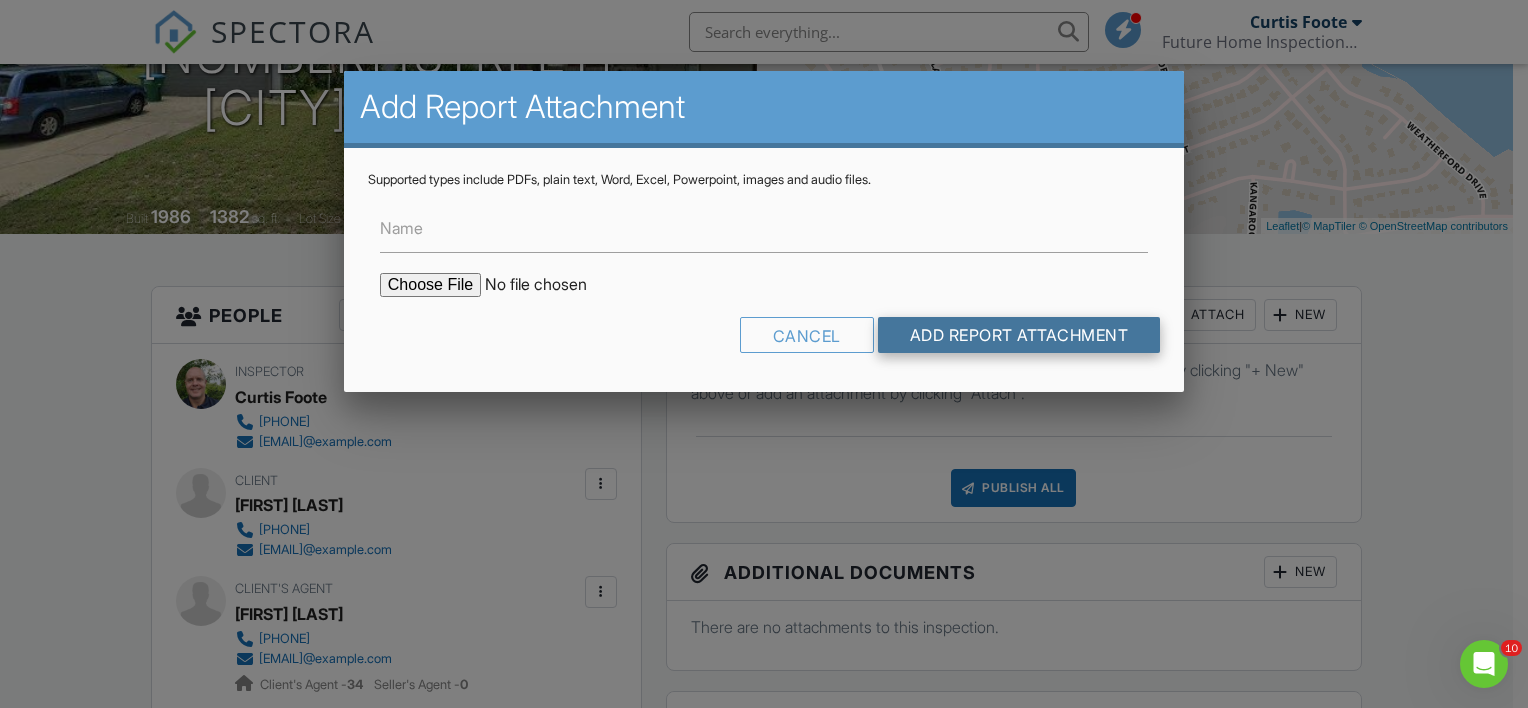 click on "Add Report Attachment" at bounding box center (1019, 335) 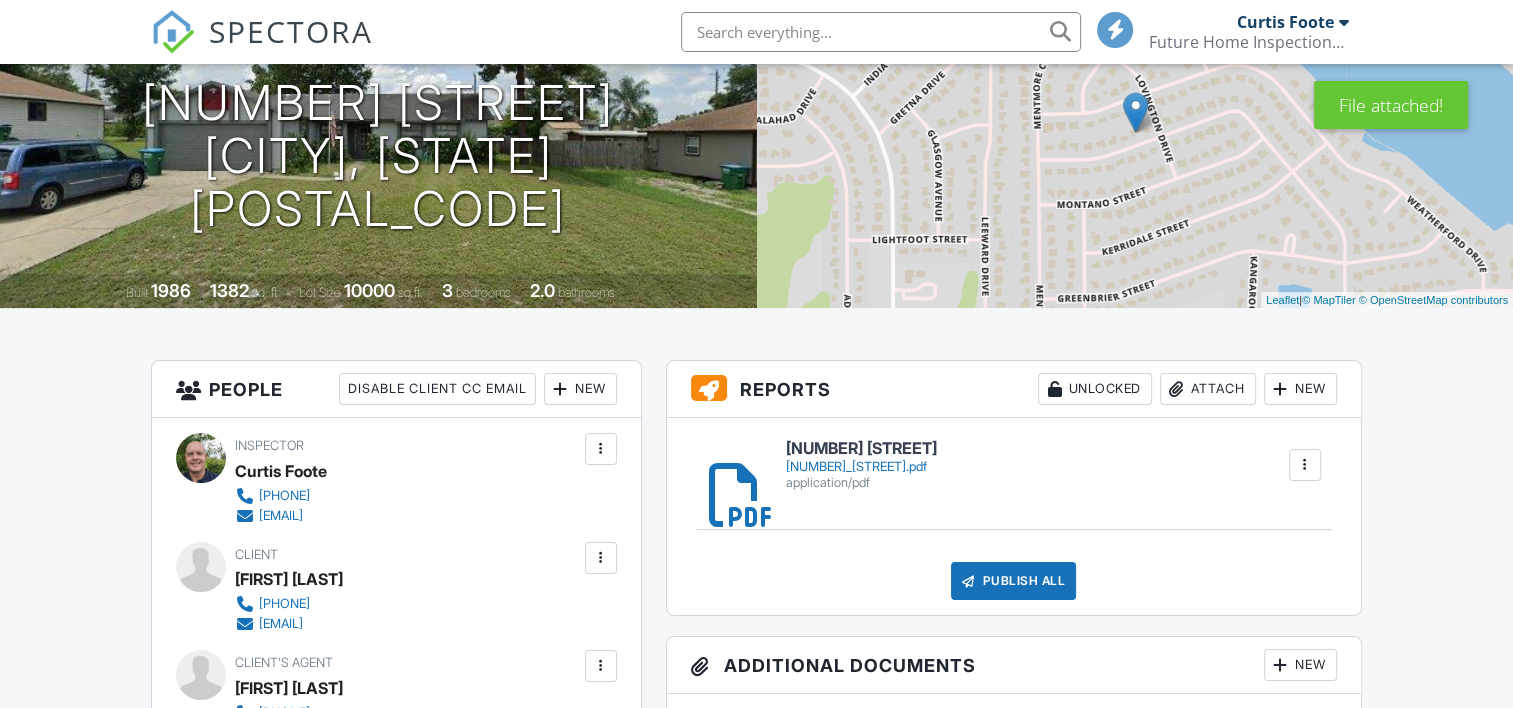 scroll, scrollTop: 300, scrollLeft: 0, axis: vertical 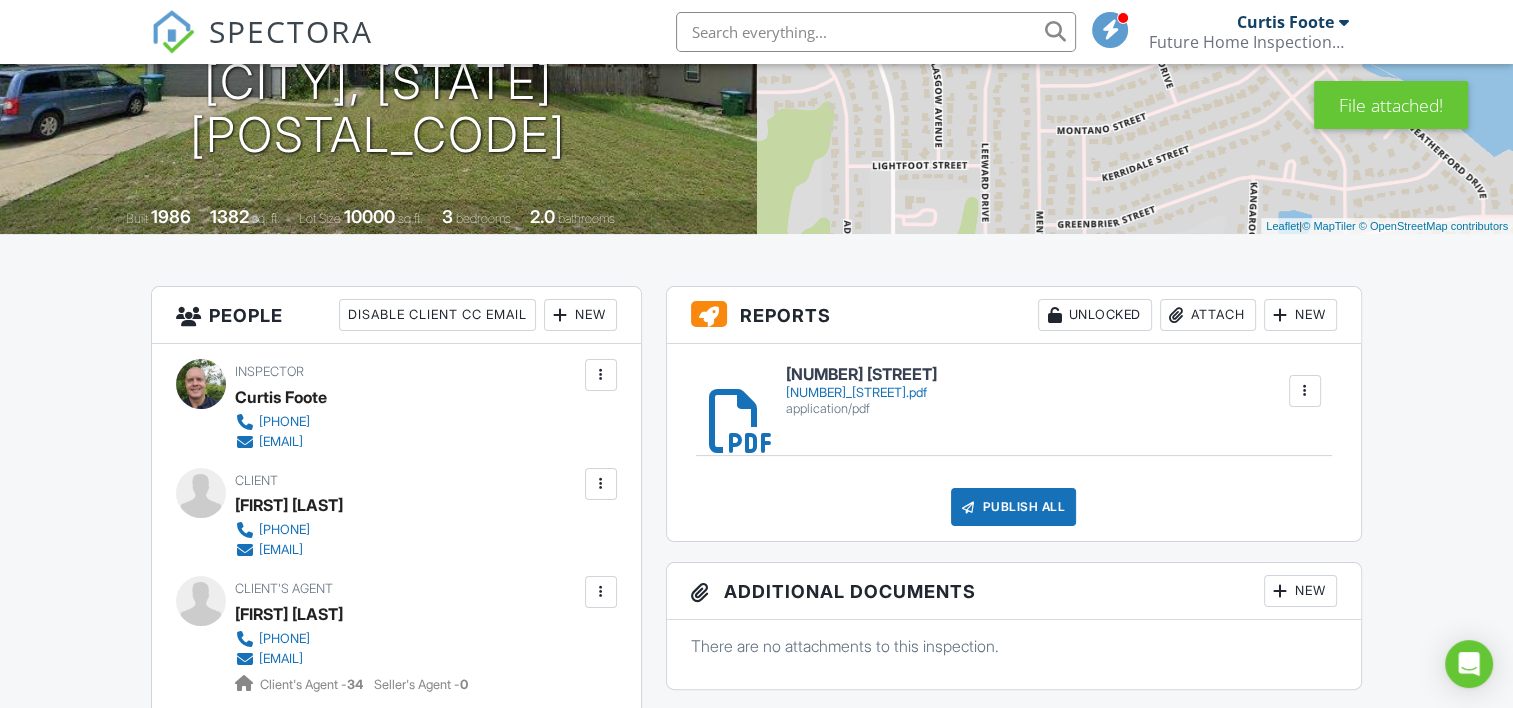 click on "[NUMBER] [STREET]
[NUMBER]_[STREET].pdf
application/pdf" at bounding box center [861, 391] 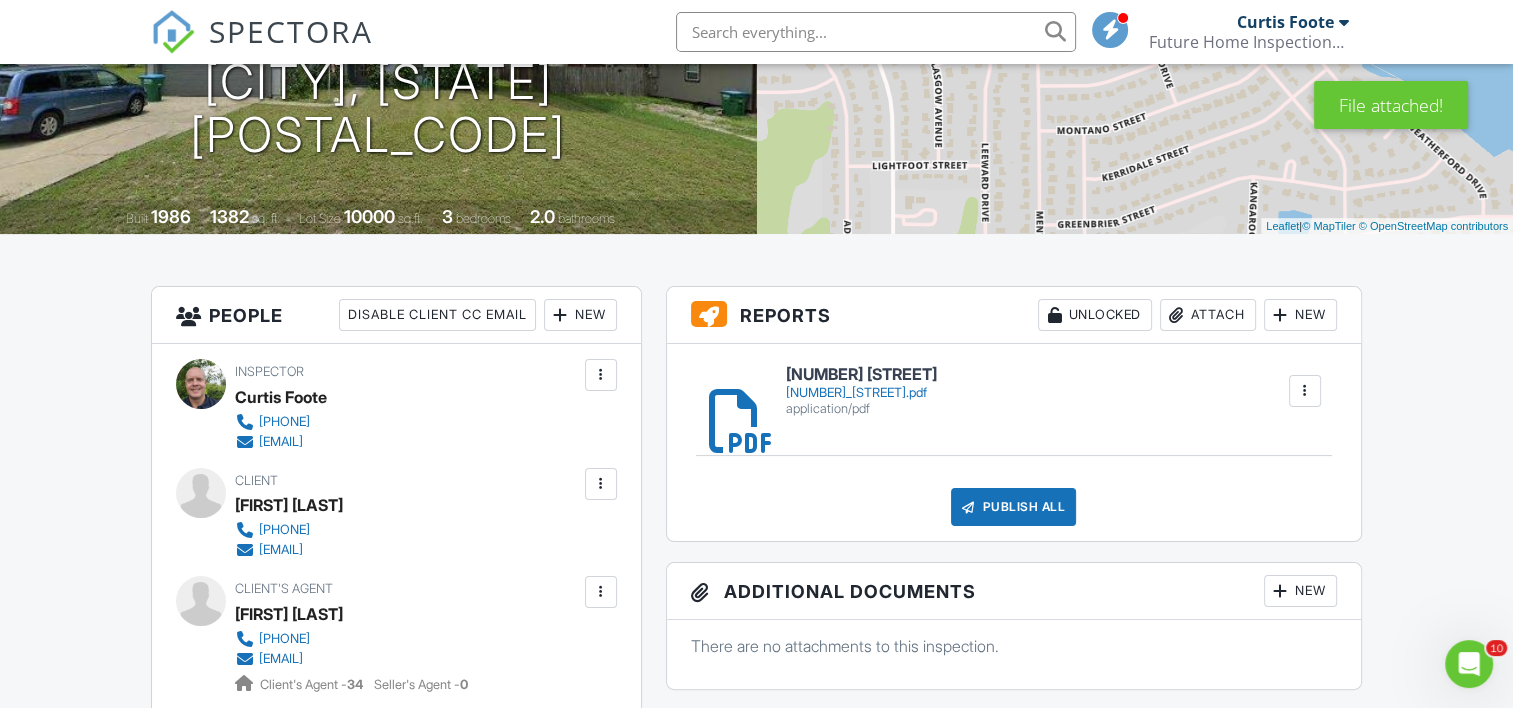 scroll, scrollTop: 0, scrollLeft: 0, axis: both 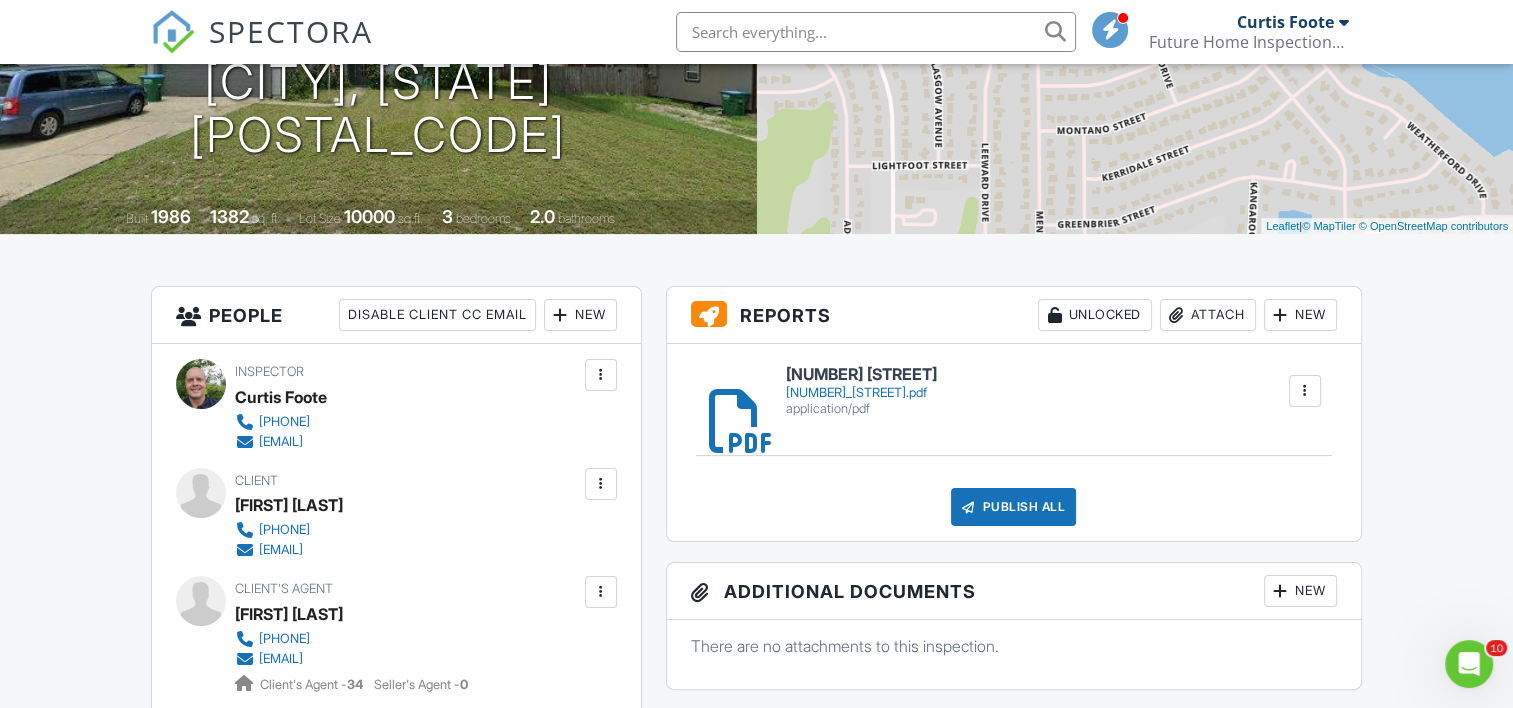 click on "2326 Belen Dr
2326_Belen_Dr.pdf
application/pdf" at bounding box center (861, 391) 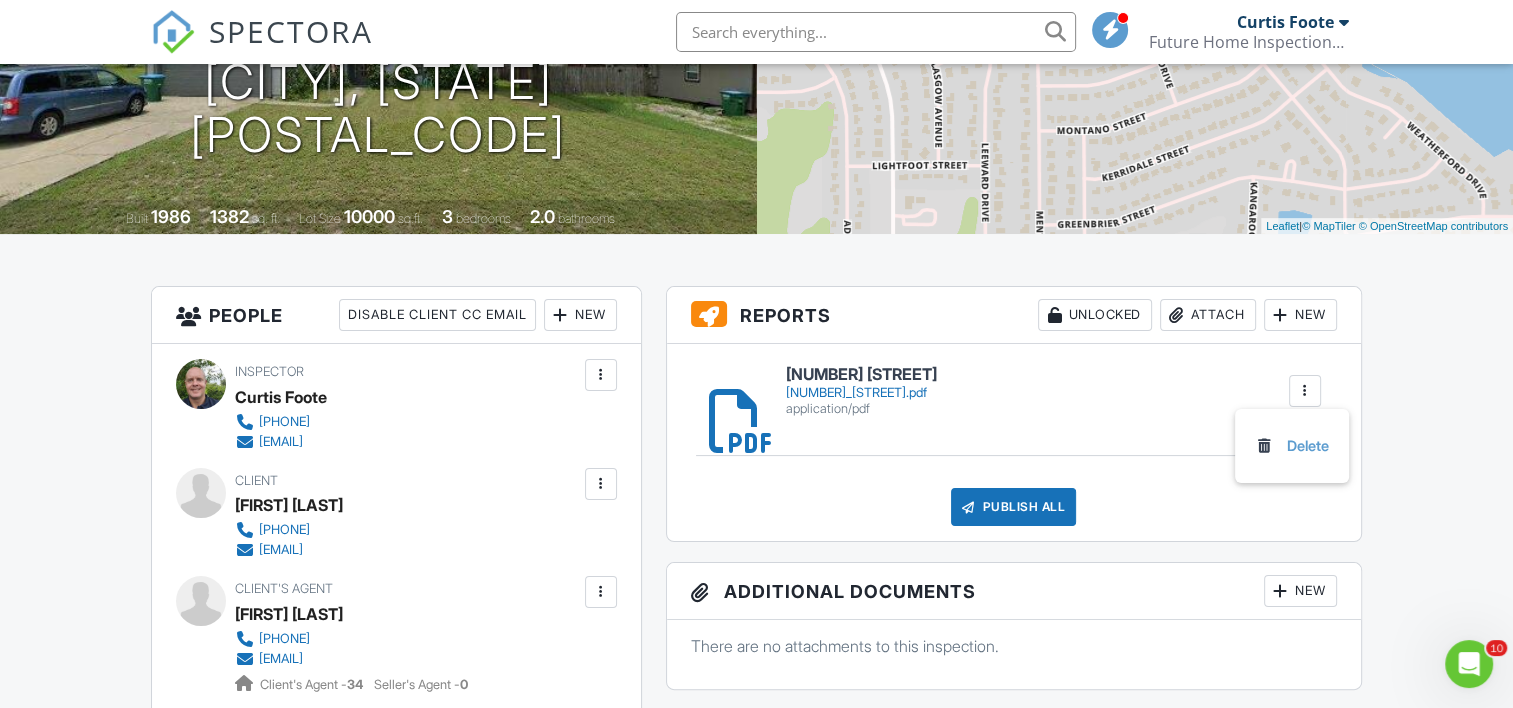drag, startPoint x: 1293, startPoint y: 448, endPoint x: 856, endPoint y: 69, distance: 578.45483 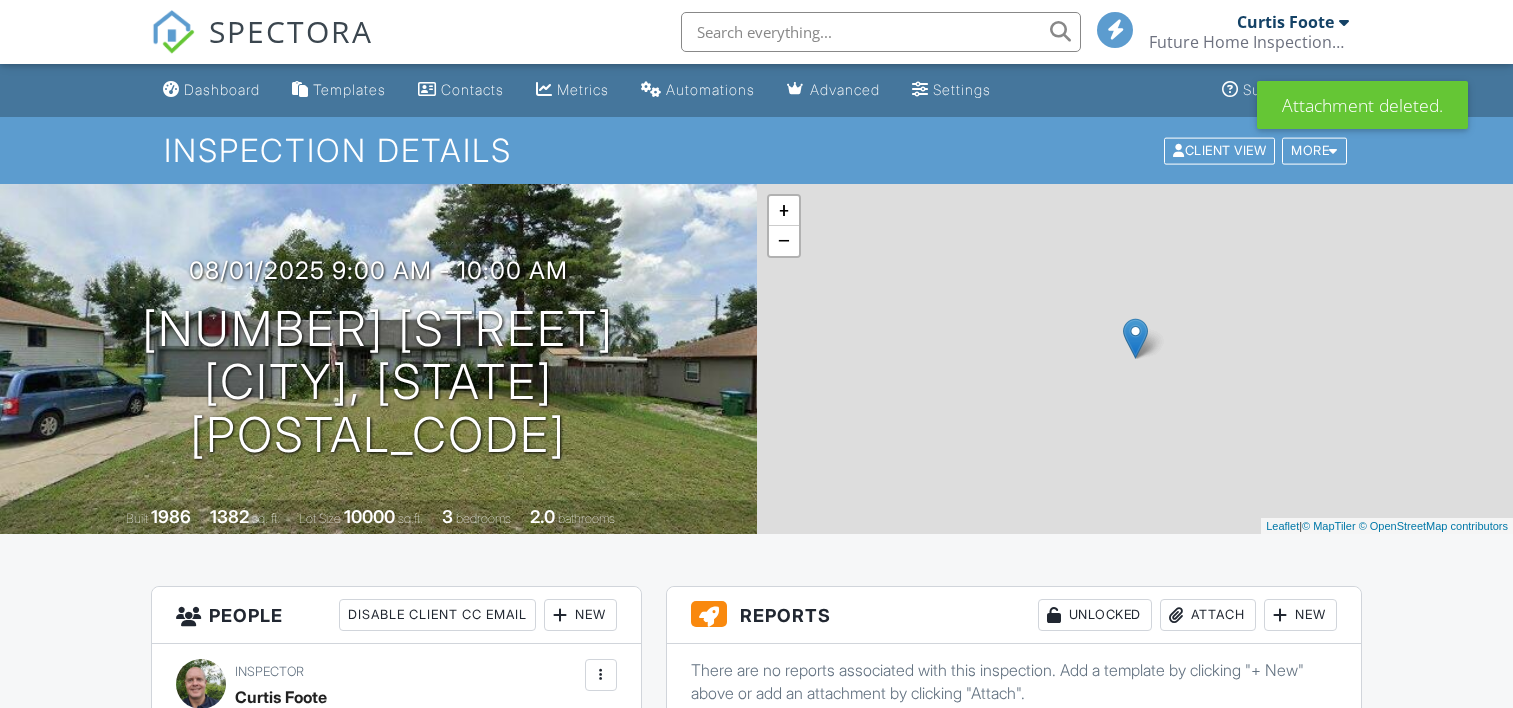 scroll, scrollTop: 0, scrollLeft: 0, axis: both 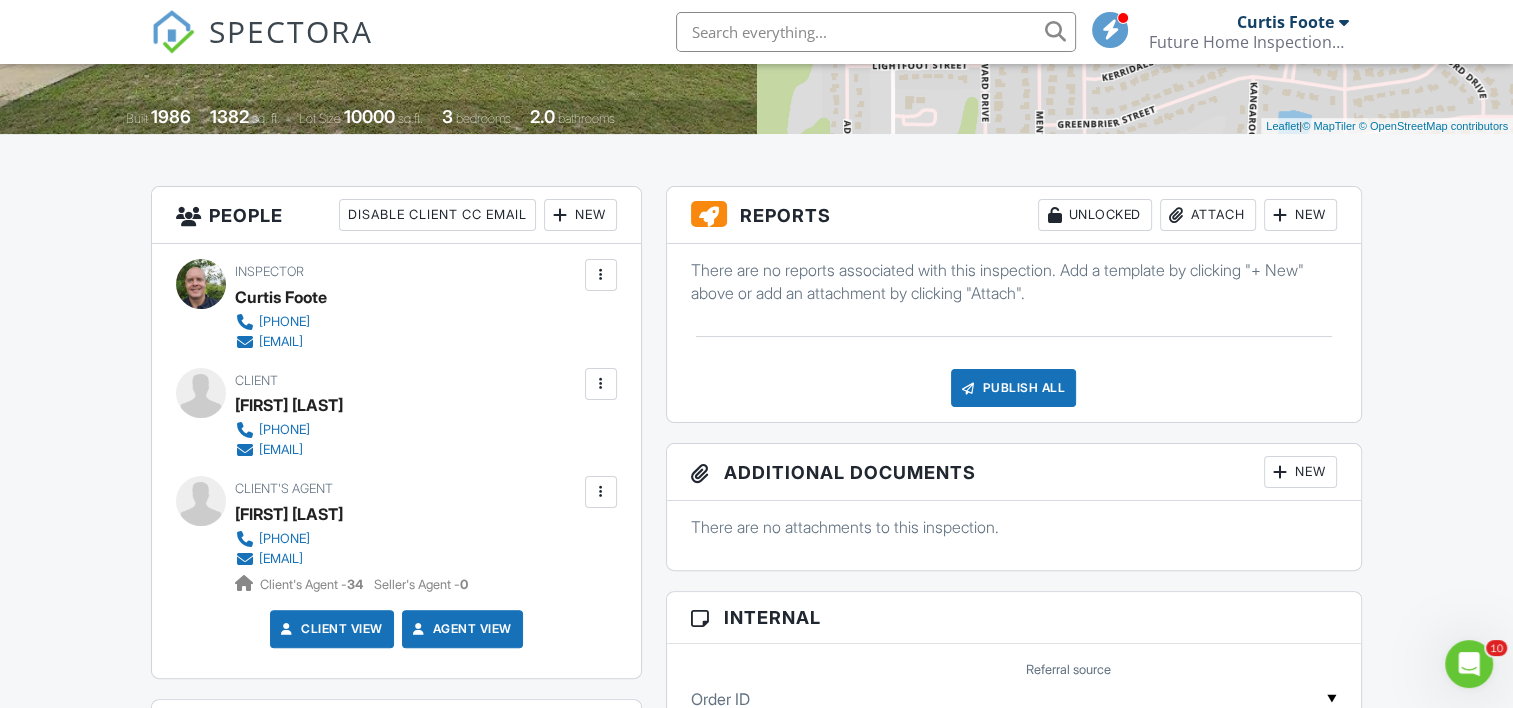 click on "Attach" at bounding box center (1208, 215) 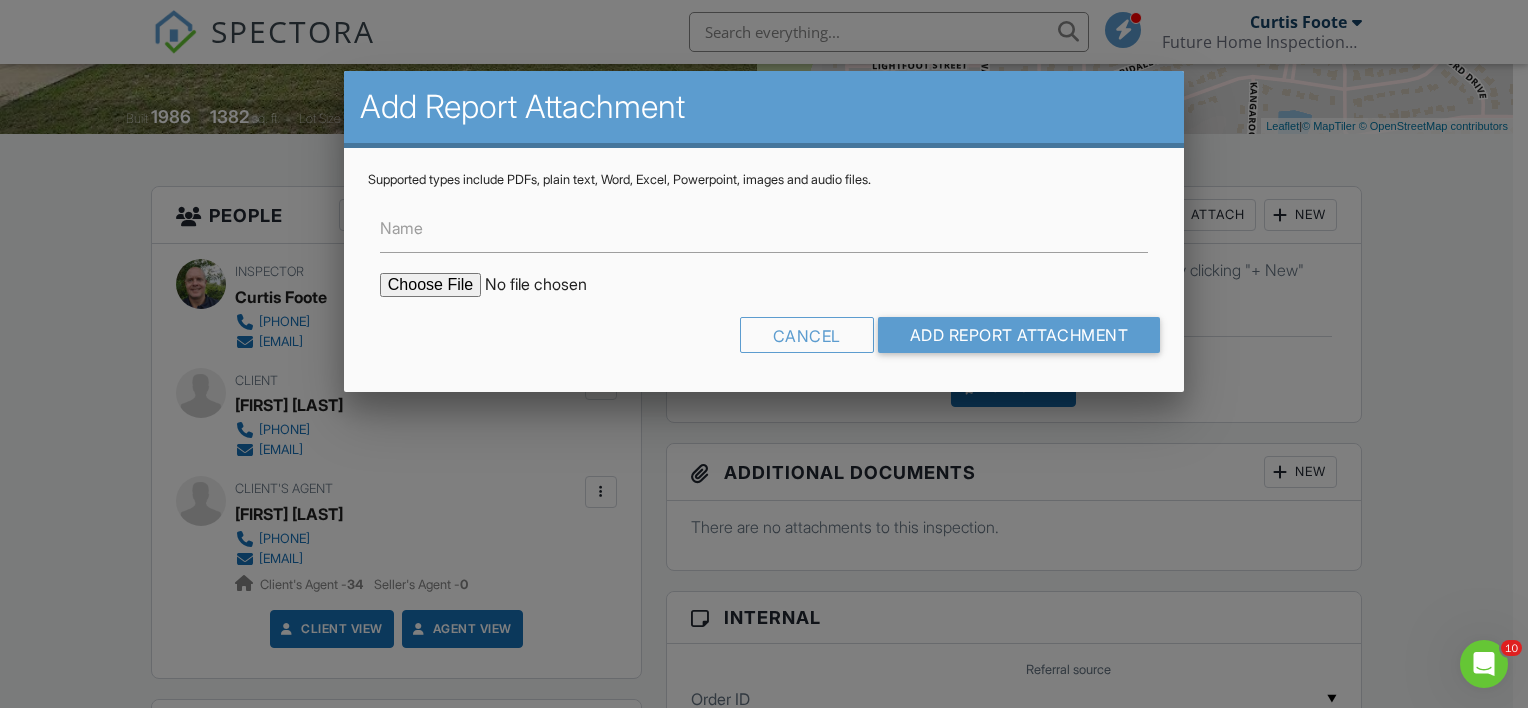 click at bounding box center (550, 285) 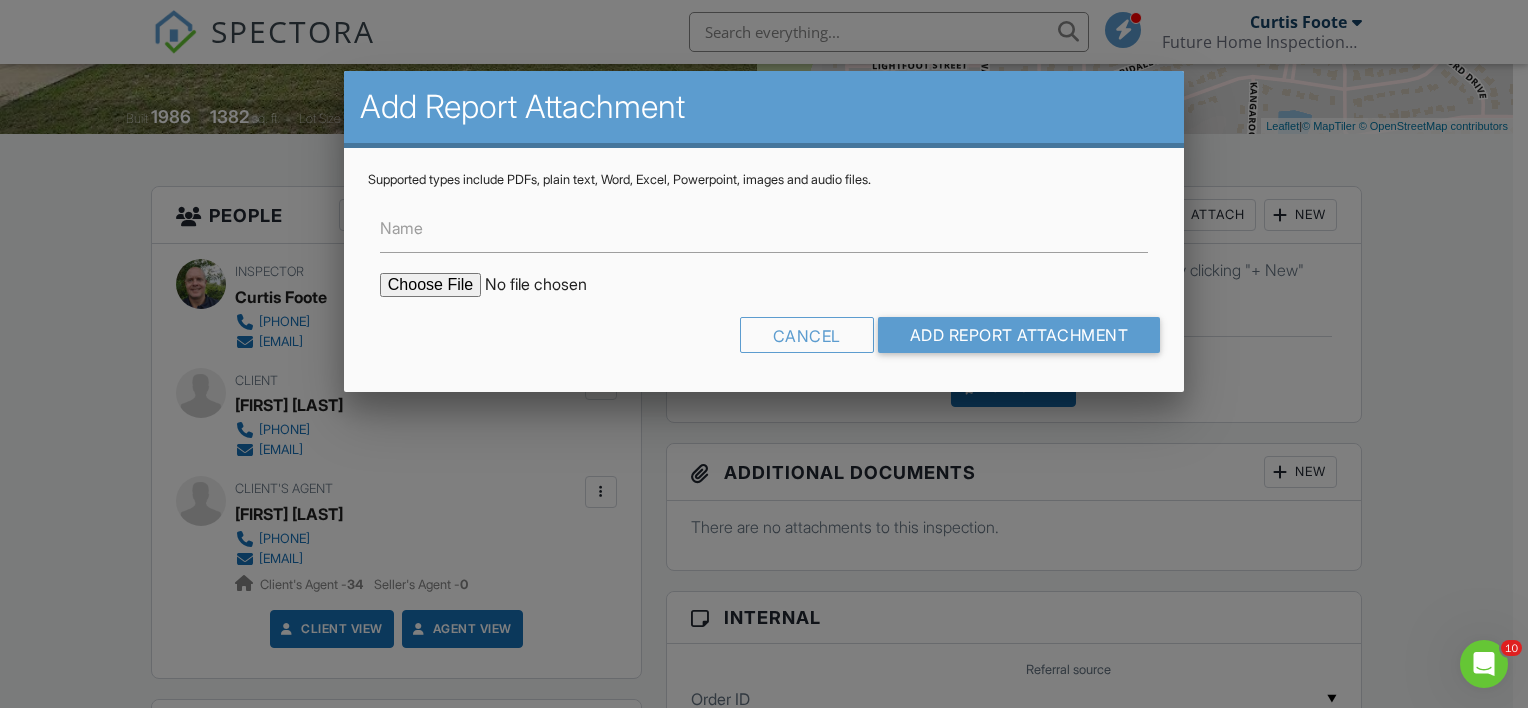 type on "C:\fakepath\2326 Belen Dr Photos.pdf" 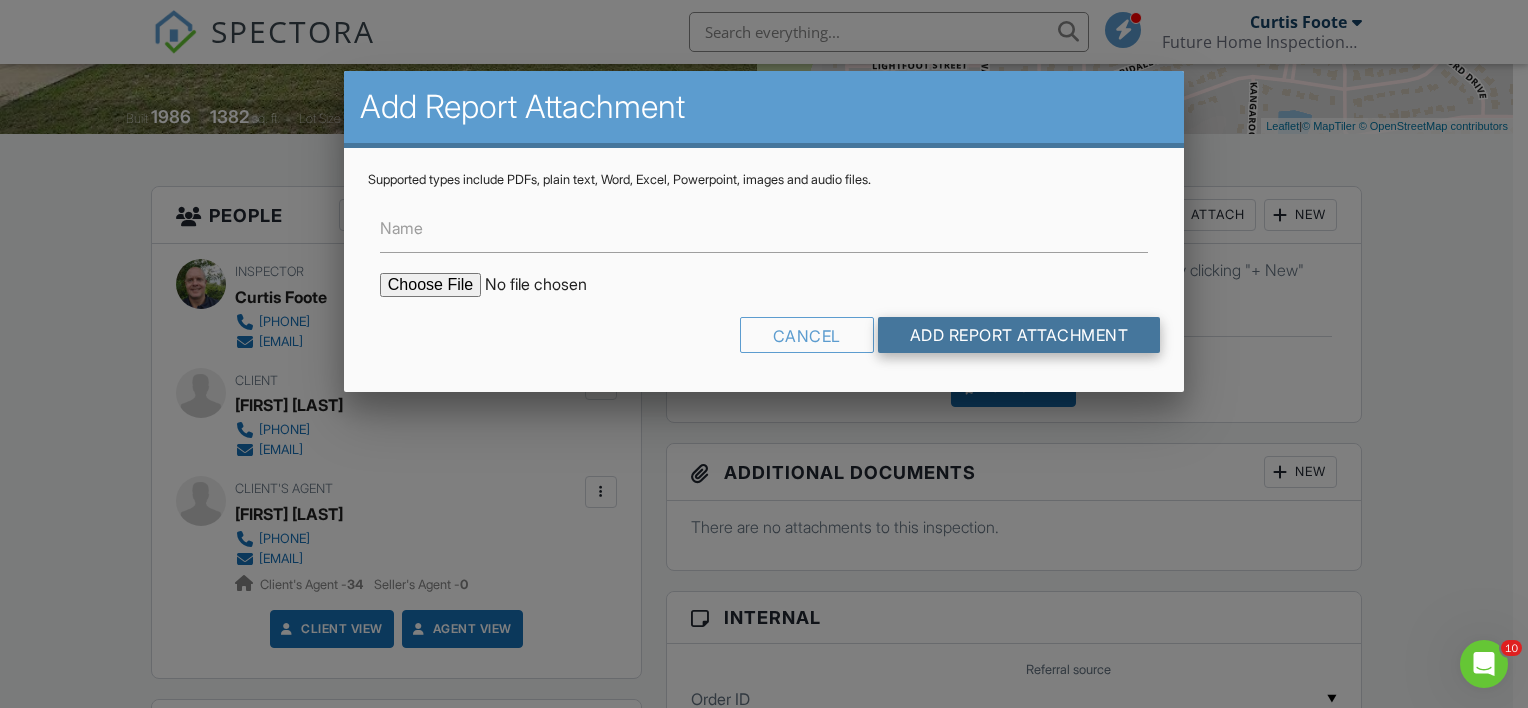 click on "Add Report Attachment" at bounding box center [1019, 335] 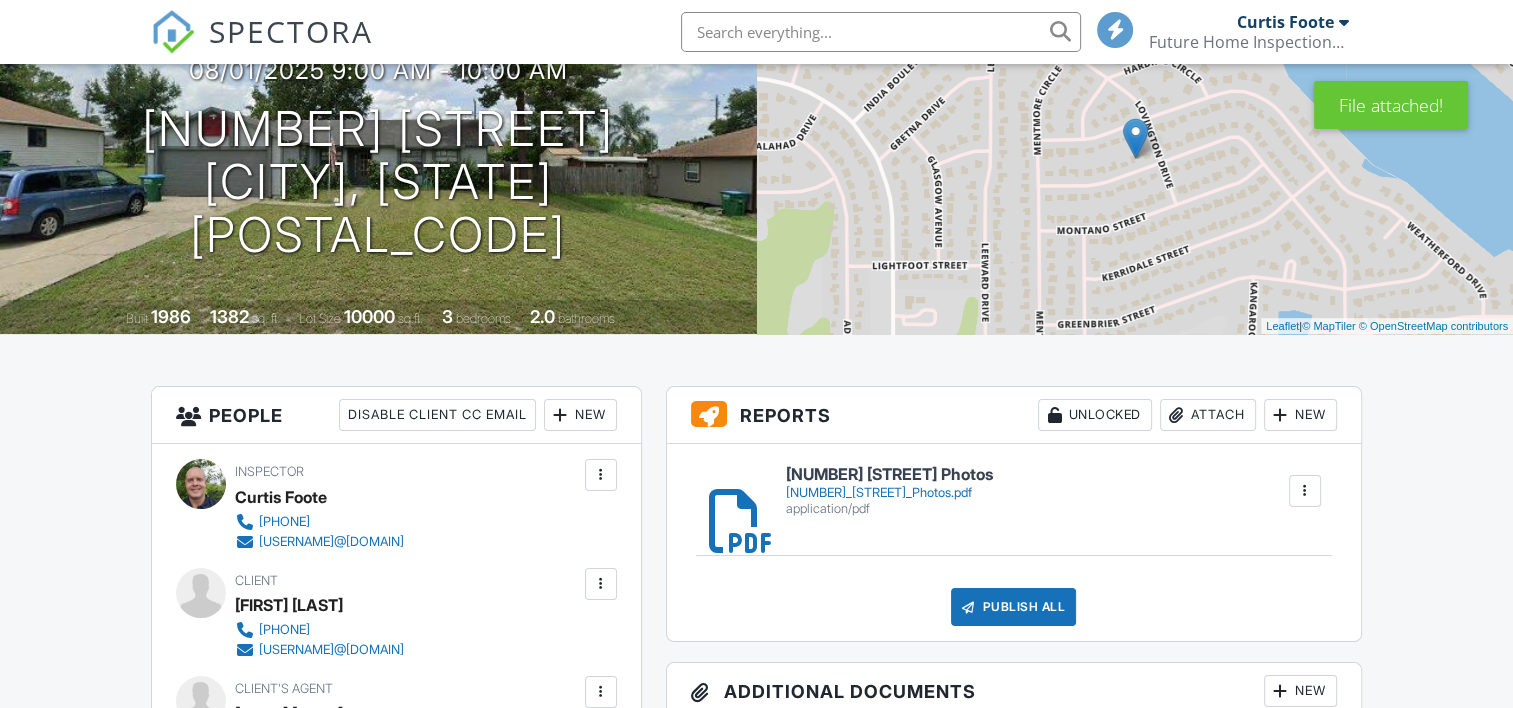 scroll, scrollTop: 400, scrollLeft: 0, axis: vertical 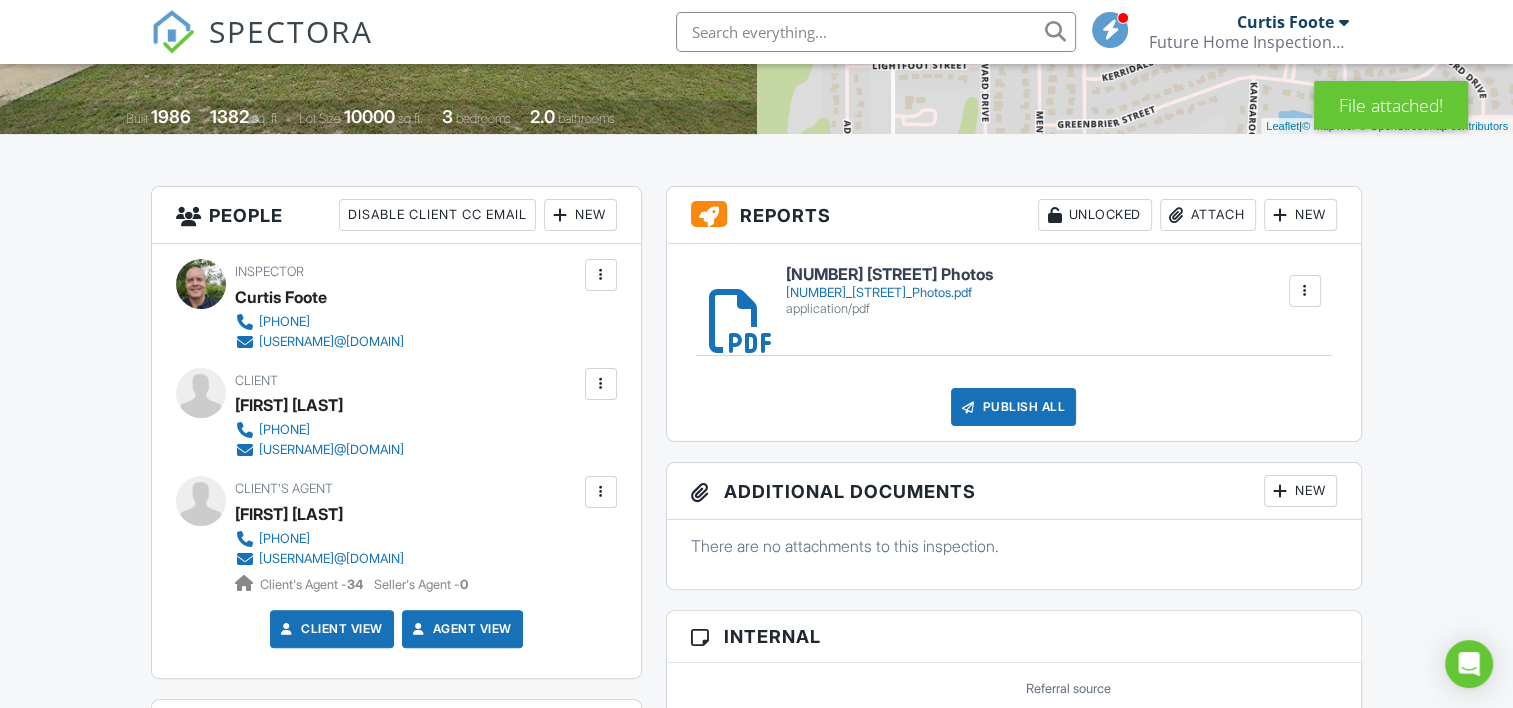 click on "Attach" at bounding box center [1208, 215] 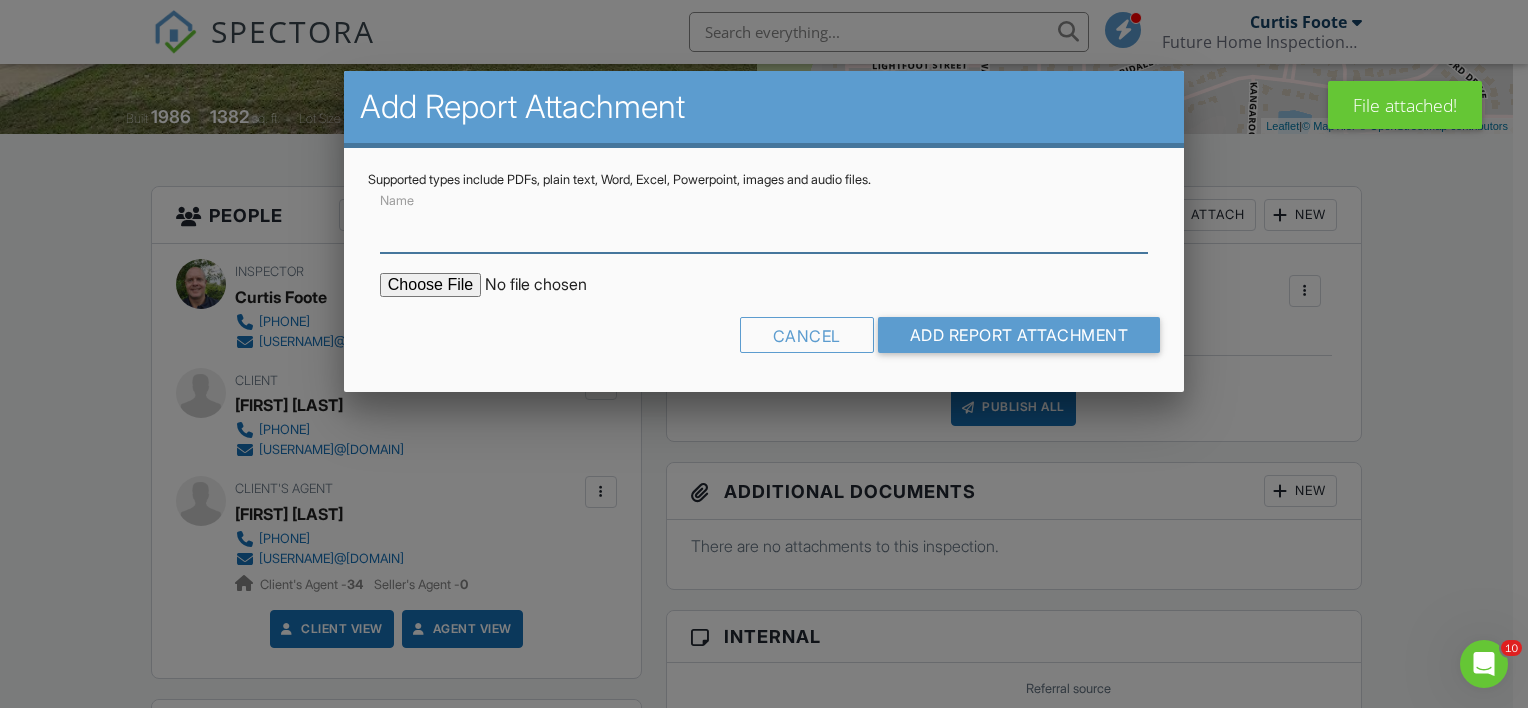 scroll, scrollTop: 0, scrollLeft: 0, axis: both 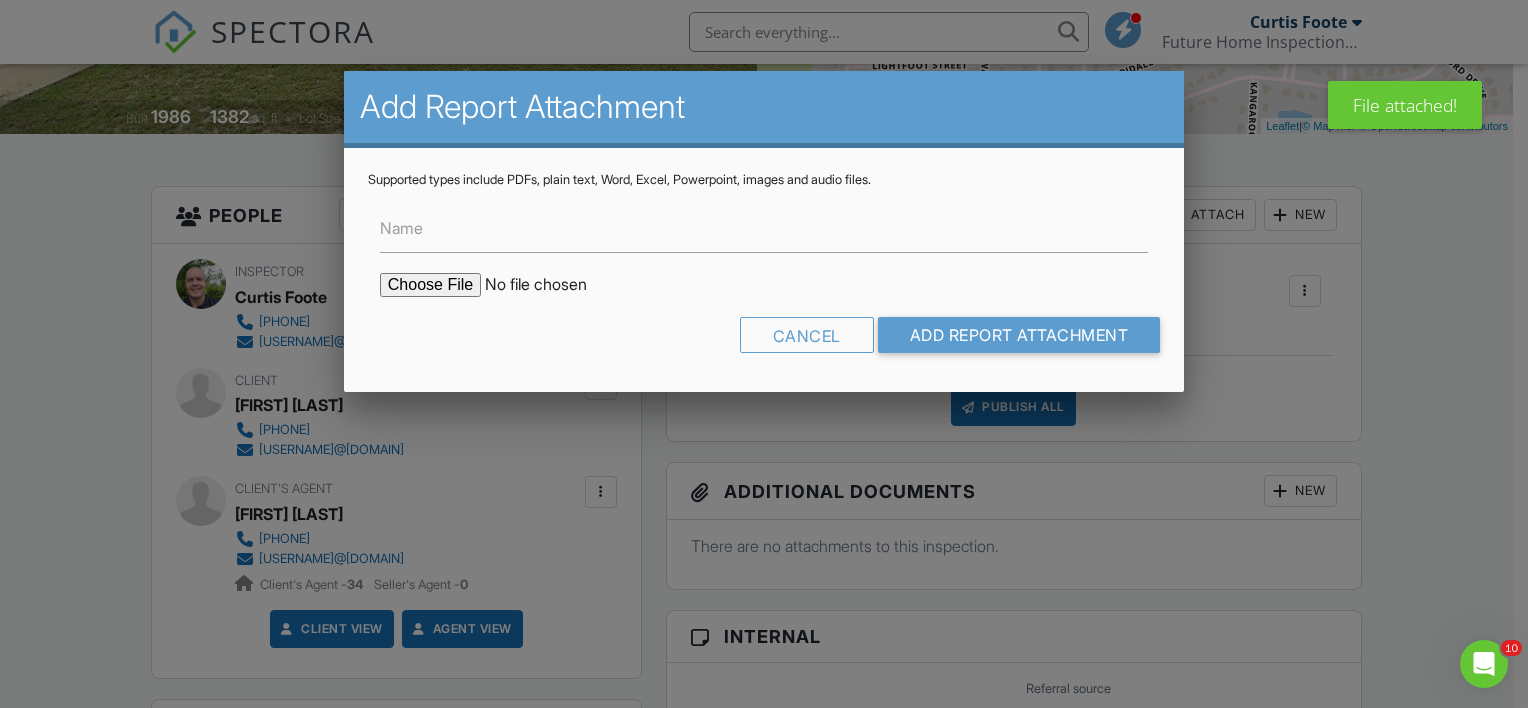click at bounding box center [550, 285] 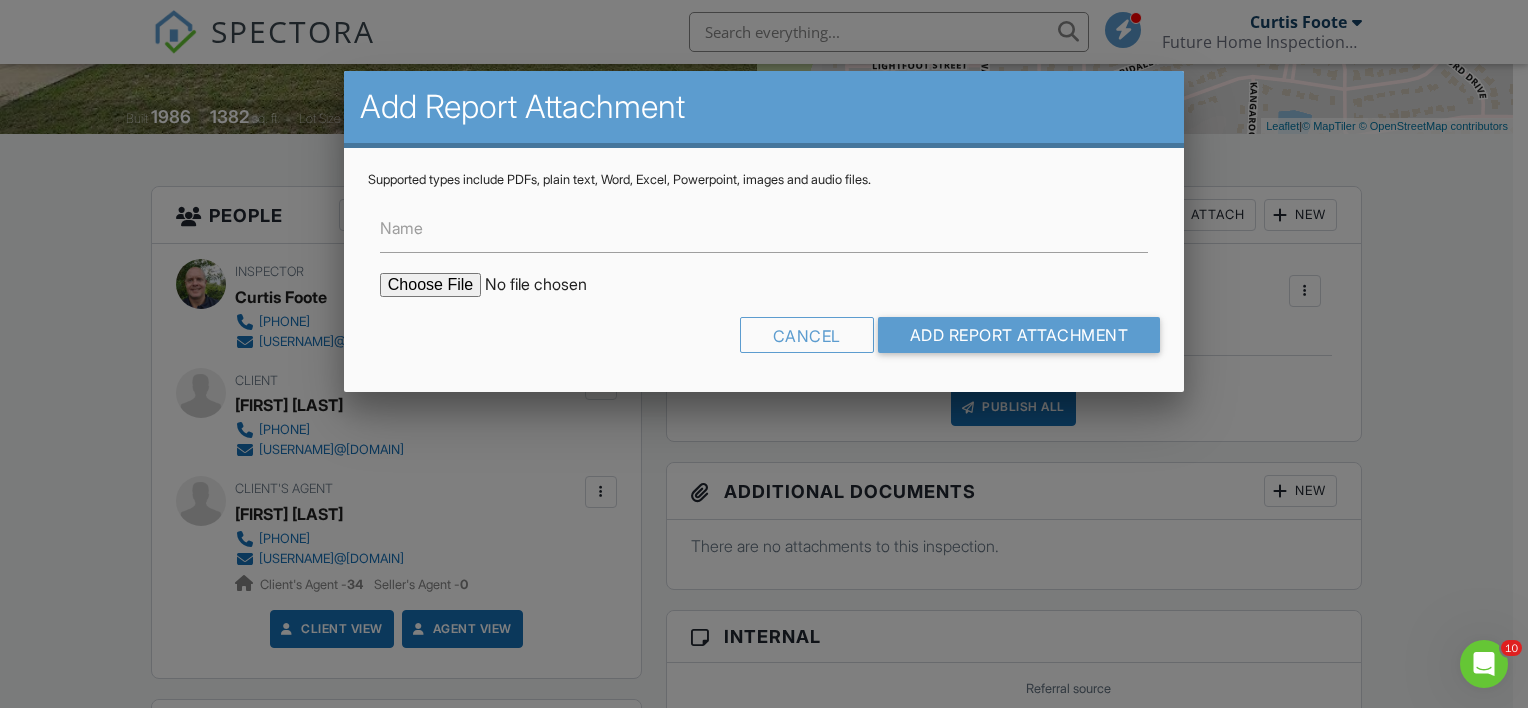 type on "C:\fakepath\2326_Belen_Dr.pdf" 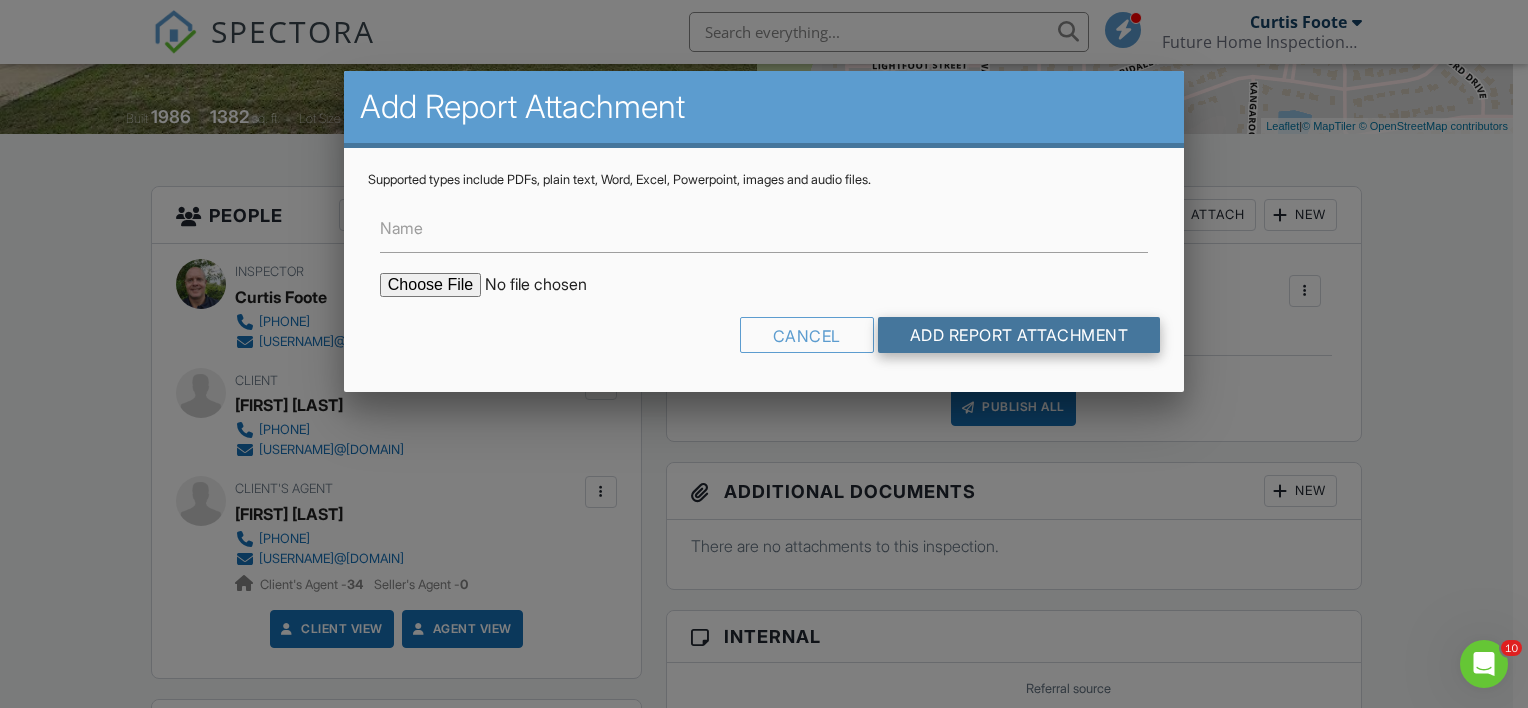 click on "Add Report Attachment" at bounding box center [1019, 335] 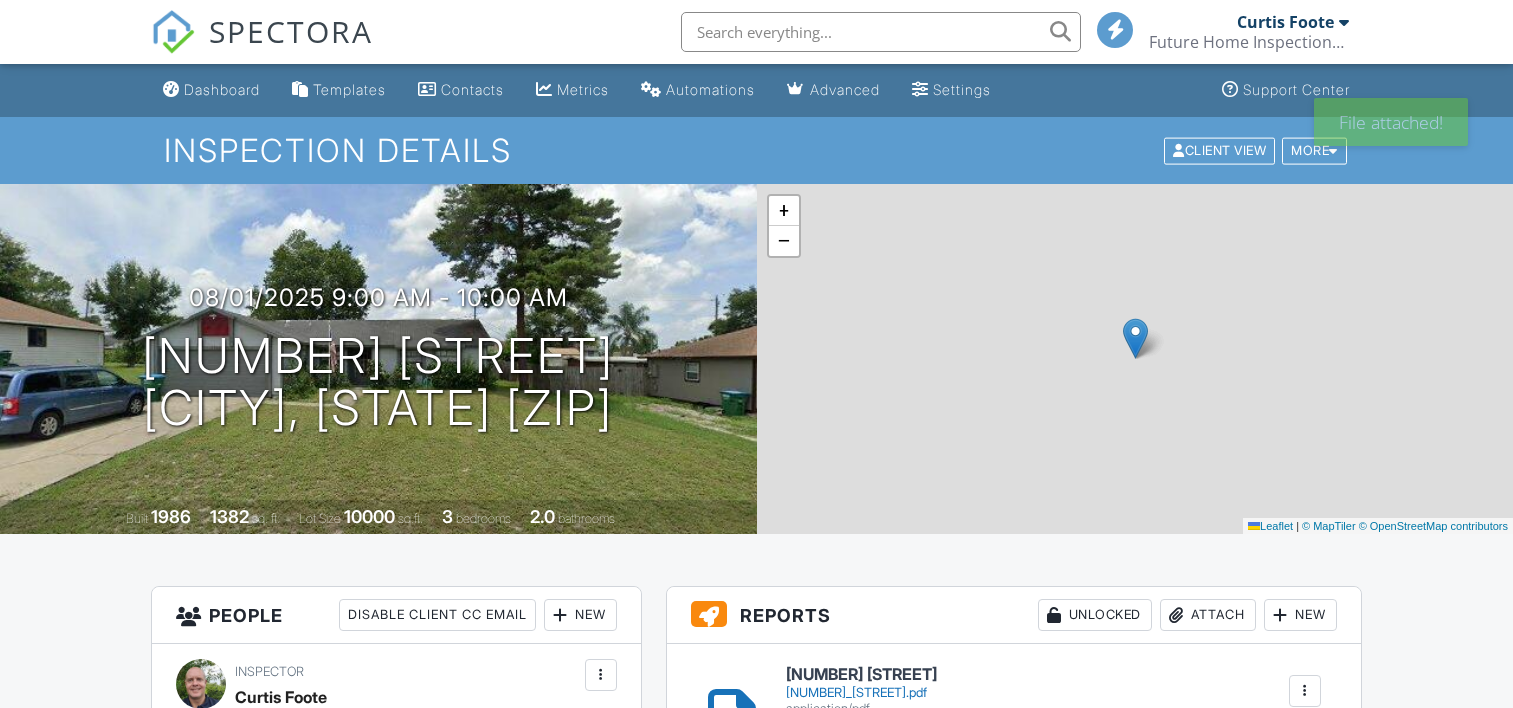 scroll, scrollTop: 0, scrollLeft: 0, axis: both 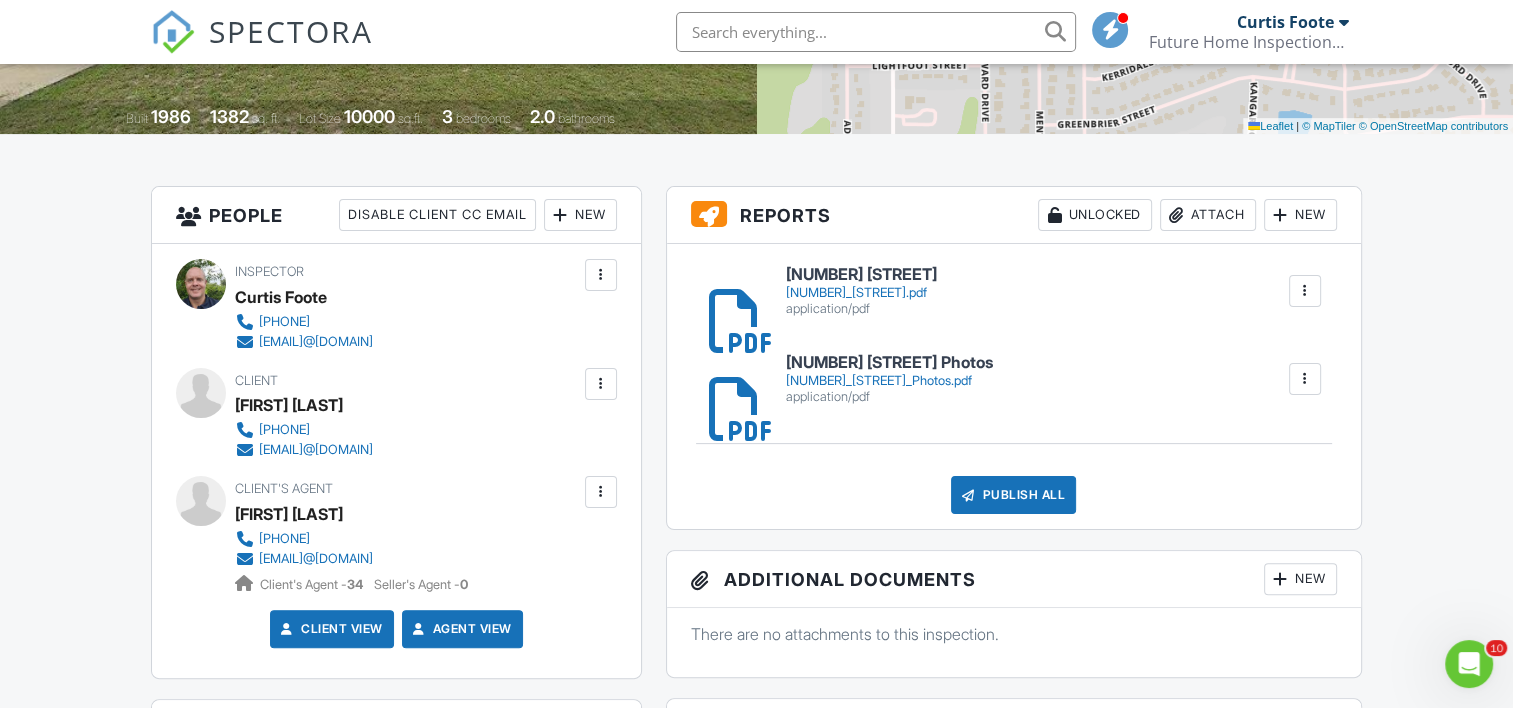 click on "2326 Belen Dr
2326_Belen_Dr.pdf
application/pdf" at bounding box center [861, 291] 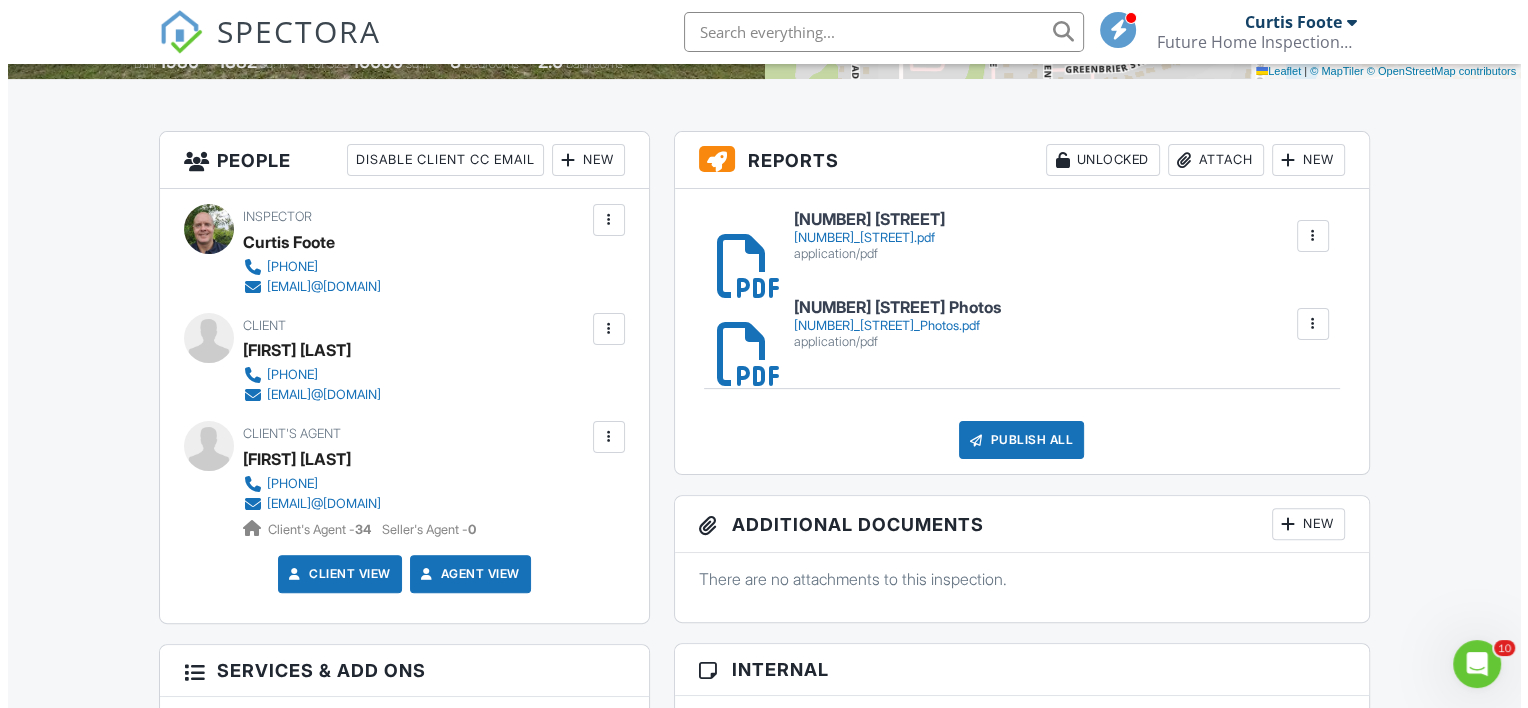 scroll, scrollTop: 500, scrollLeft: 0, axis: vertical 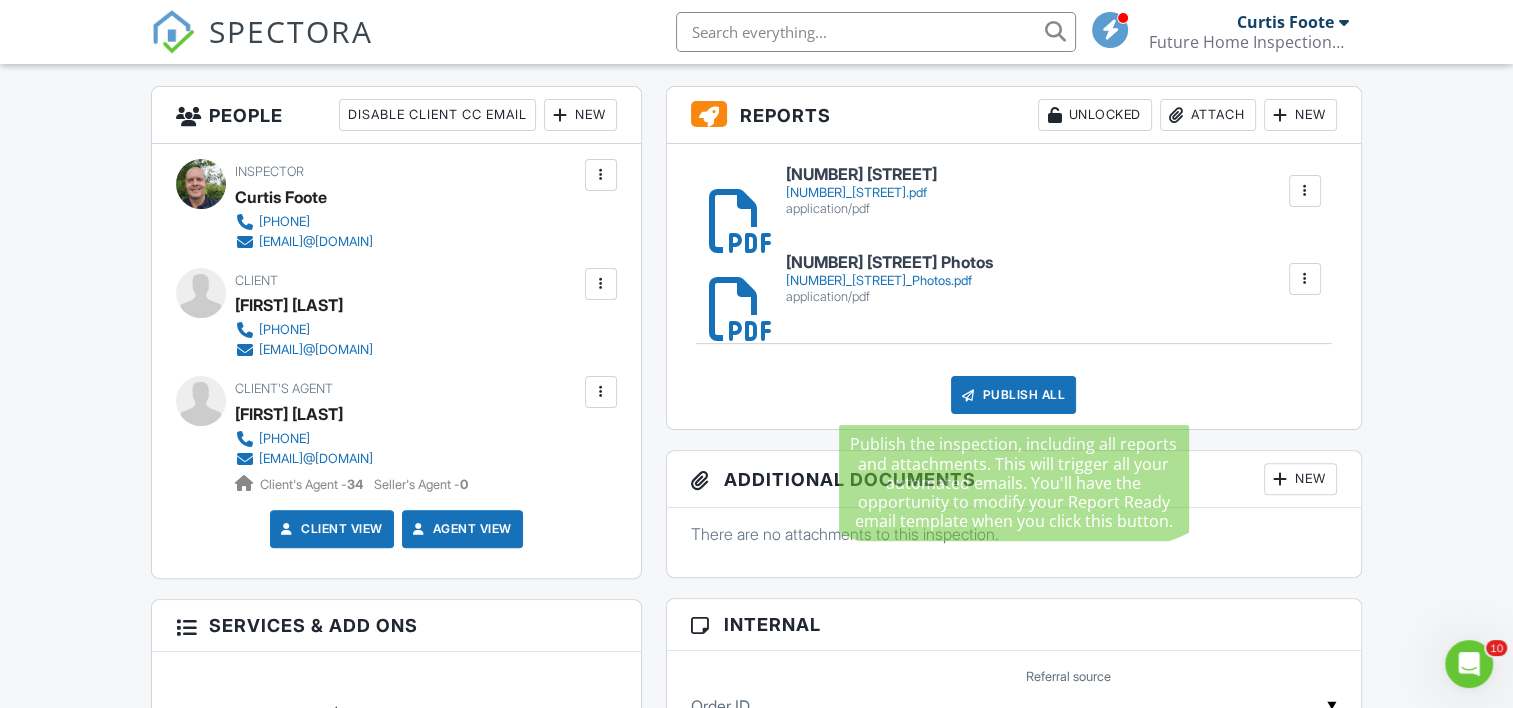 click on "Publish All" at bounding box center (1013, 395) 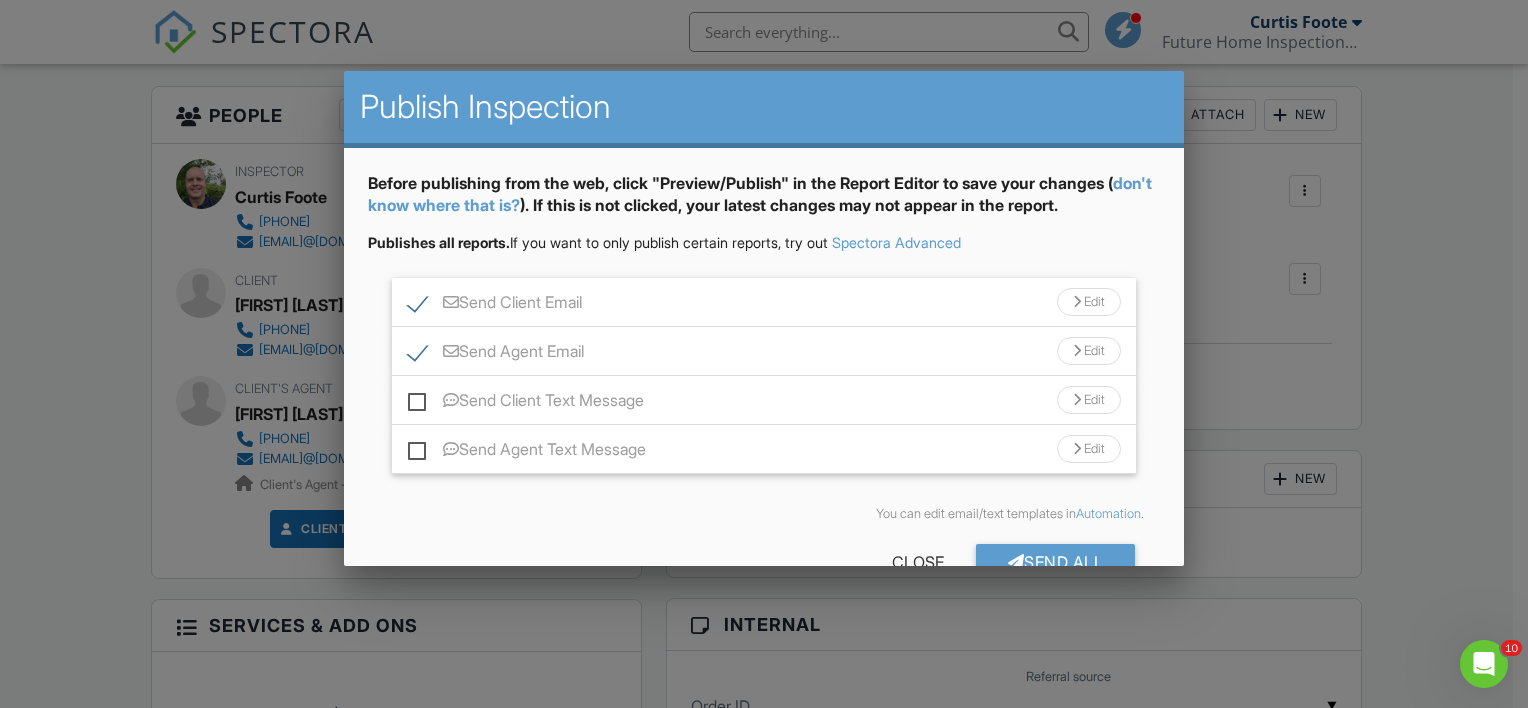 scroll, scrollTop: 49, scrollLeft: 0, axis: vertical 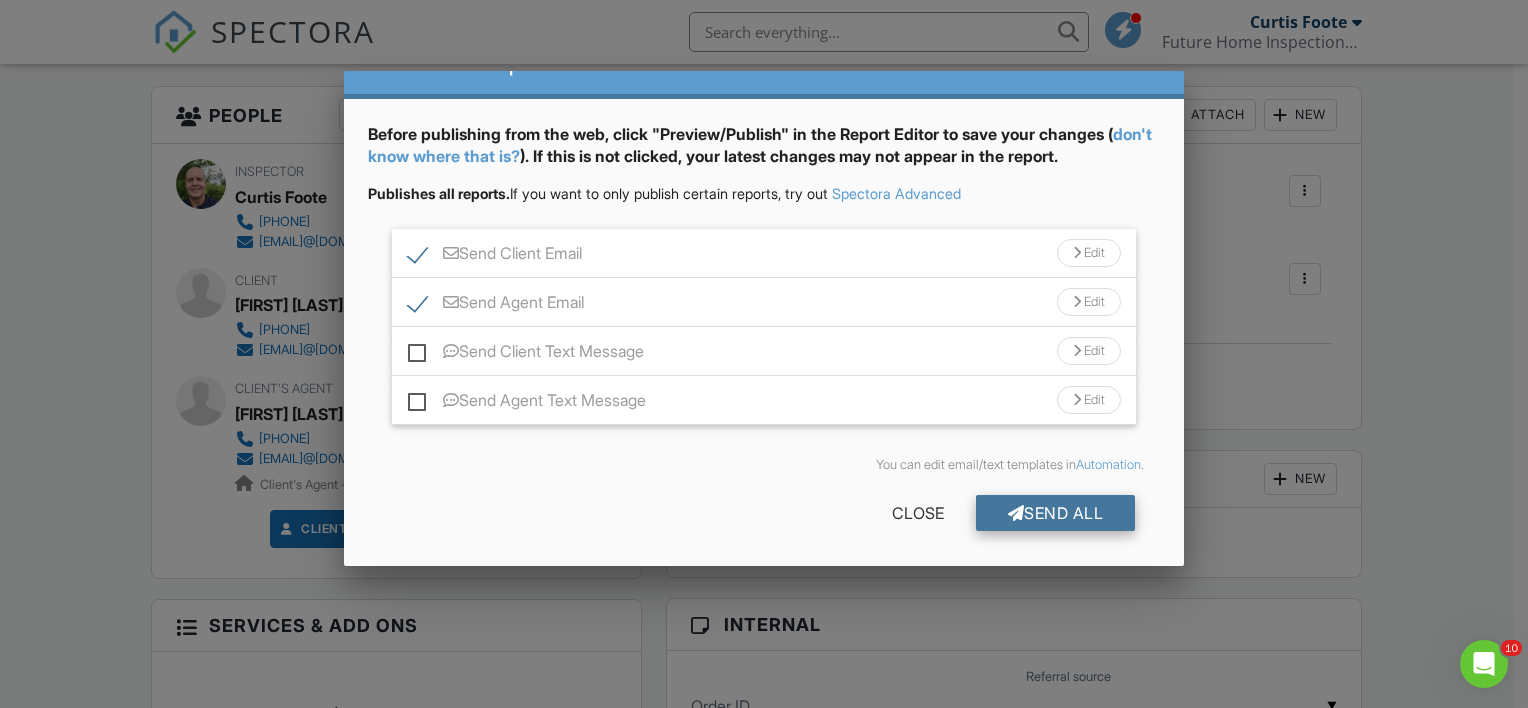 click on "Send All" at bounding box center (1056, 513) 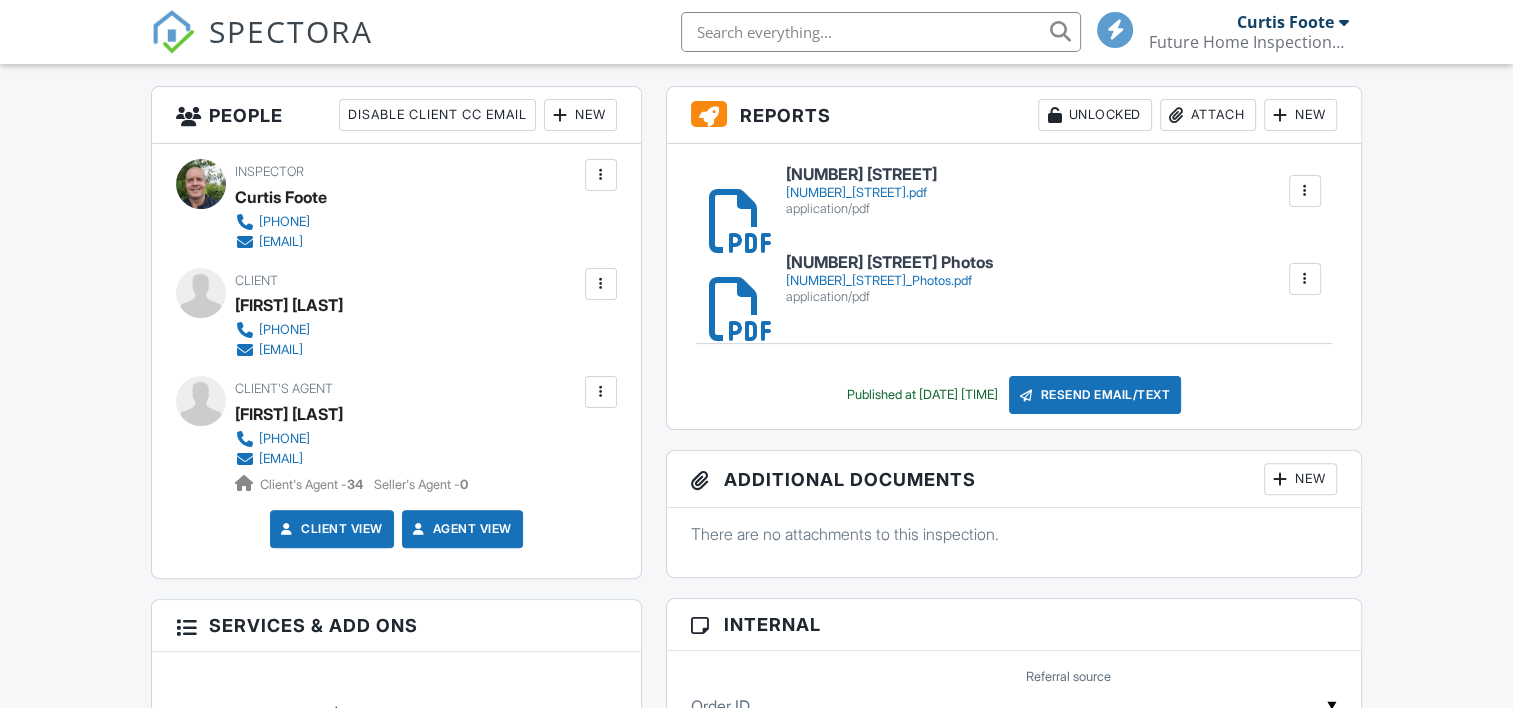 scroll, scrollTop: 500, scrollLeft: 0, axis: vertical 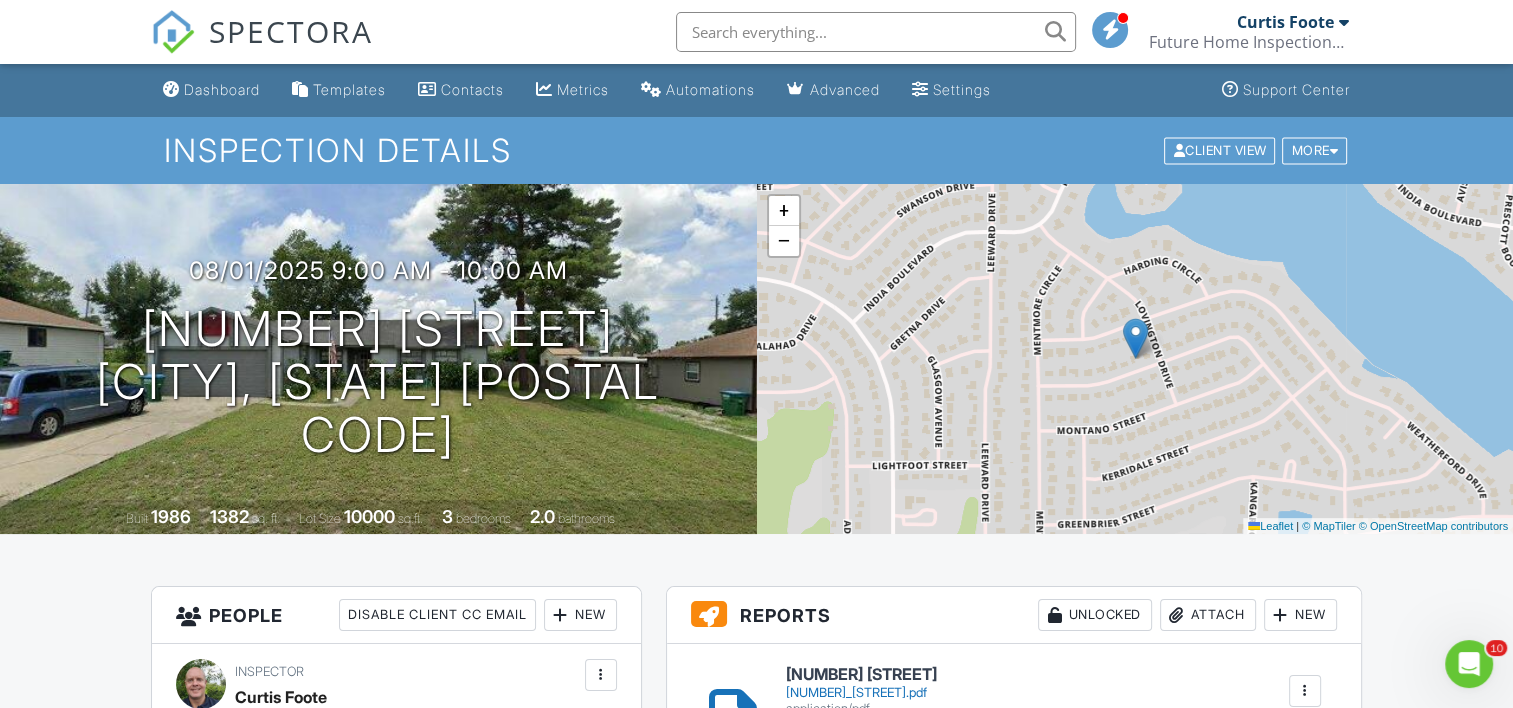 click on "Dashboard" at bounding box center [222, 89] 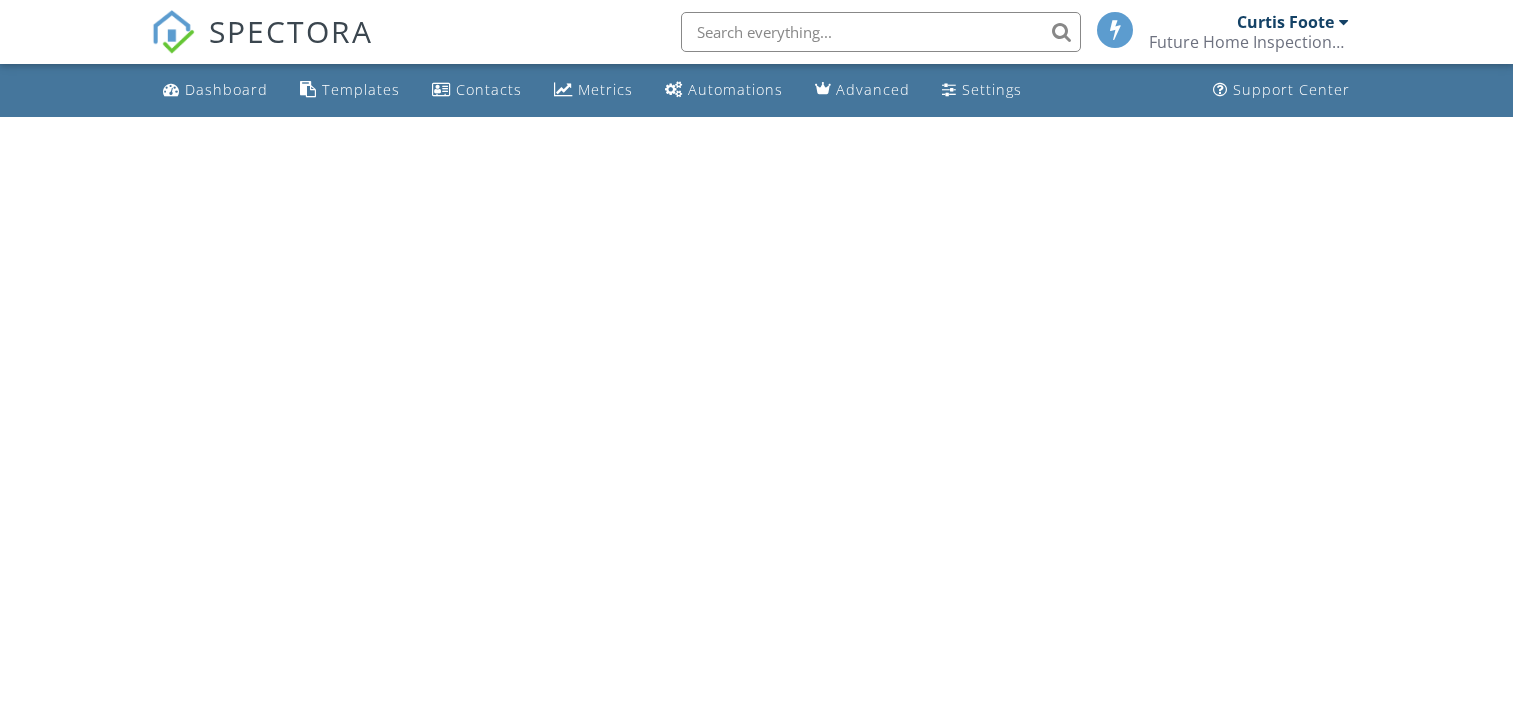 scroll, scrollTop: 0, scrollLeft: 0, axis: both 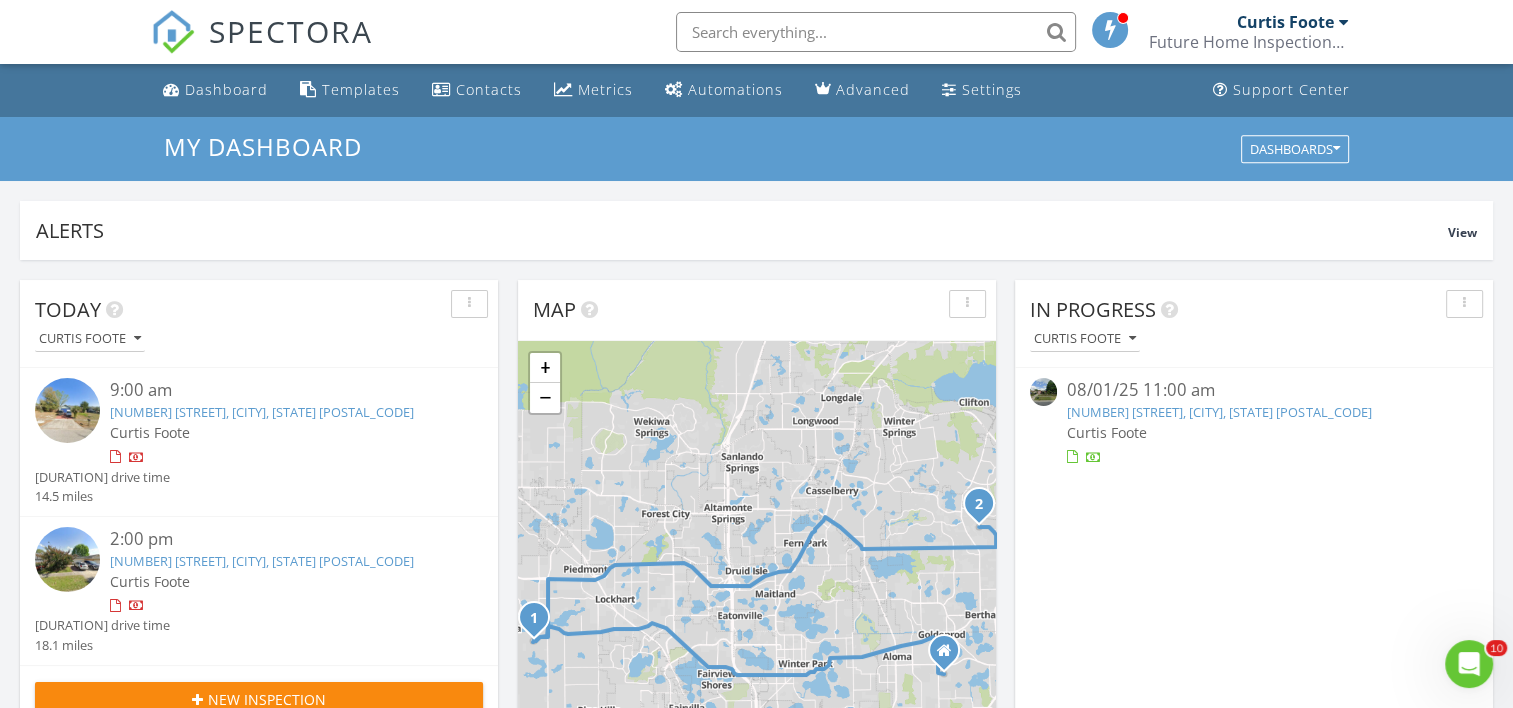 click on "[NUMBER] [STREET], [CITY], [STATE] [POSTAL_CODE]" at bounding box center (1219, 412) 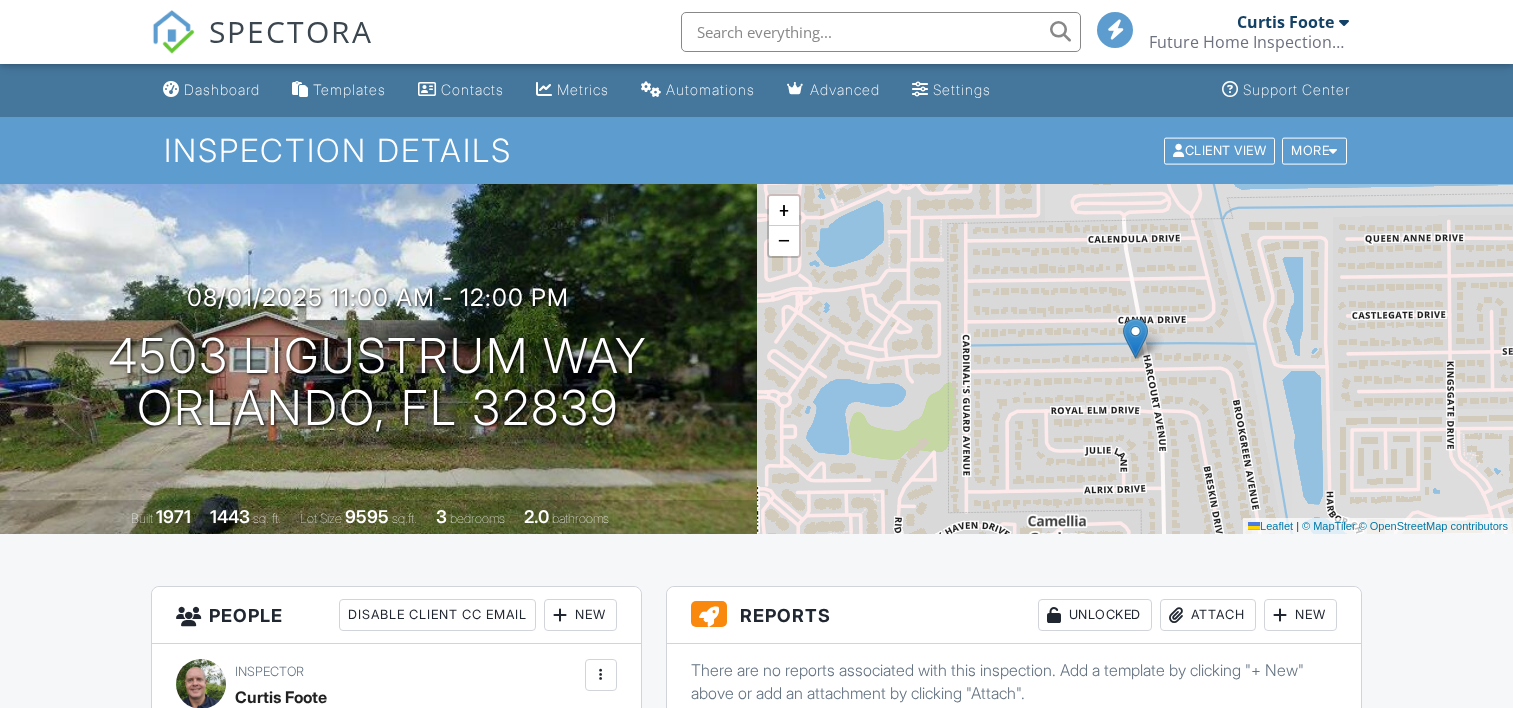 click on "Attach" at bounding box center (1208, 615) 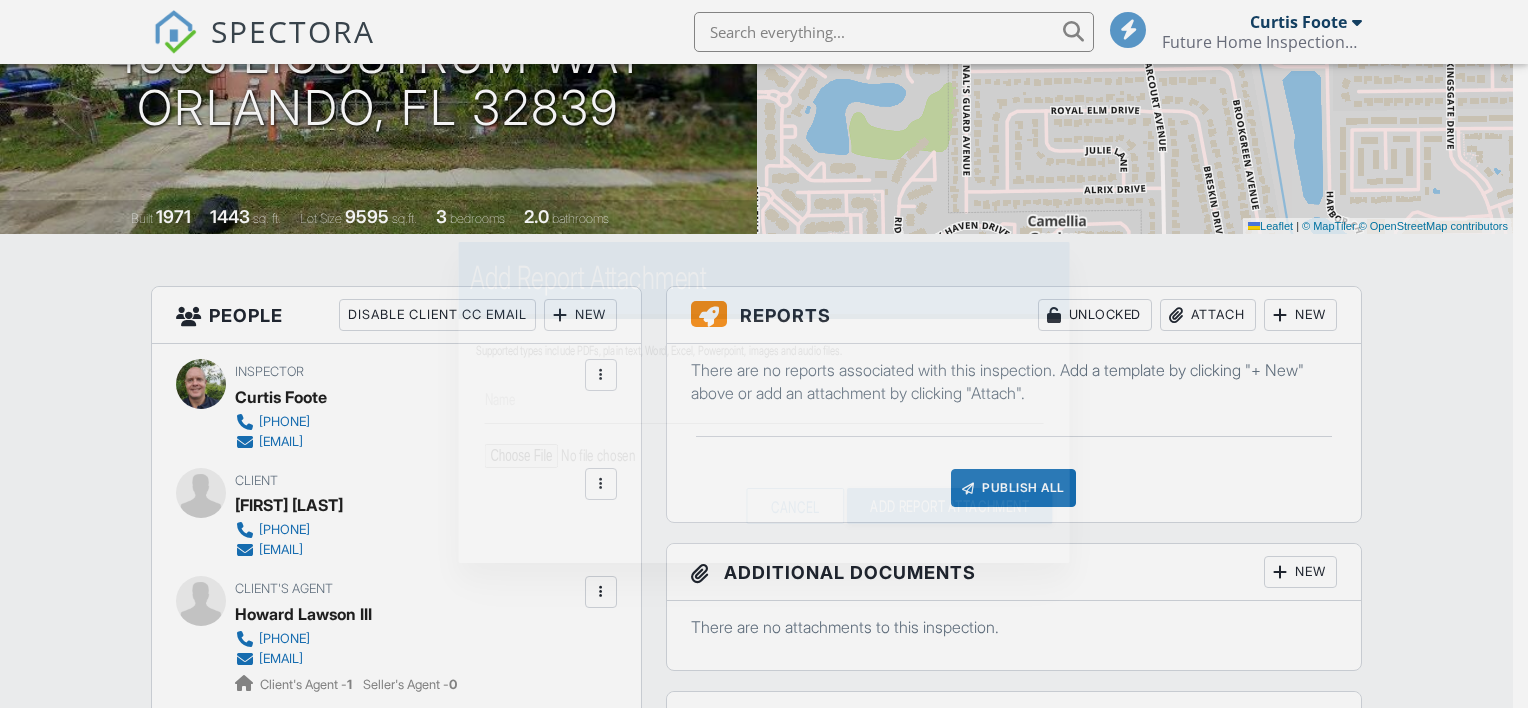 scroll, scrollTop: 300, scrollLeft: 0, axis: vertical 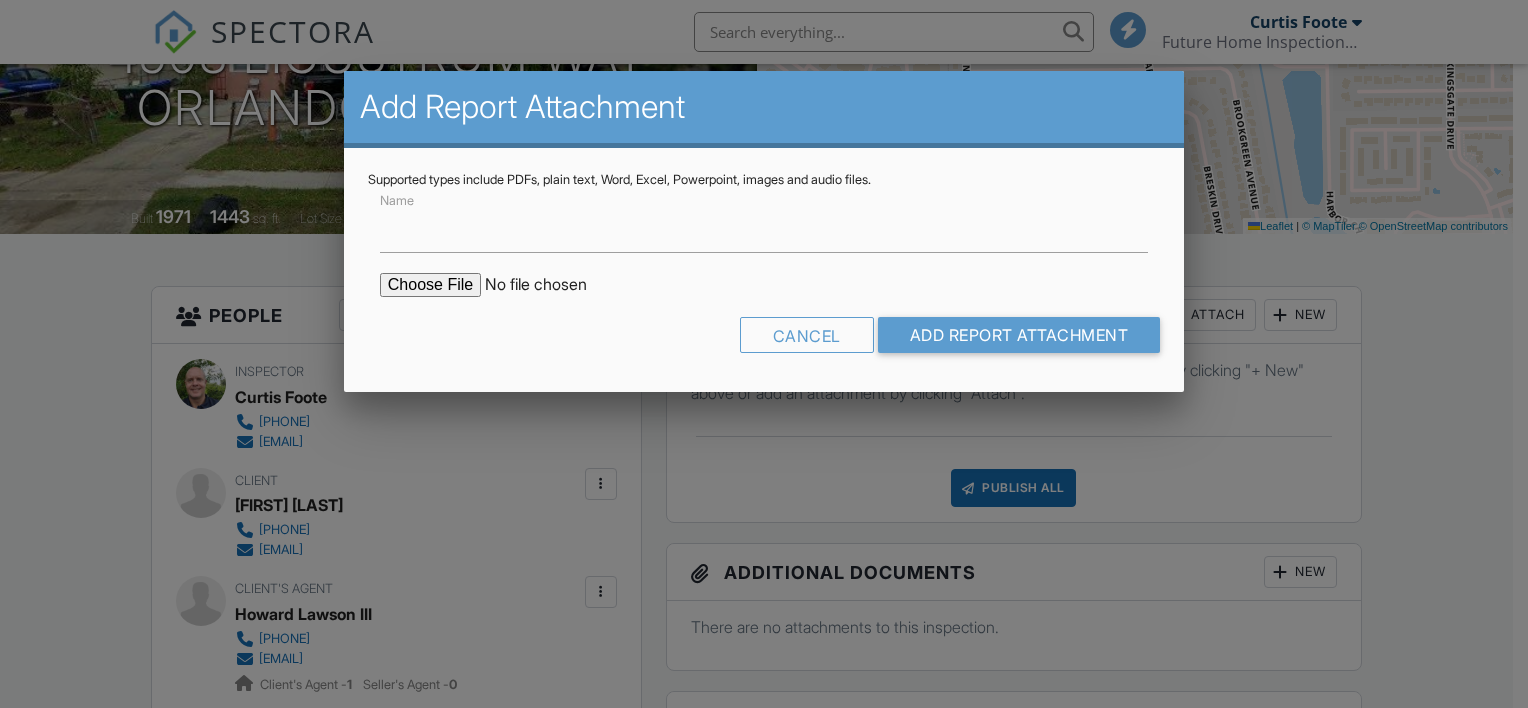 click at bounding box center [550, 285] 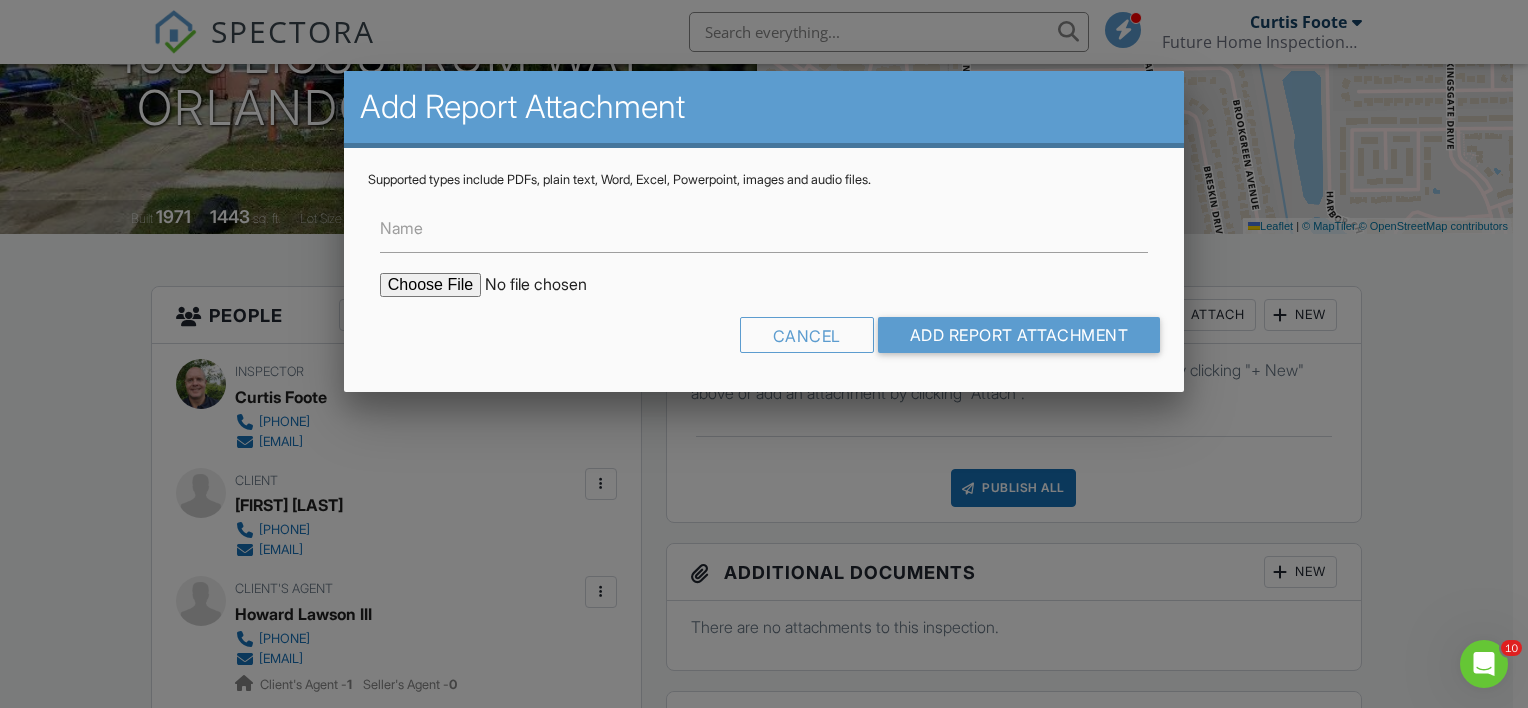 scroll, scrollTop: 0, scrollLeft: 0, axis: both 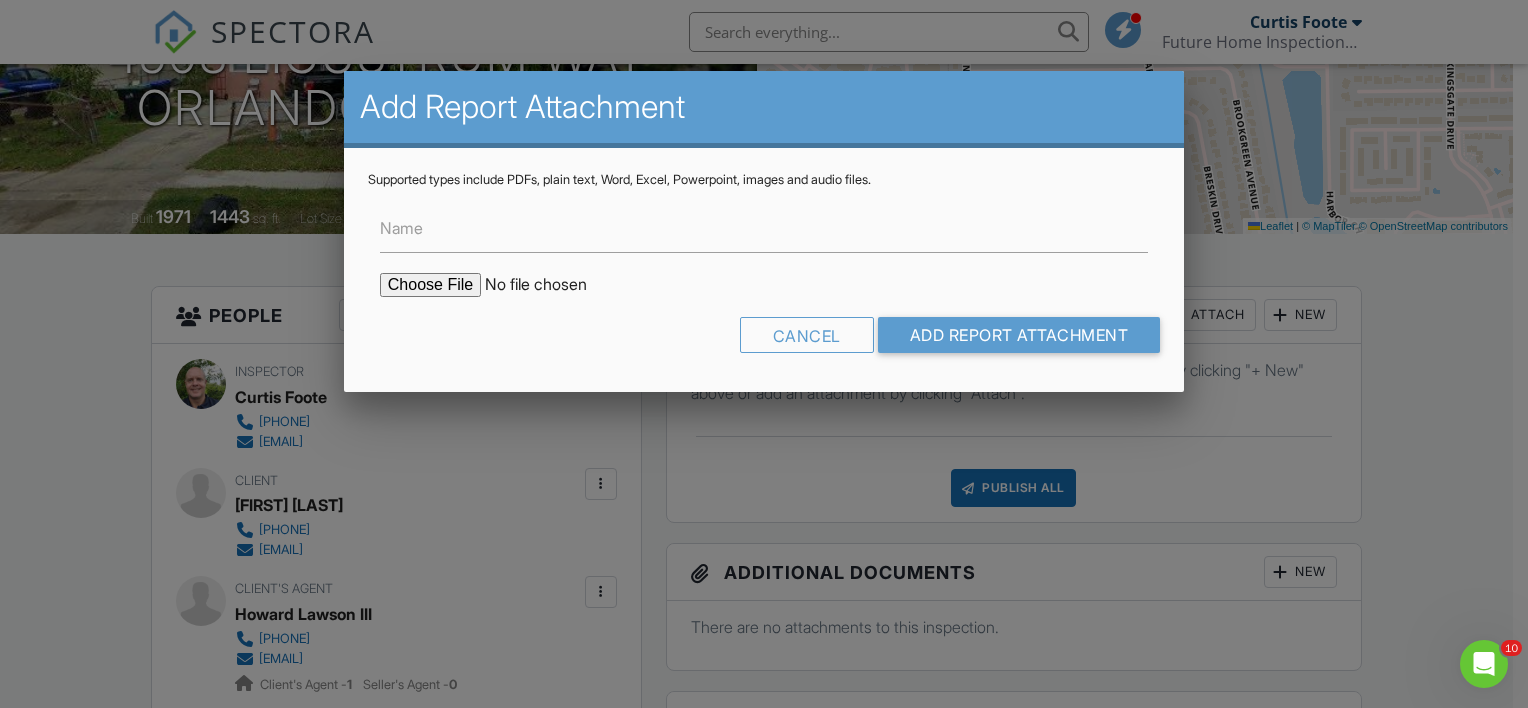 type on "C:\fakepath\4503 Ligustrum Way Photos.pdf" 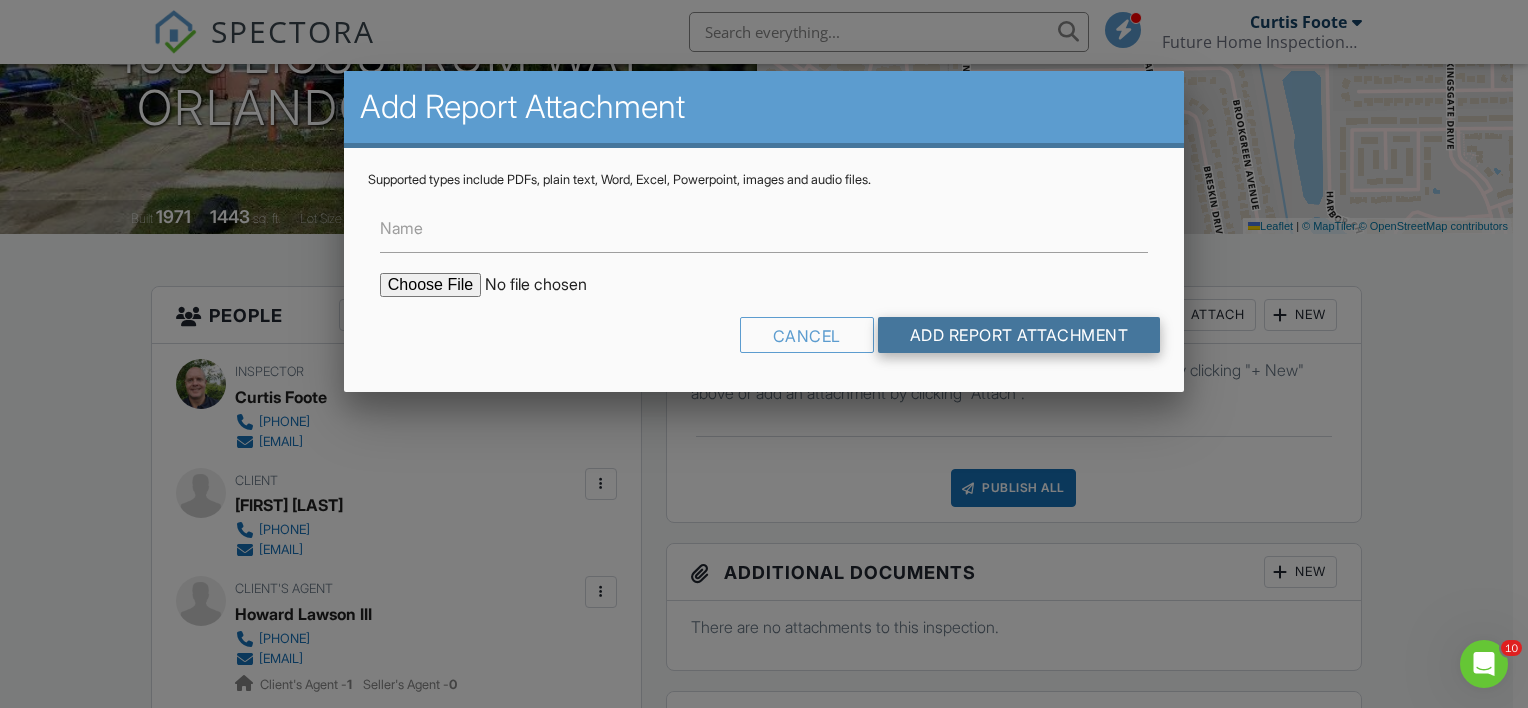 click on "Add Report Attachment" at bounding box center (1019, 335) 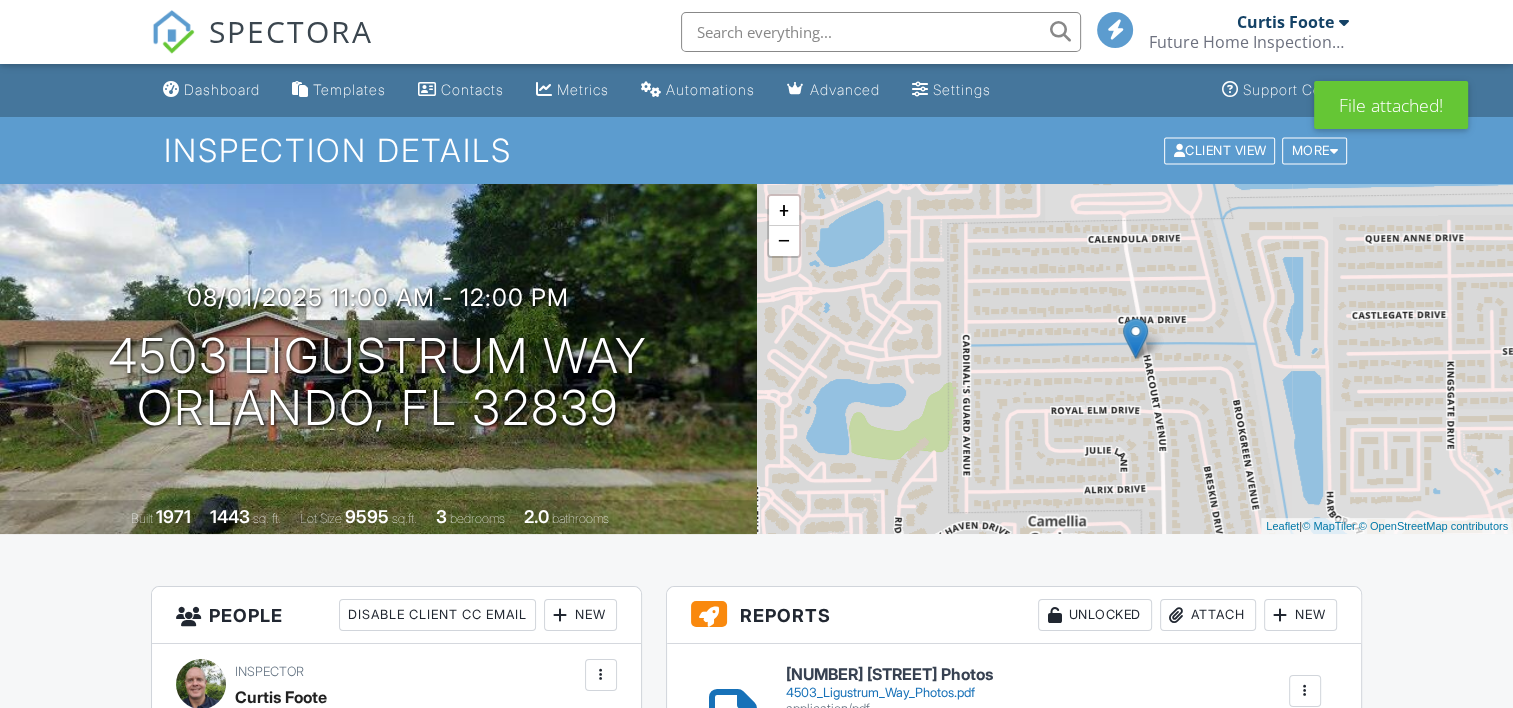scroll, scrollTop: 300, scrollLeft: 0, axis: vertical 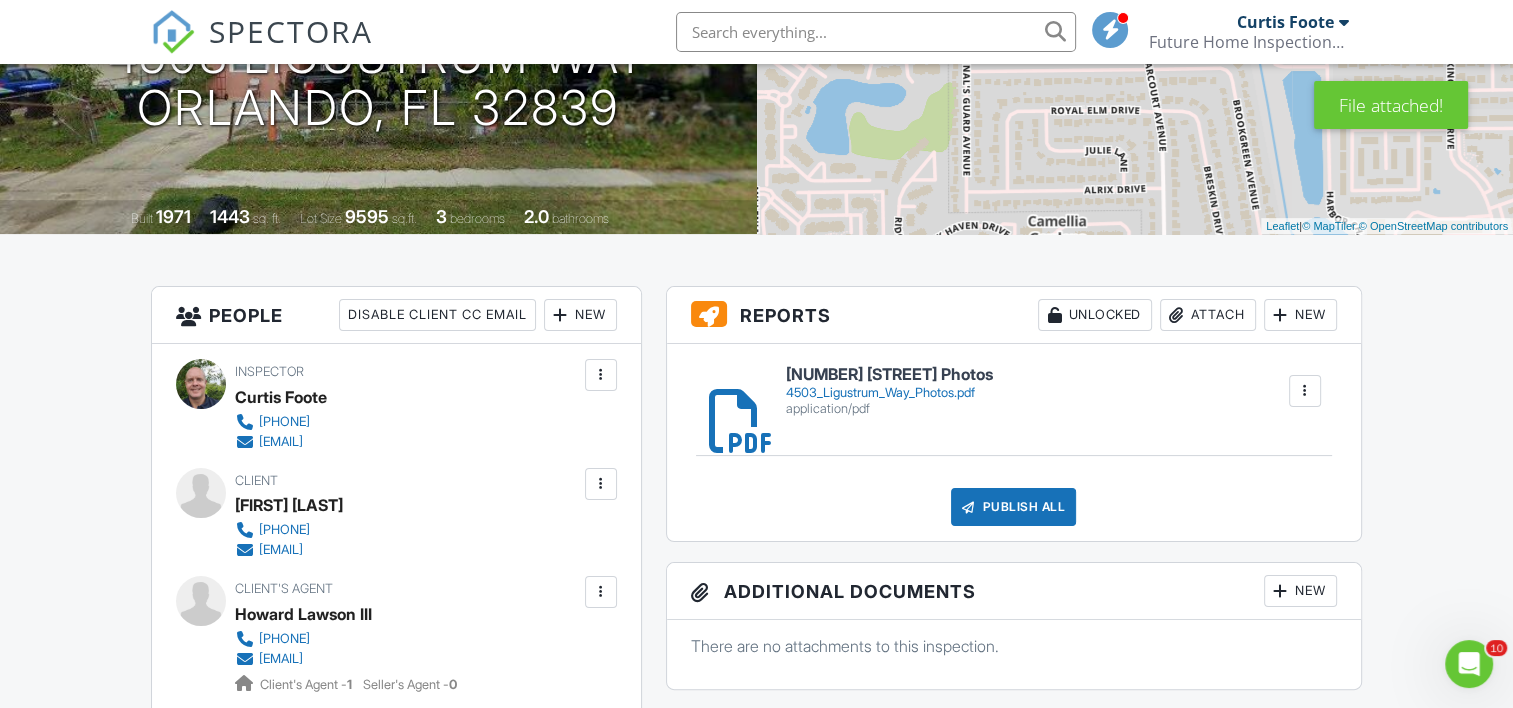 click on "Attach" at bounding box center [1208, 315] 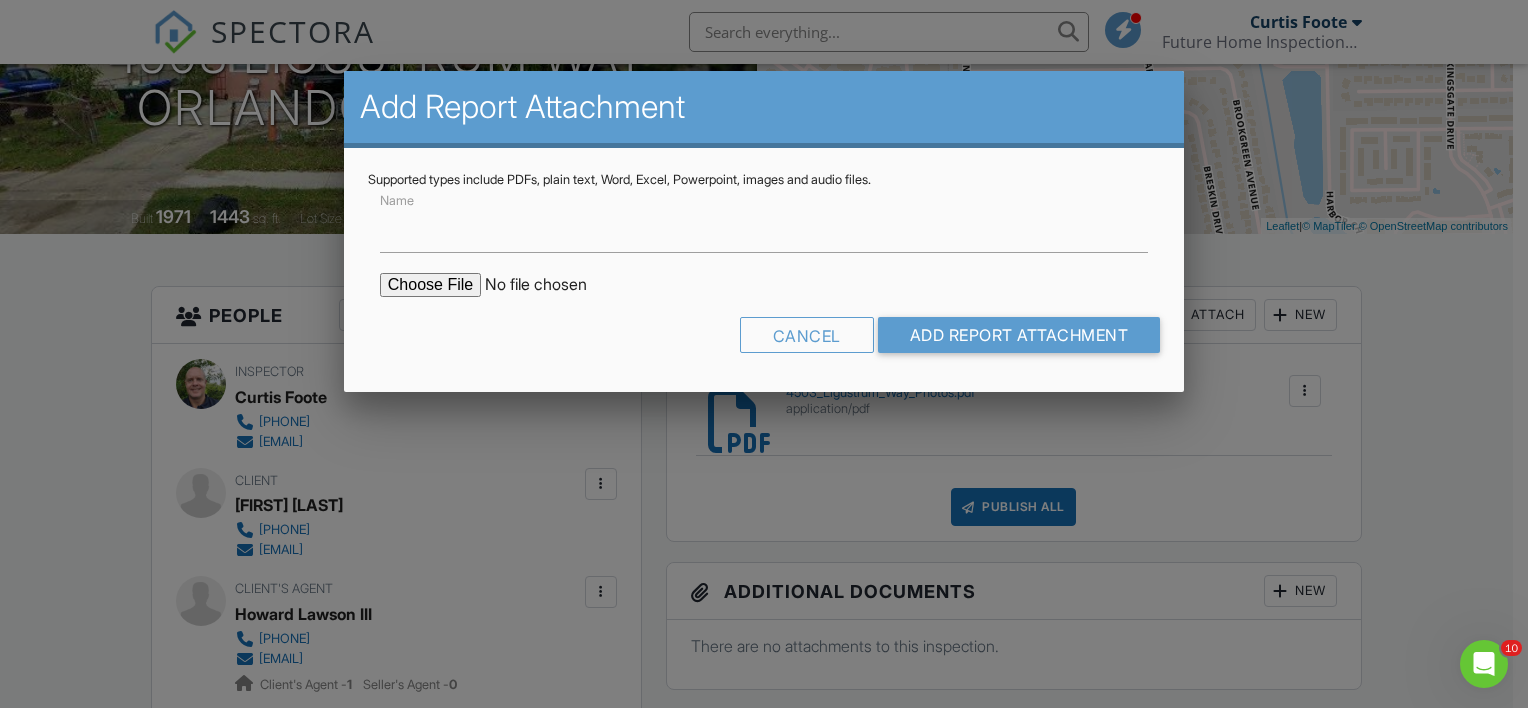 click at bounding box center [550, 285] 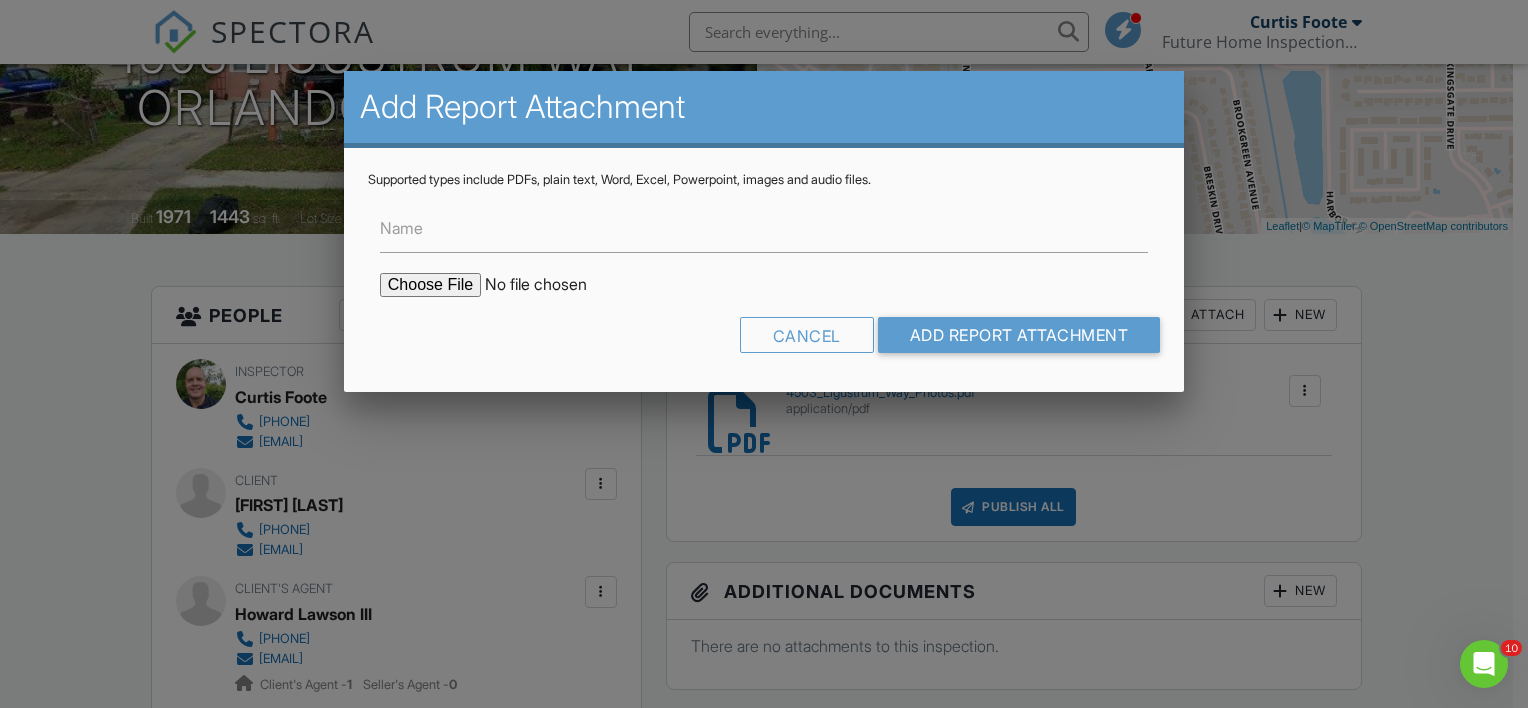 type on "C:\fakepath\[NUMBER] [STREET] Wind Mit.pdf" 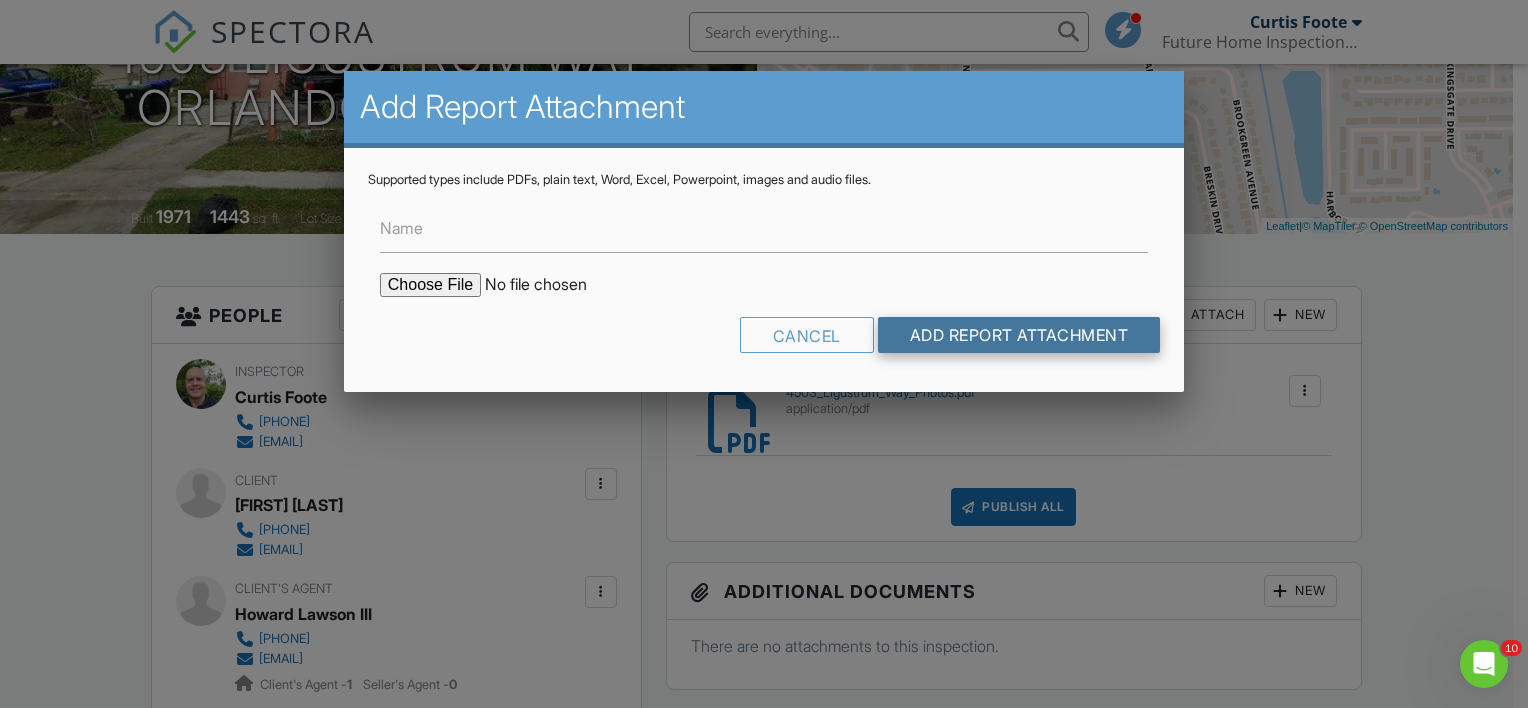 click on "Add Report Attachment" at bounding box center [1019, 335] 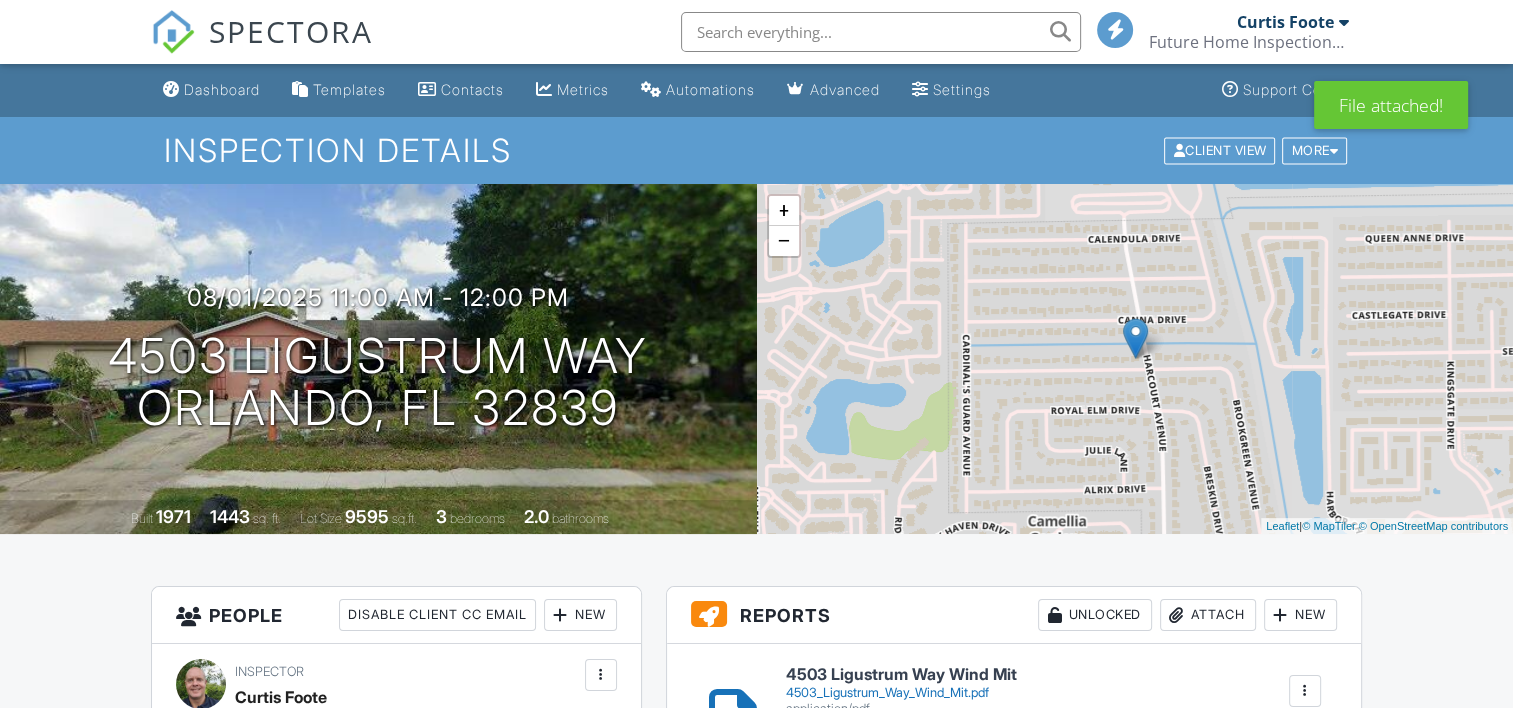 scroll, scrollTop: 300, scrollLeft: 0, axis: vertical 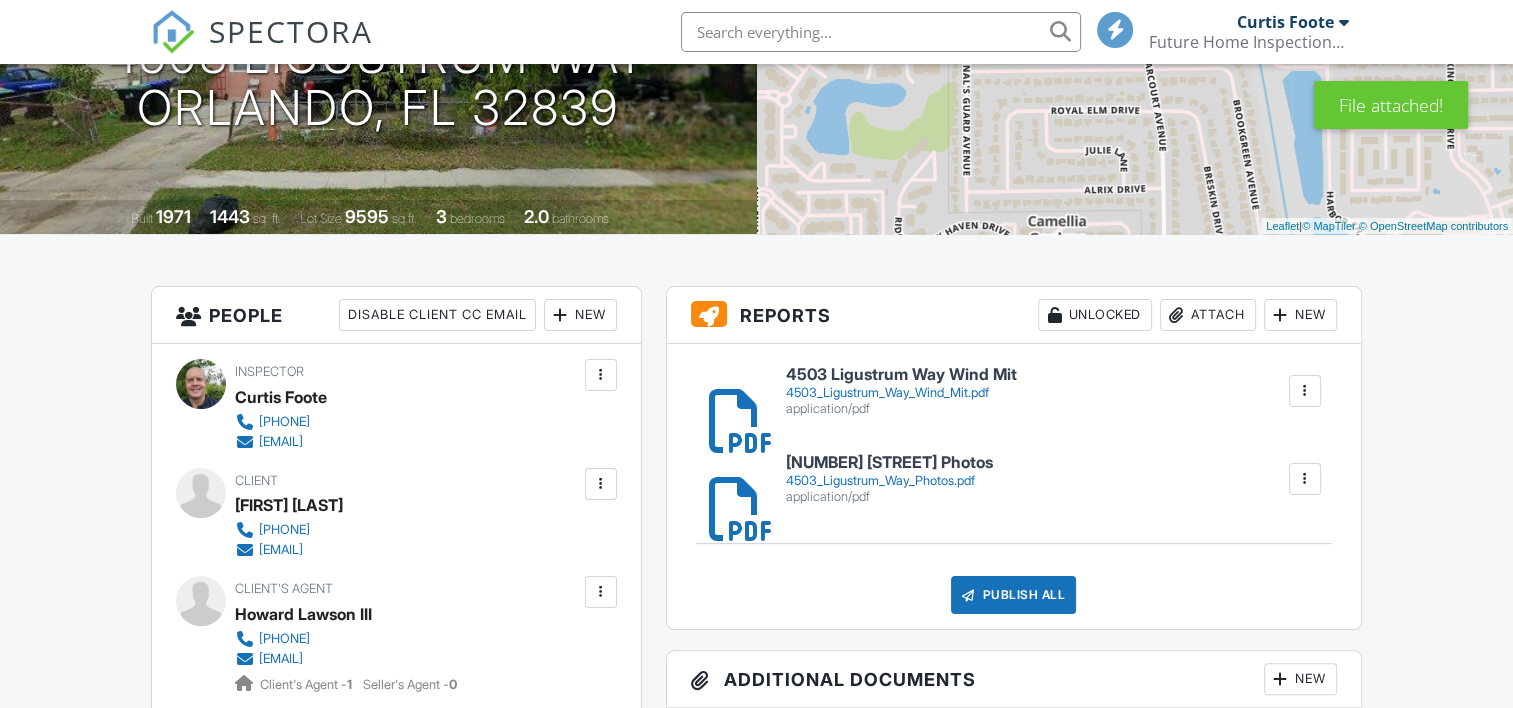 click on "Attach" at bounding box center (1208, 315) 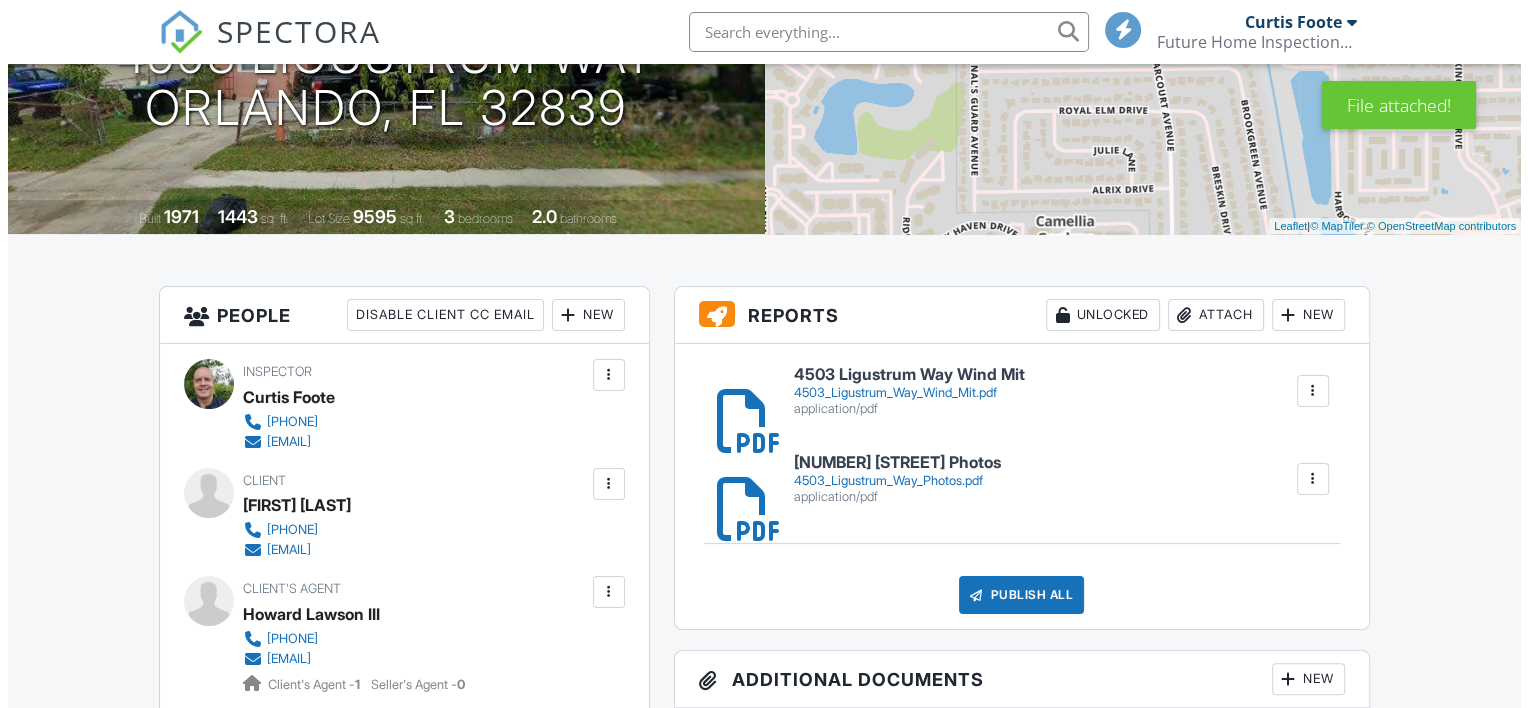 scroll, scrollTop: 0, scrollLeft: 0, axis: both 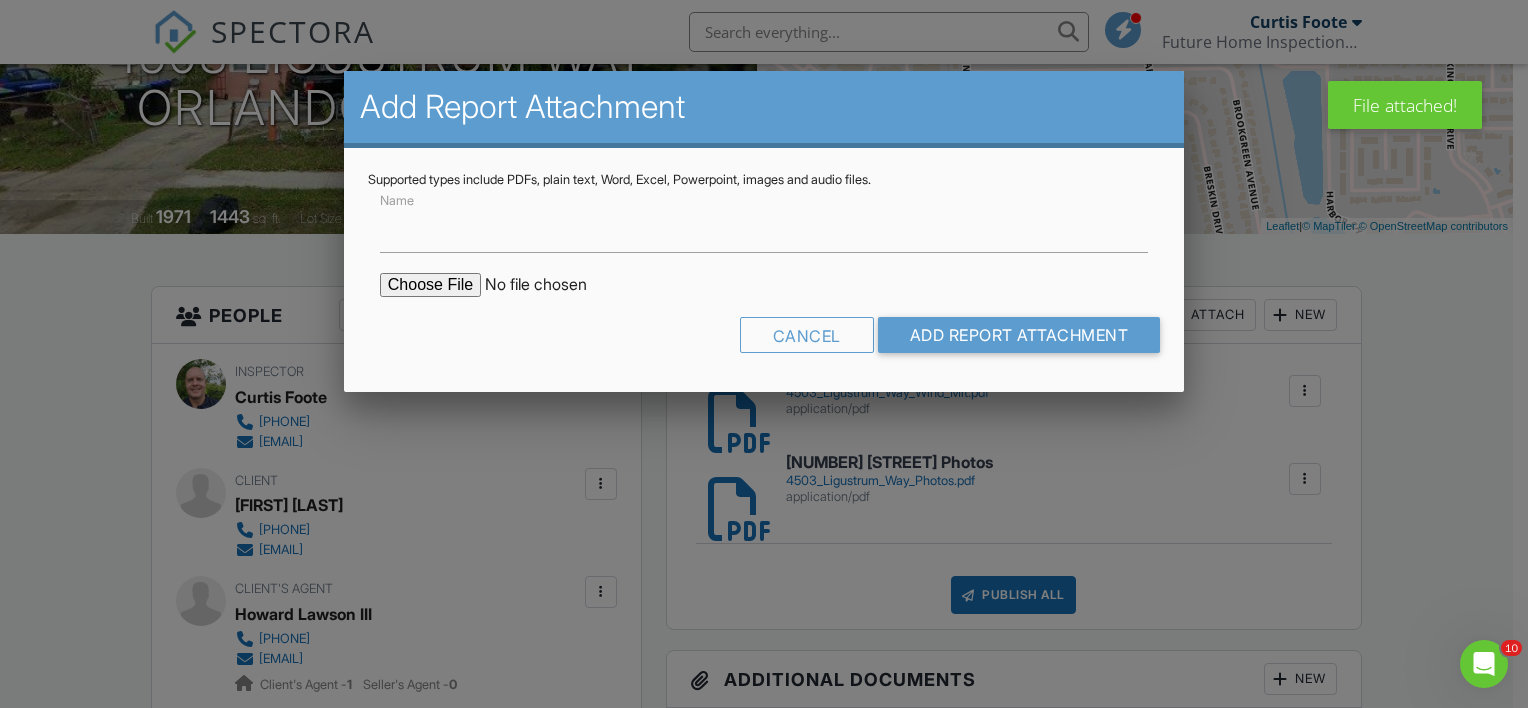 click at bounding box center (550, 285) 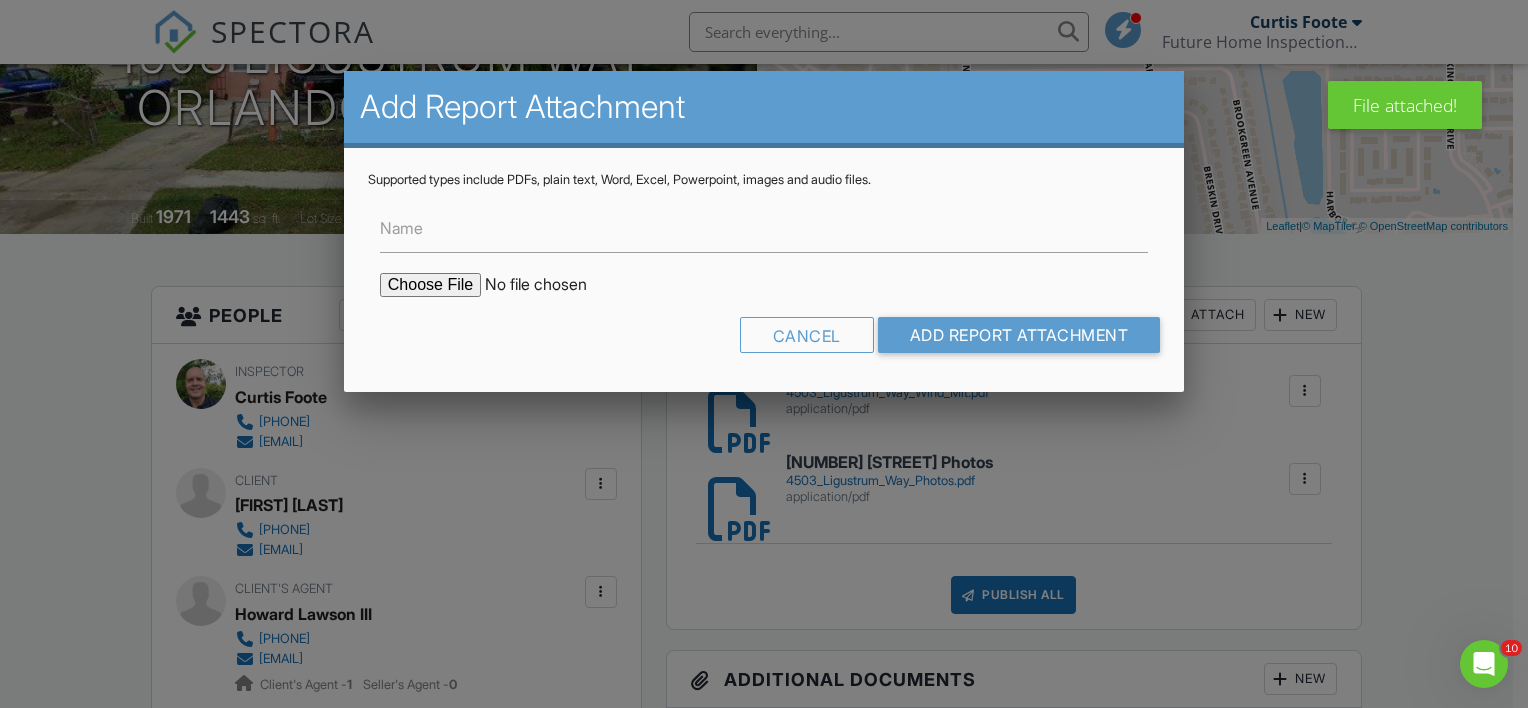 type on "C:\fakepath\4503 Ligustrum Way.pdf" 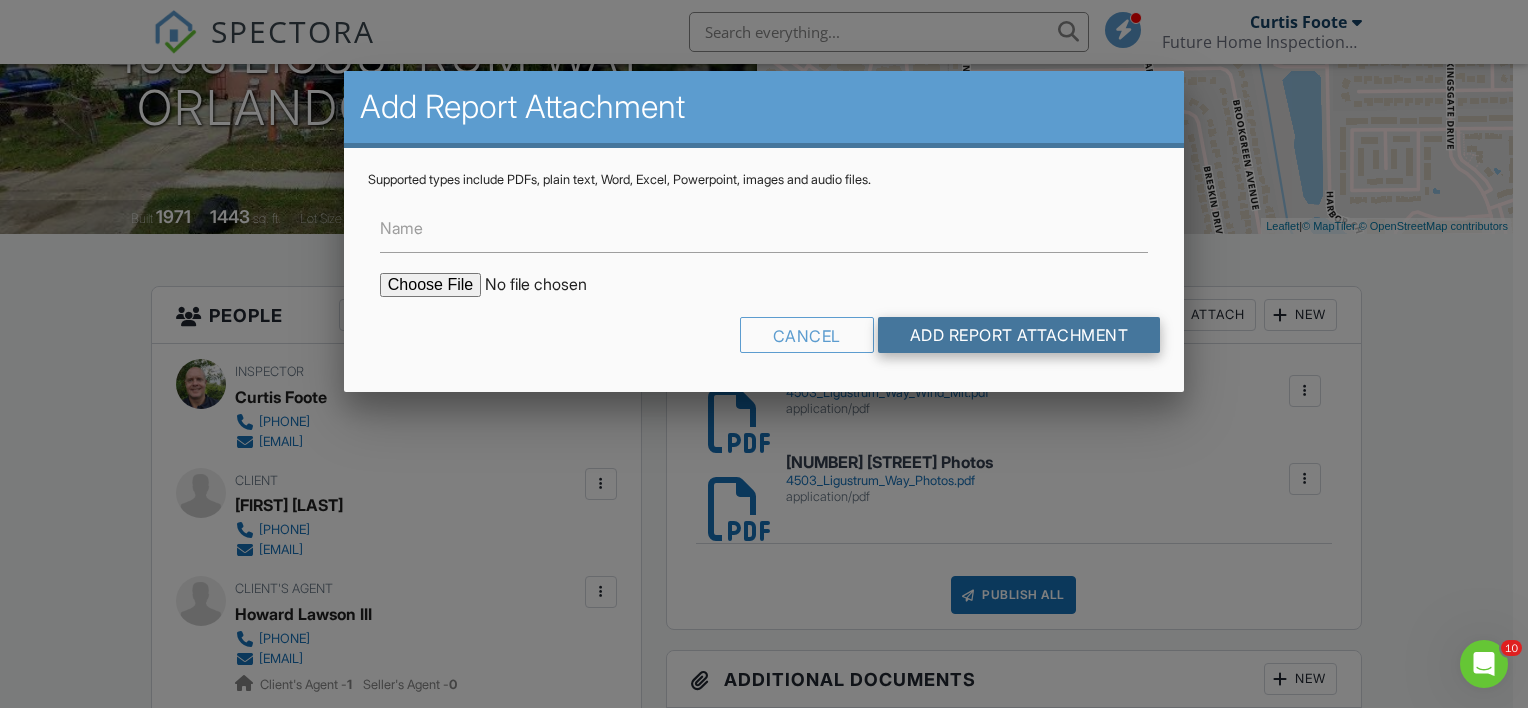 click on "Add Report Attachment" at bounding box center [1019, 335] 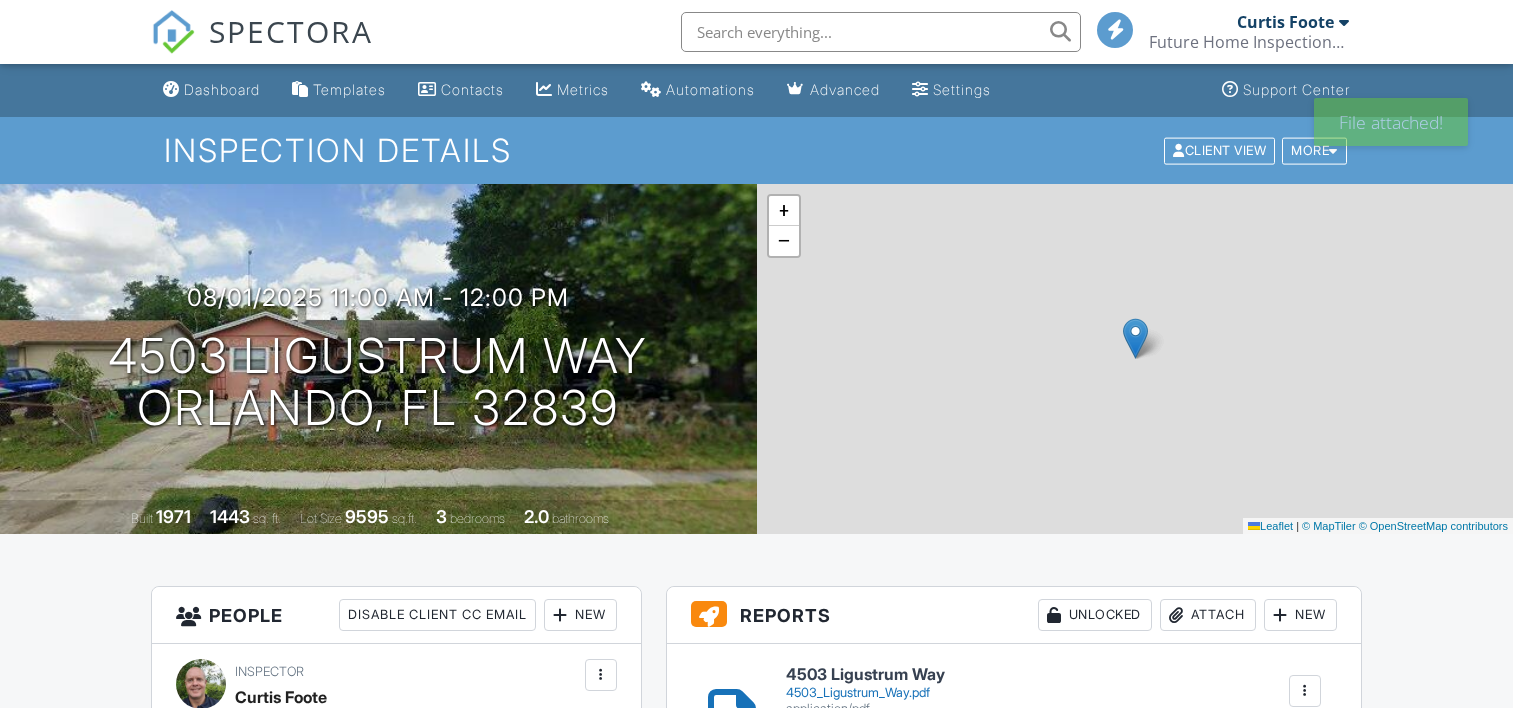 scroll, scrollTop: 0, scrollLeft: 0, axis: both 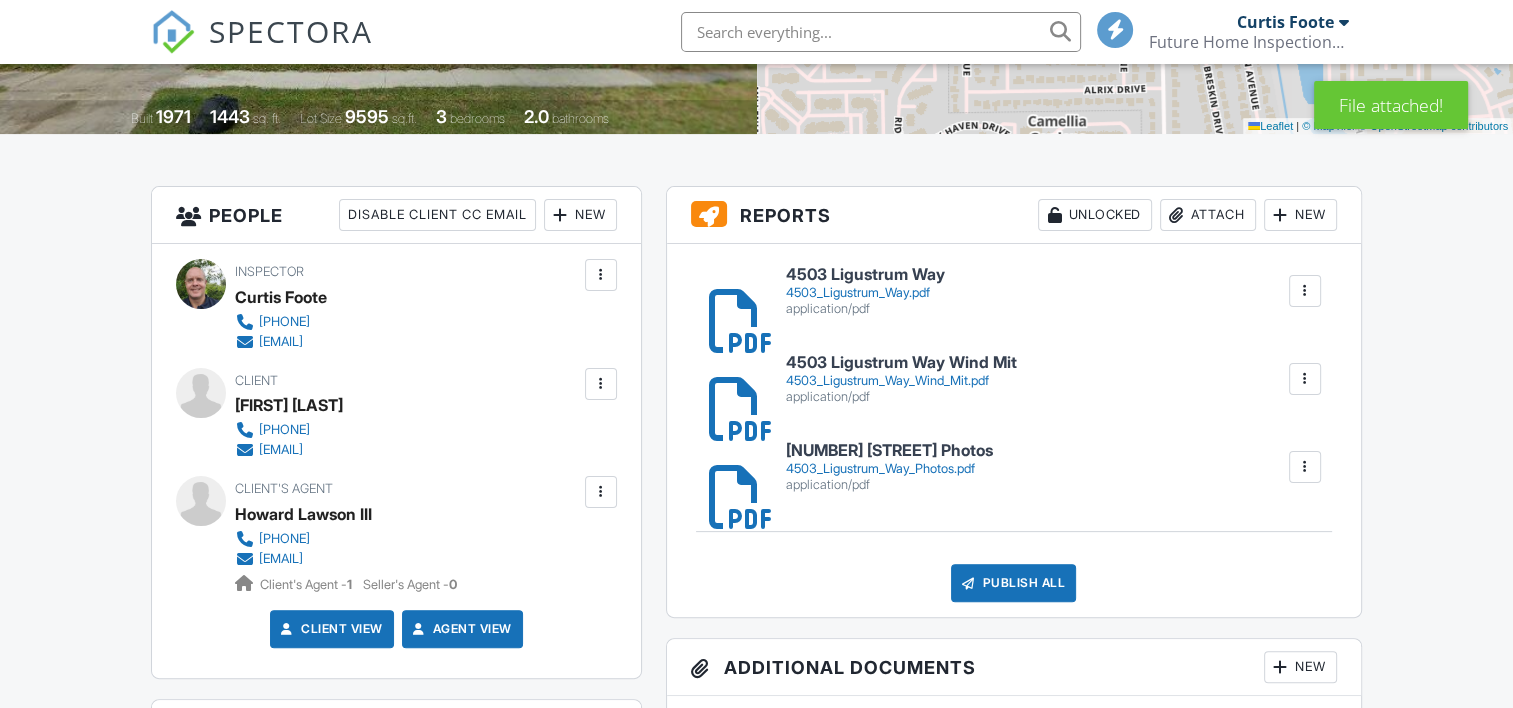 click on "4503 Ligustrum Way Wind Mit" at bounding box center [901, 363] 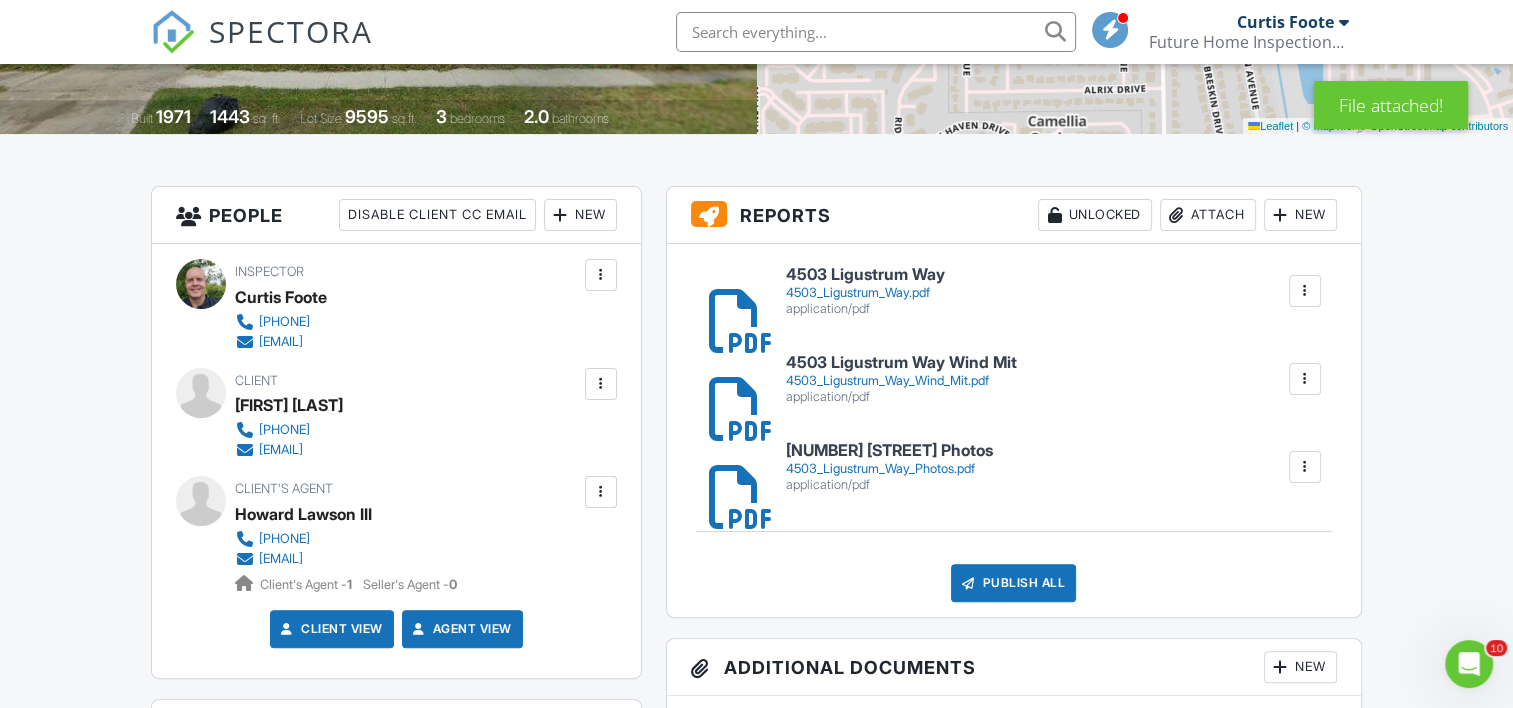 scroll, scrollTop: 0, scrollLeft: 0, axis: both 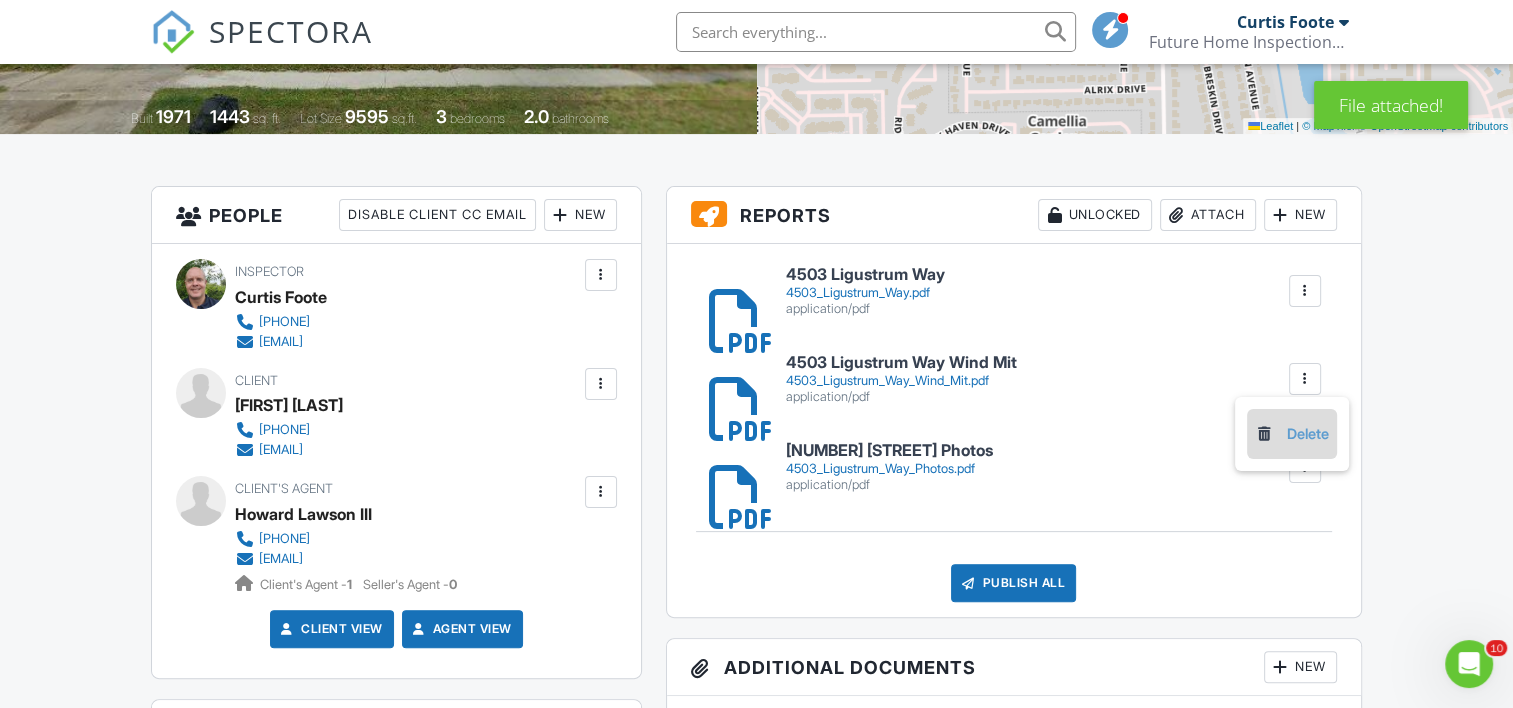 click on "Delete" at bounding box center [1292, 434] 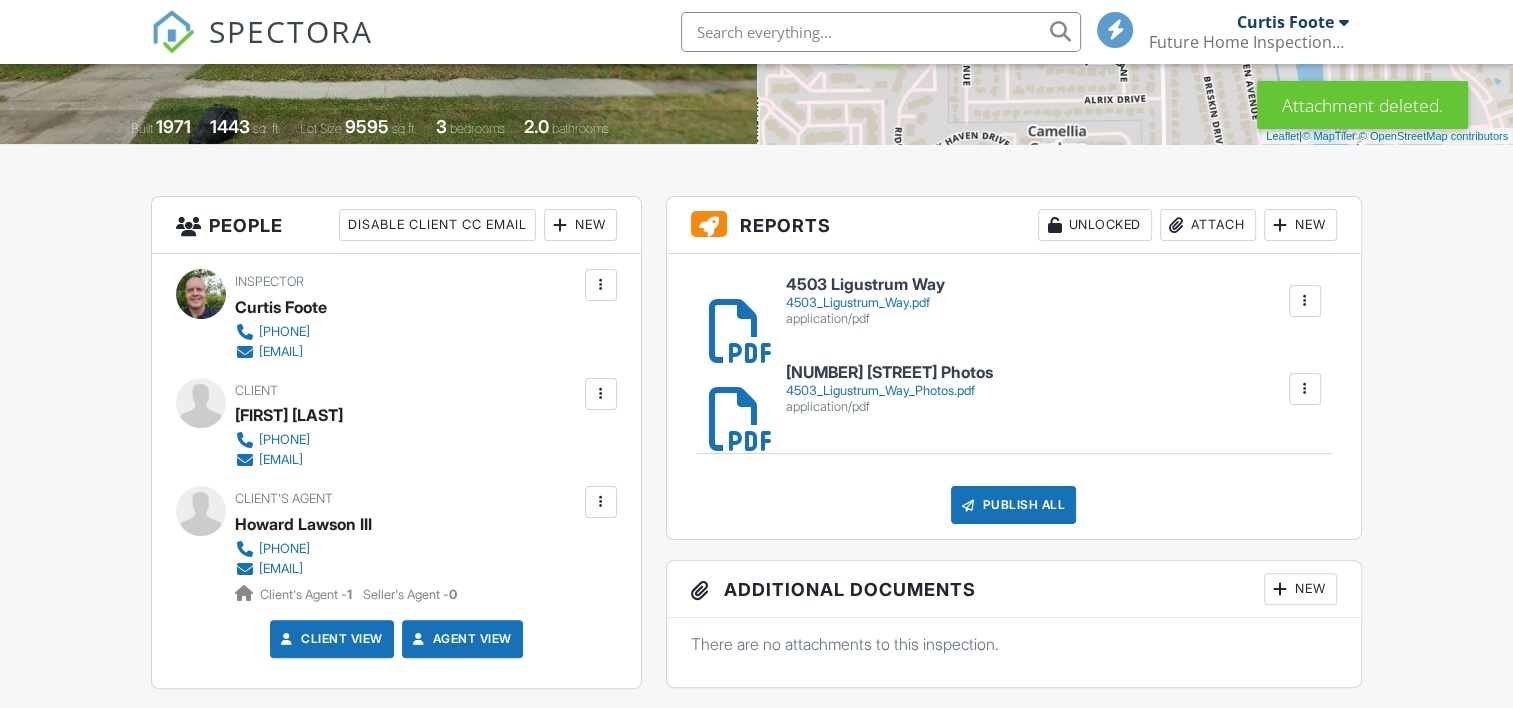 scroll, scrollTop: 400, scrollLeft: 0, axis: vertical 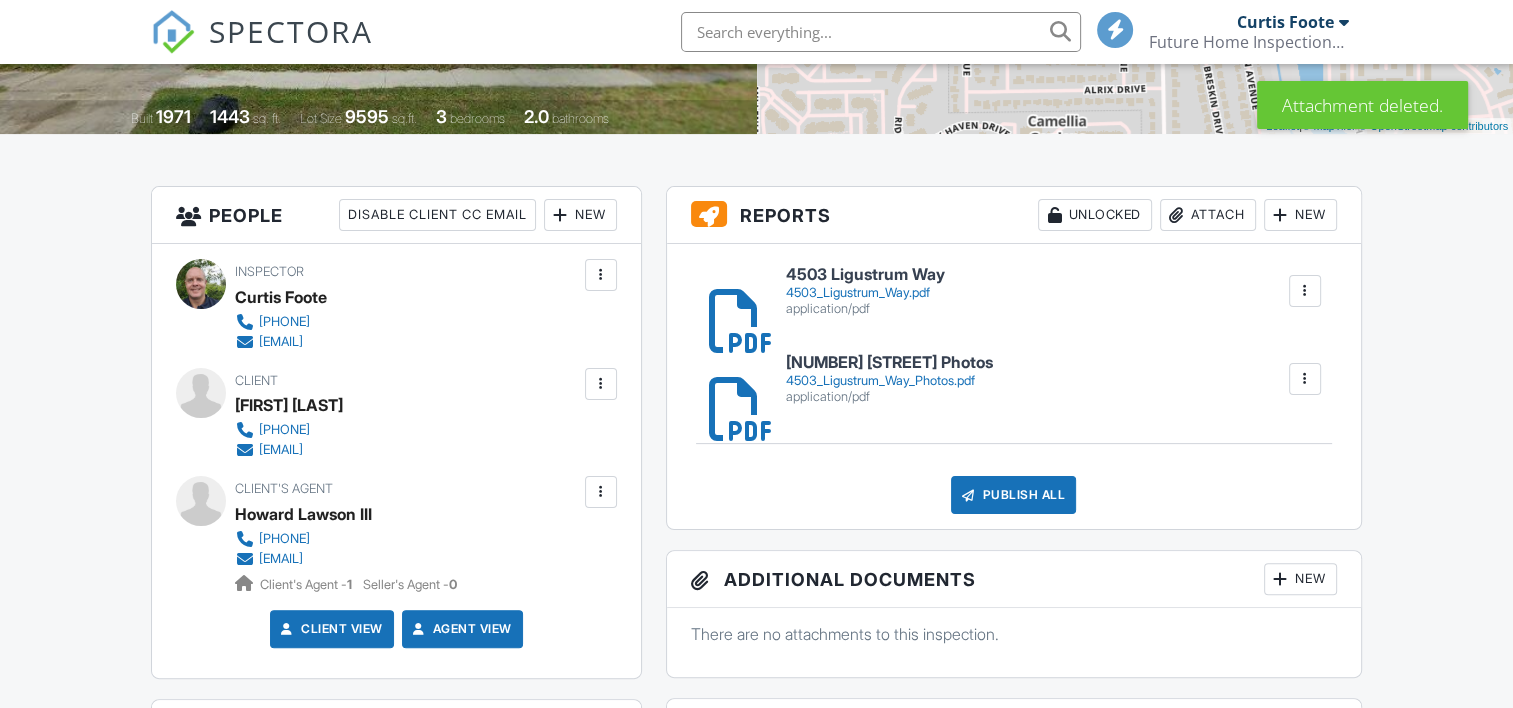 click at bounding box center (1305, 291) 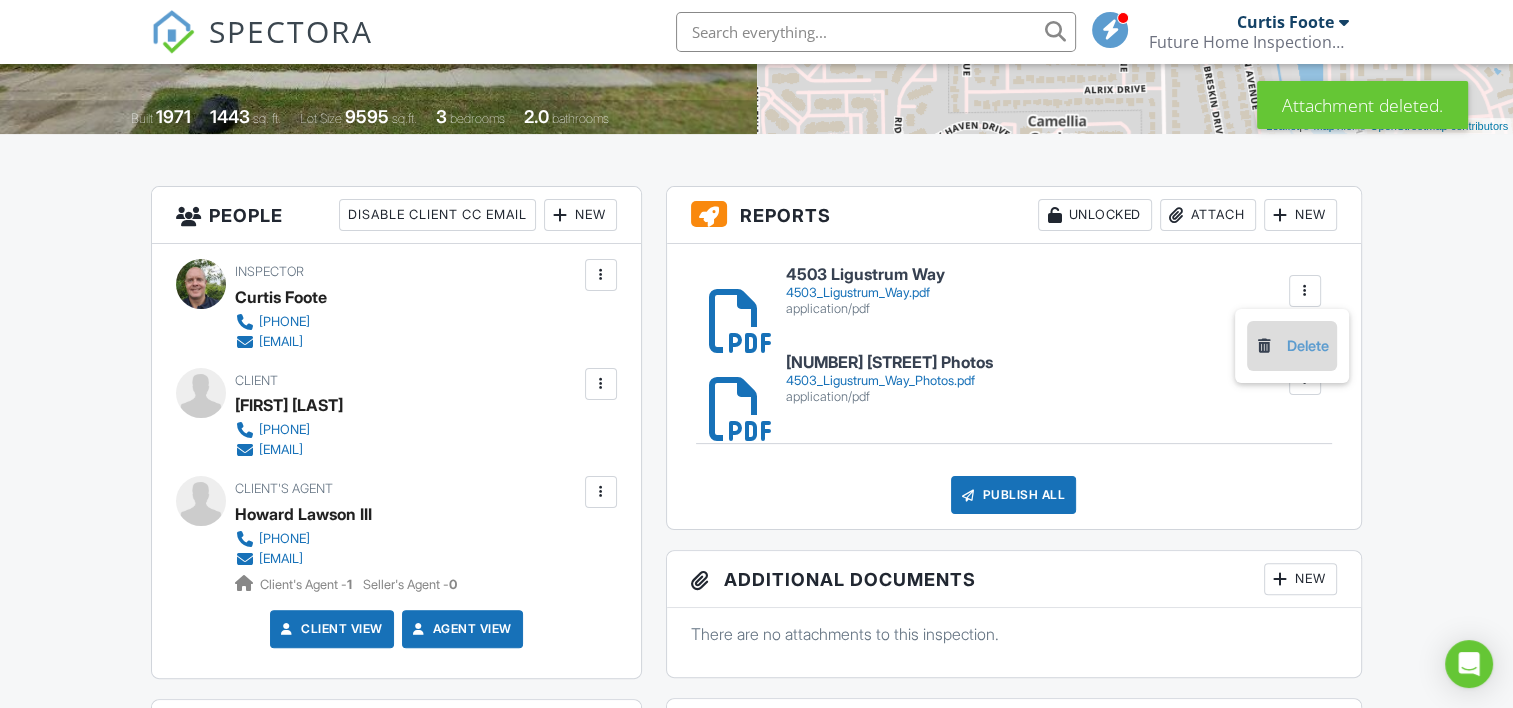click on "Delete" at bounding box center (1292, 346) 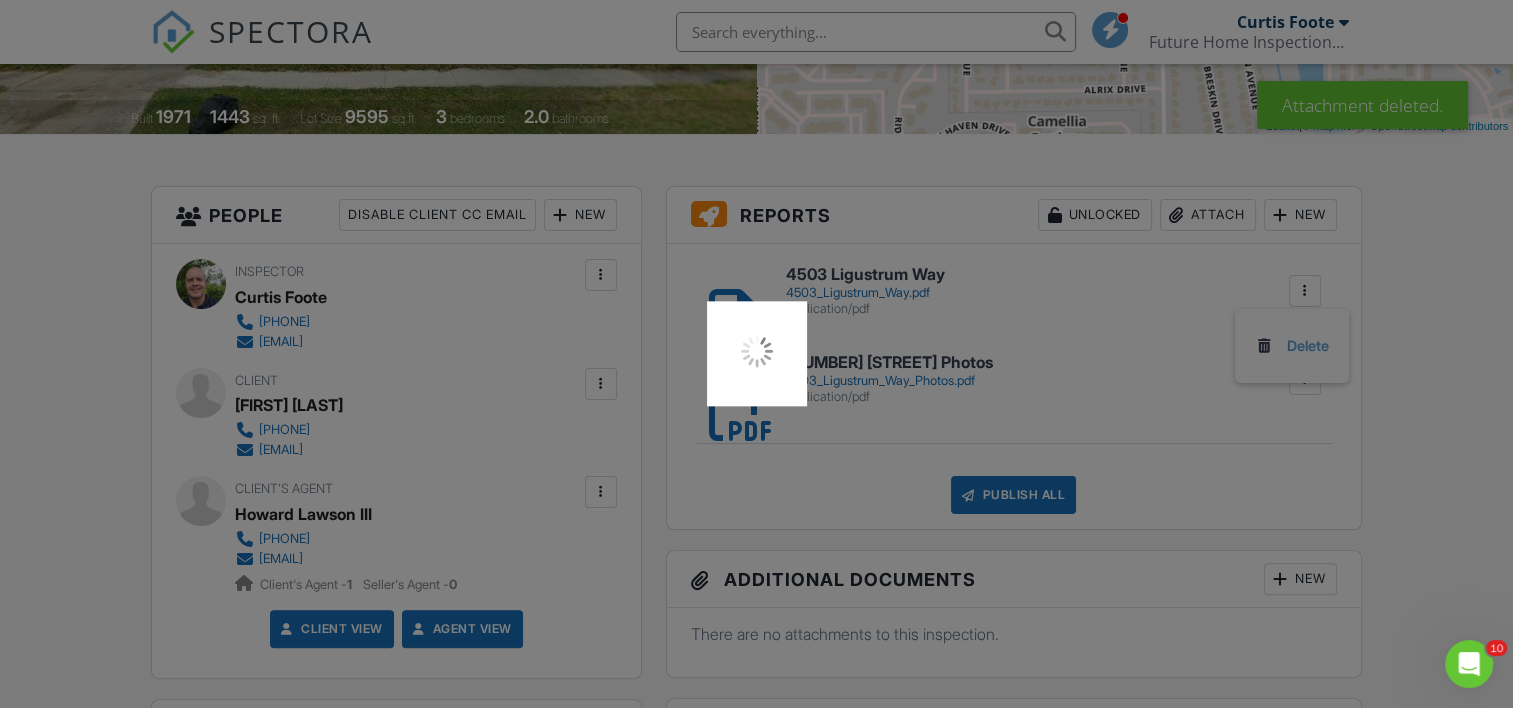 scroll, scrollTop: 0, scrollLeft: 0, axis: both 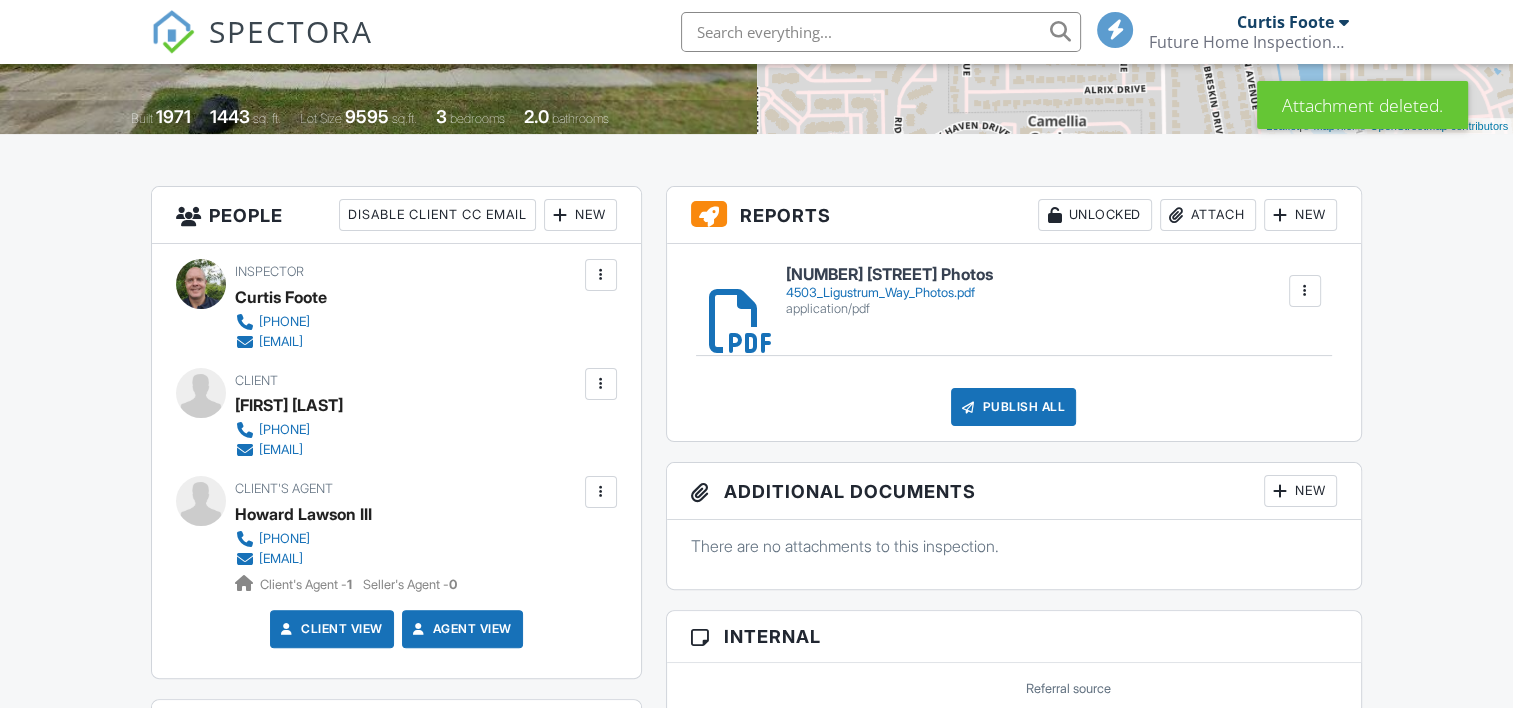 click at bounding box center (1177, 215) 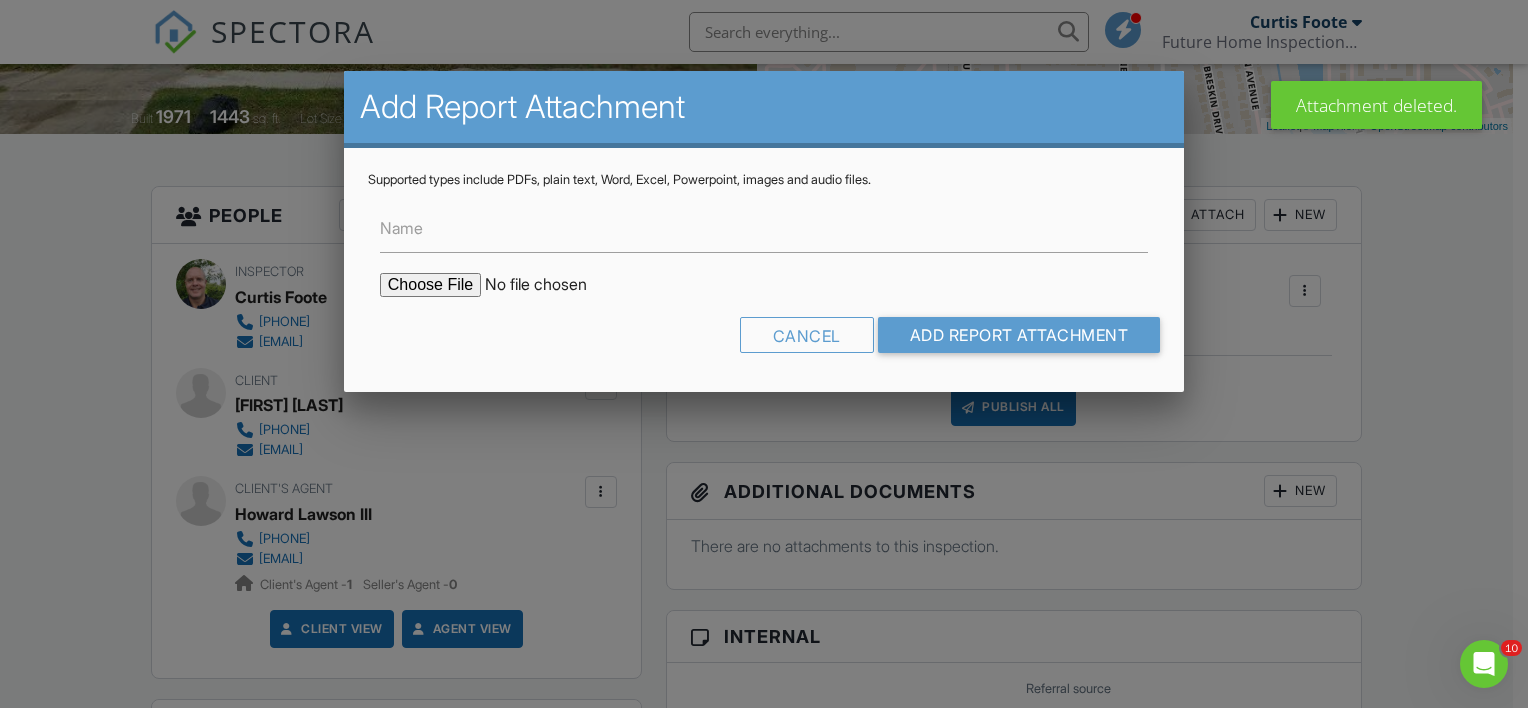 click at bounding box center [550, 285] 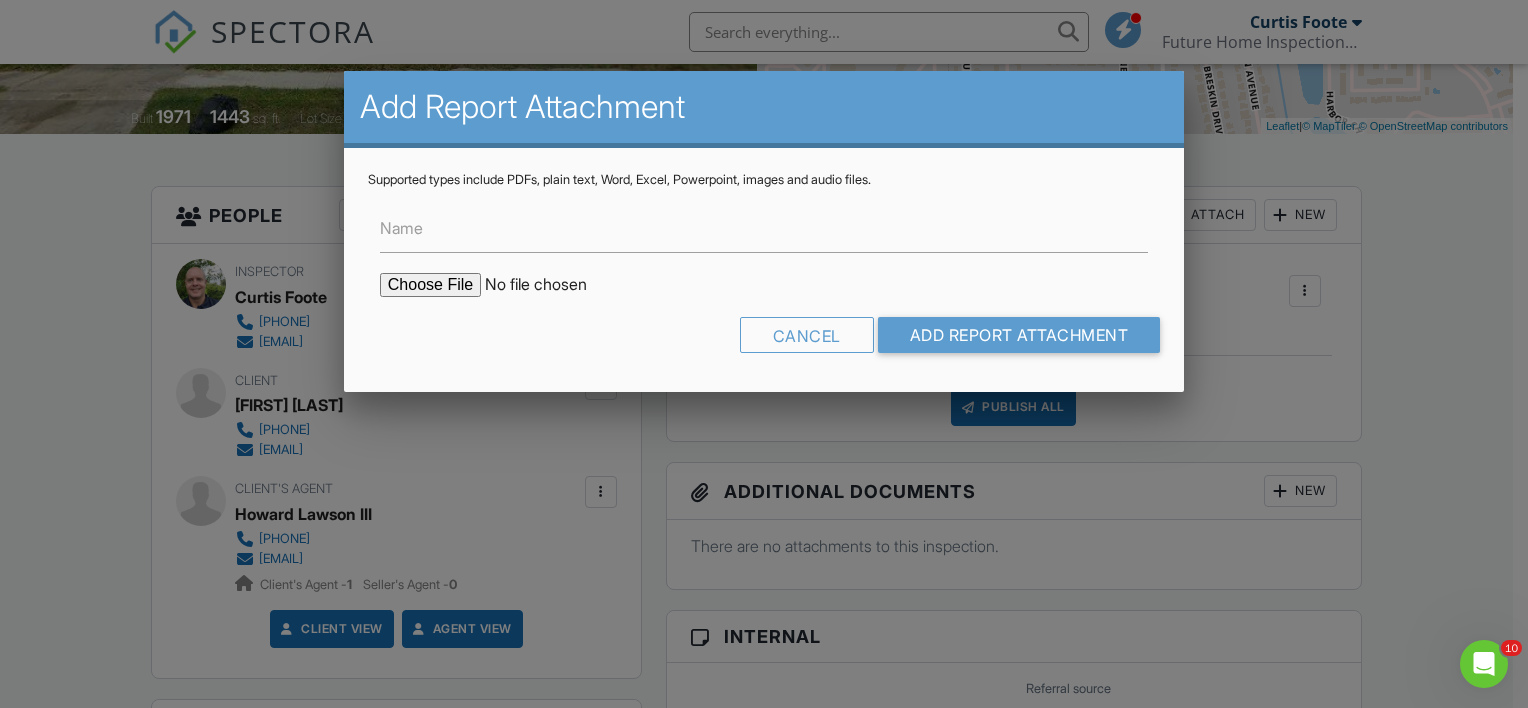 type on "C:\fakepath\4503_Ligustrum_Way_Wind_Mit.pdf" 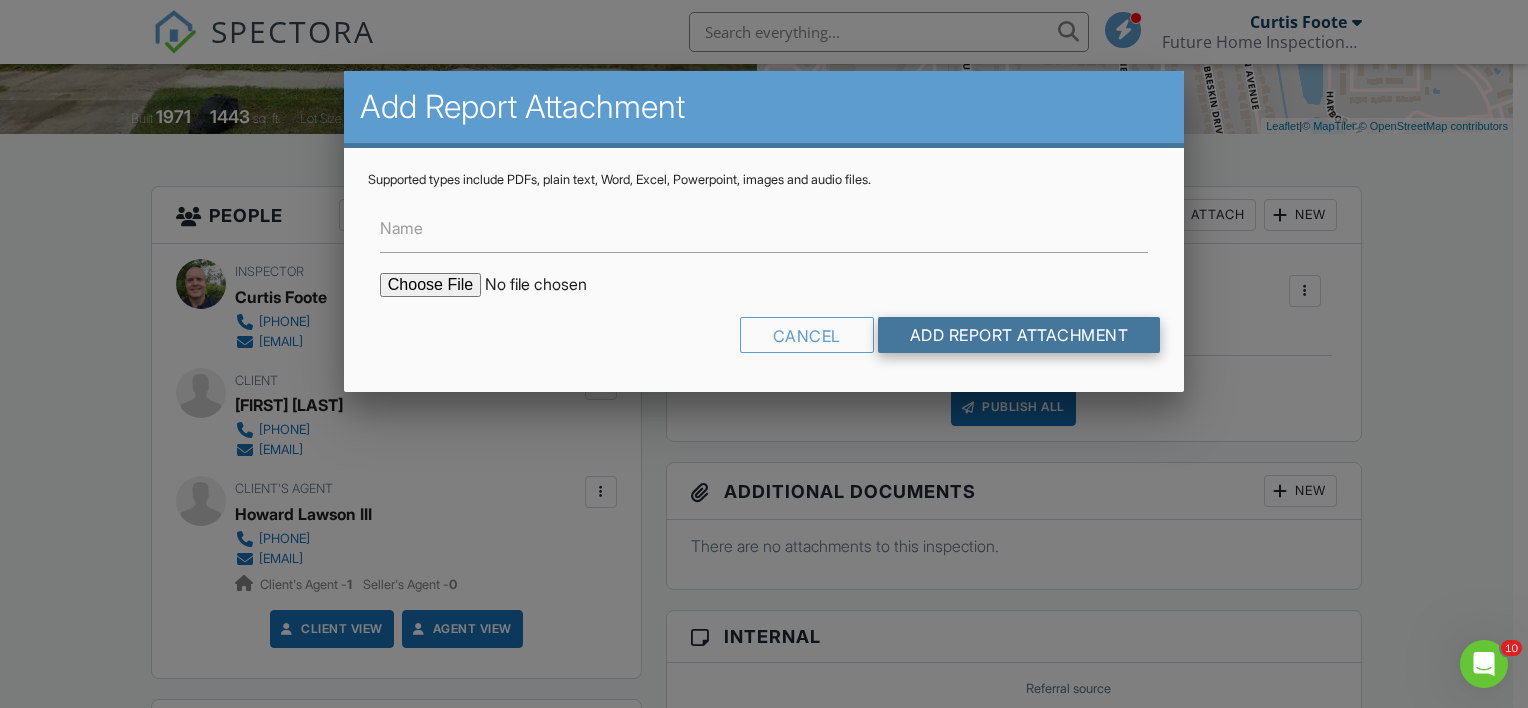 click on "Add Report Attachment" at bounding box center (1019, 335) 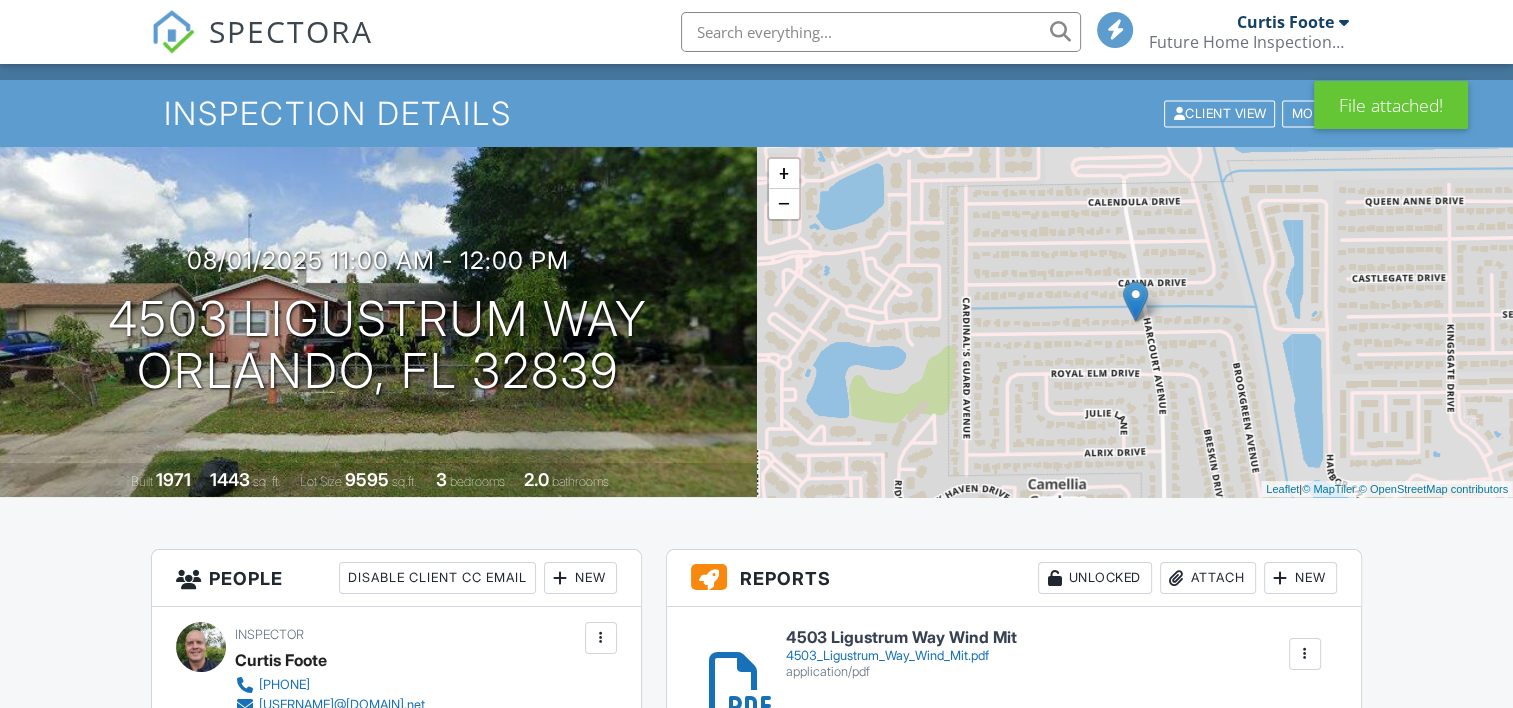 scroll, scrollTop: 300, scrollLeft: 0, axis: vertical 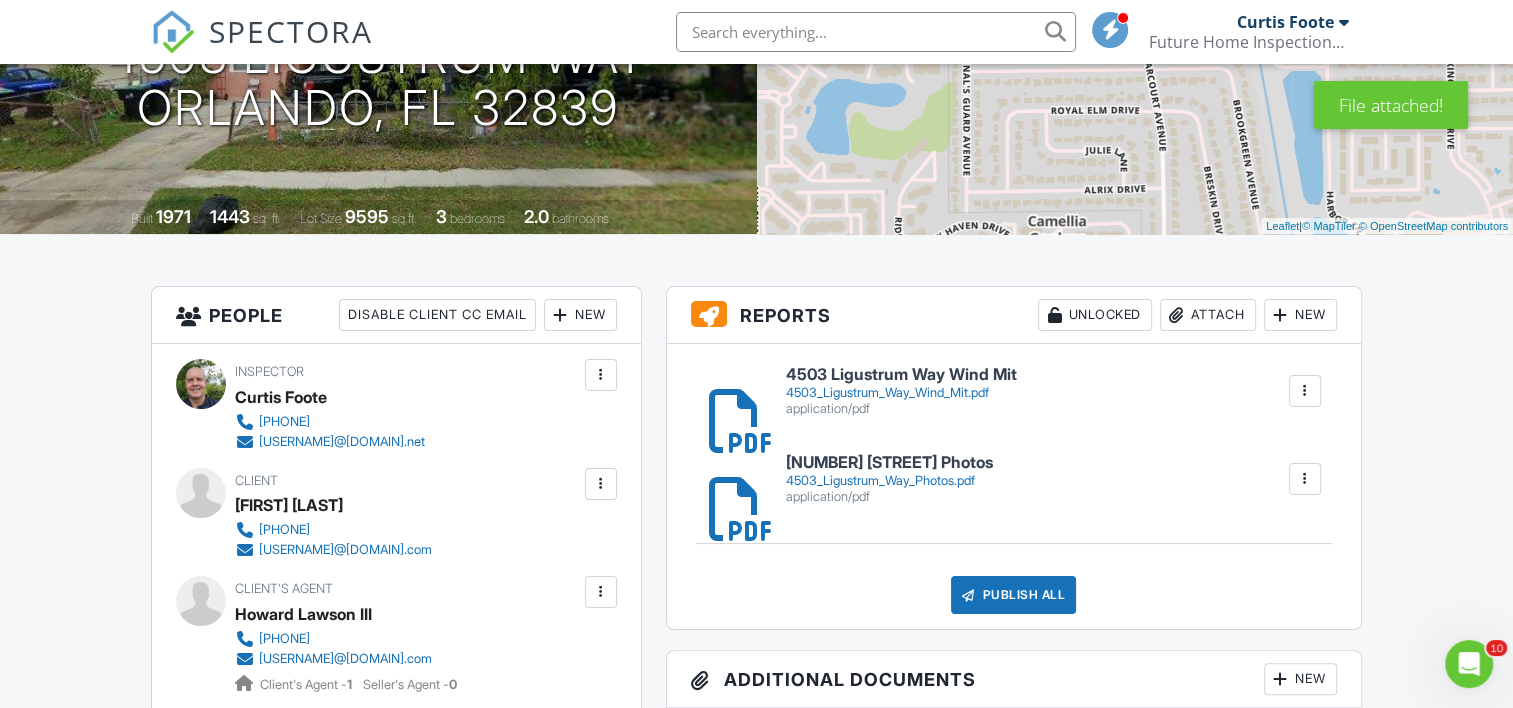 click on "Attach" at bounding box center (1208, 315) 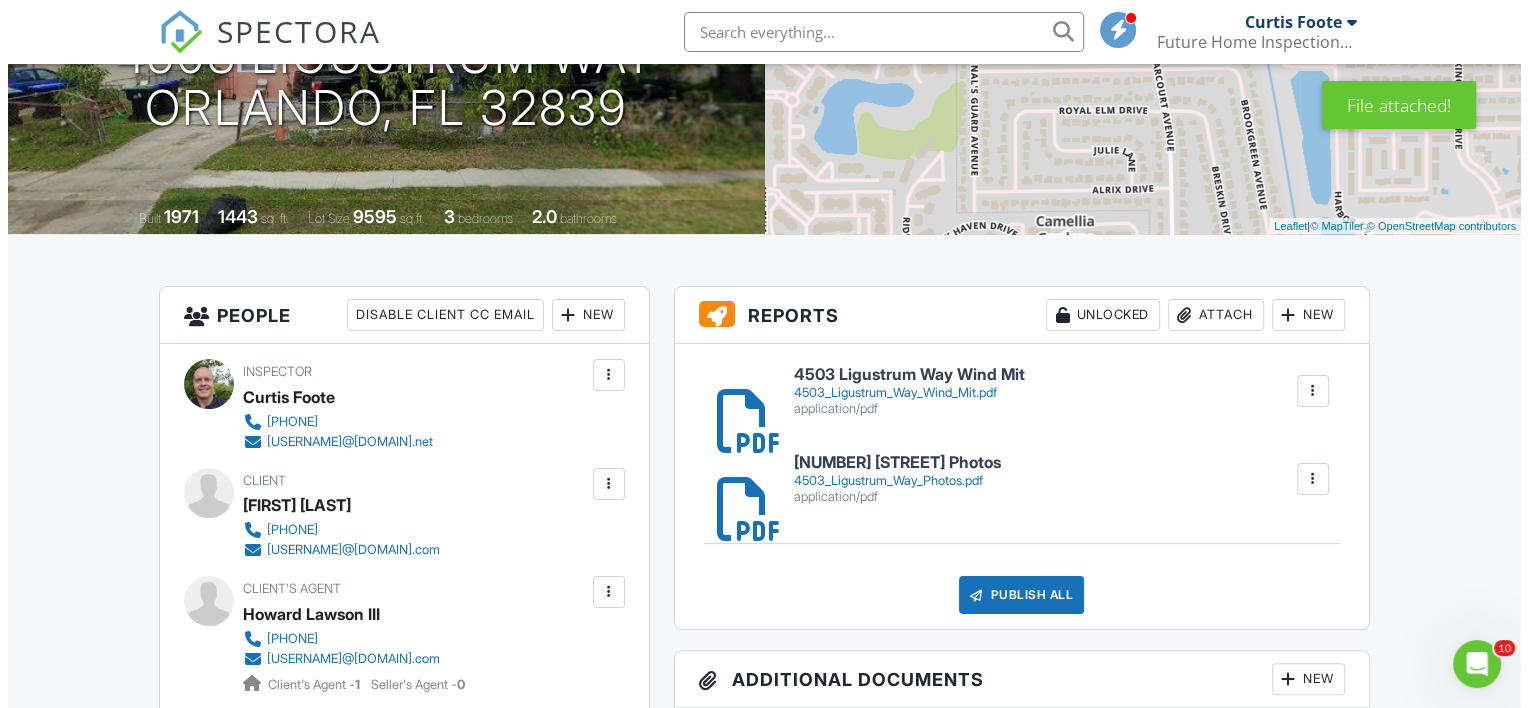 scroll, scrollTop: 0, scrollLeft: 0, axis: both 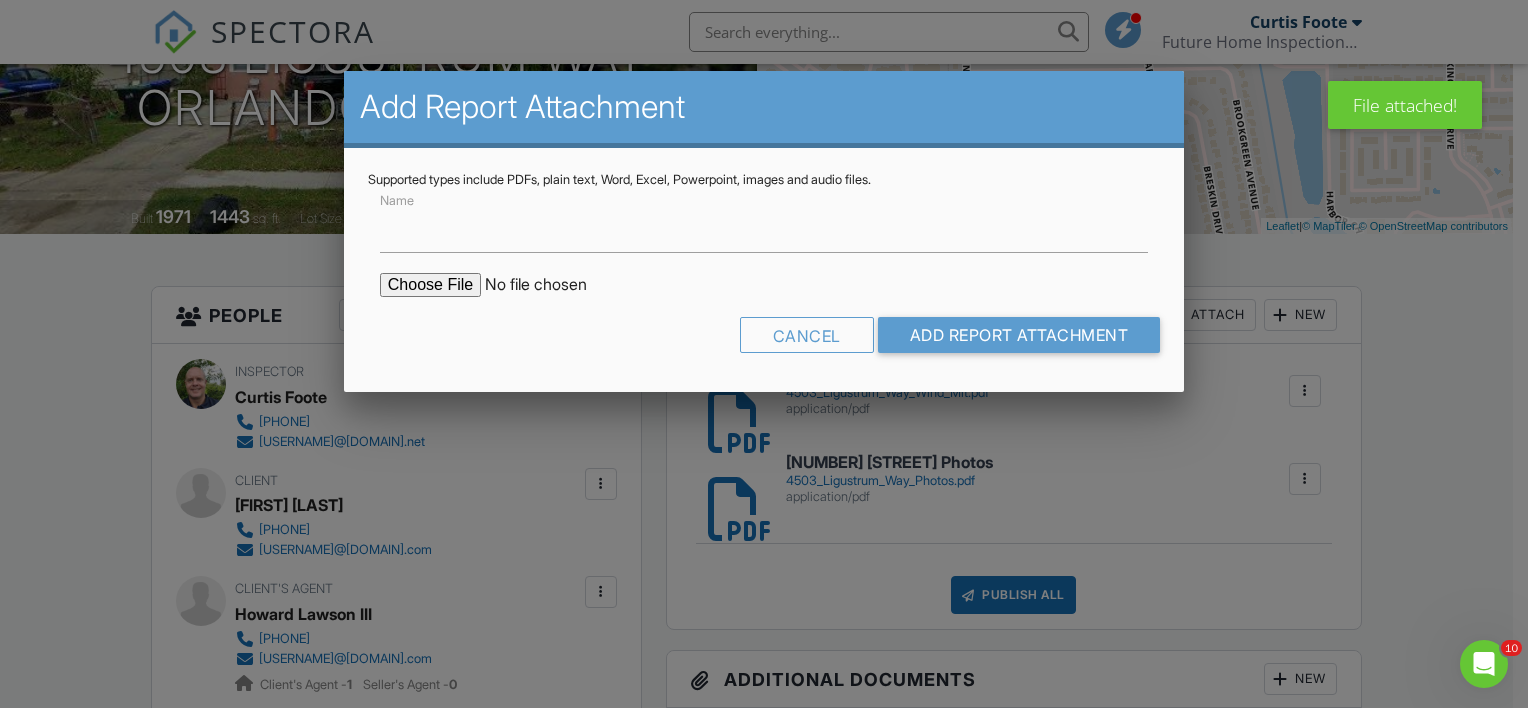 click at bounding box center [550, 285] 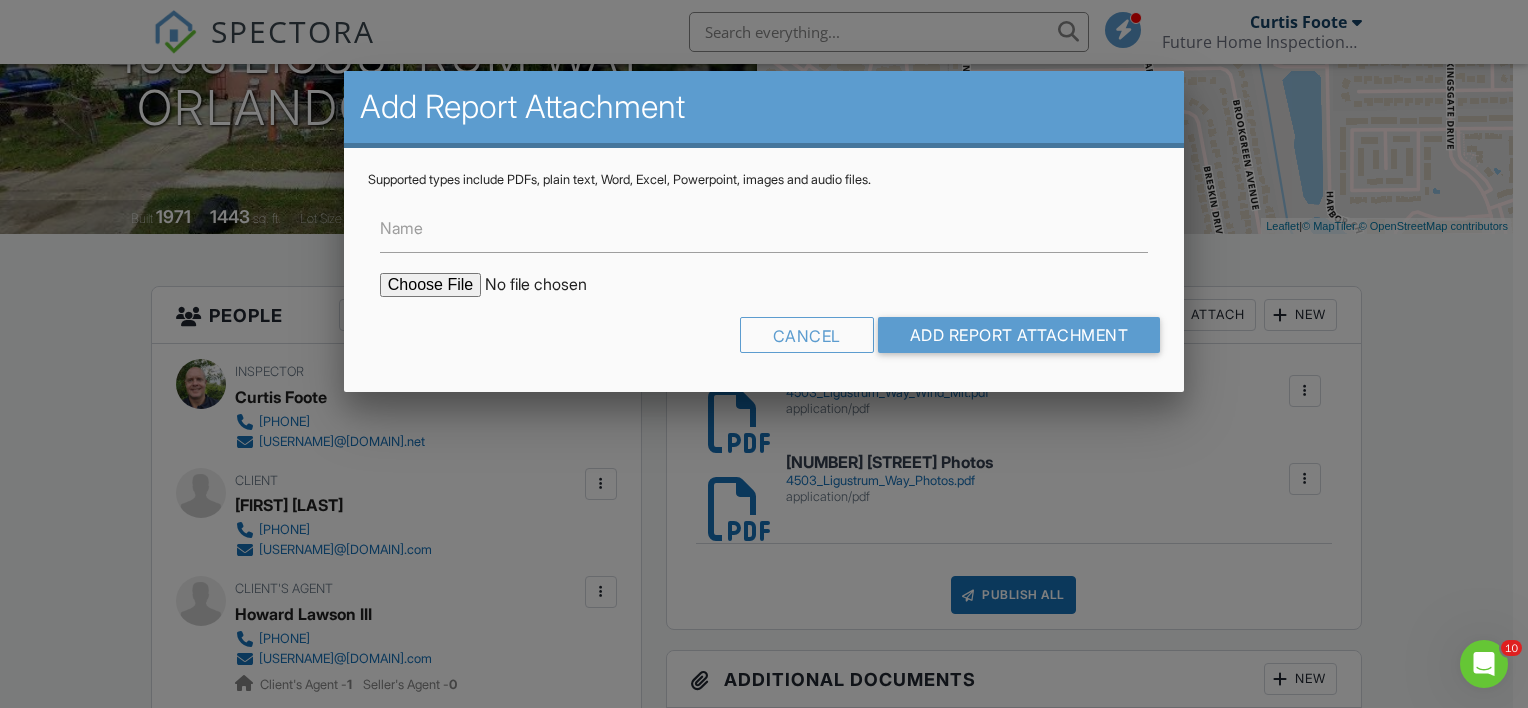 type on "C:\fakepath\4503_Ligustrum_Way.pdf" 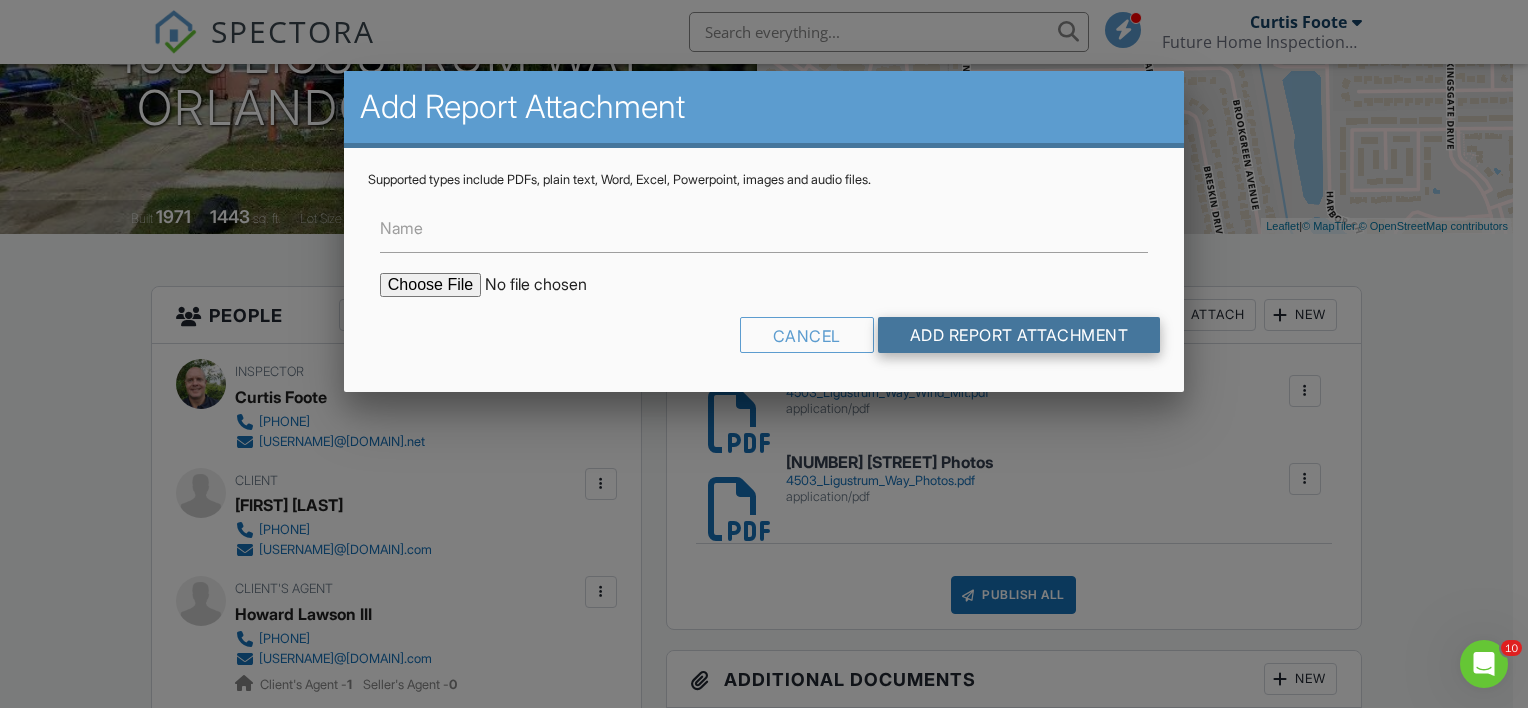 click on "Add Report Attachment" at bounding box center [1019, 335] 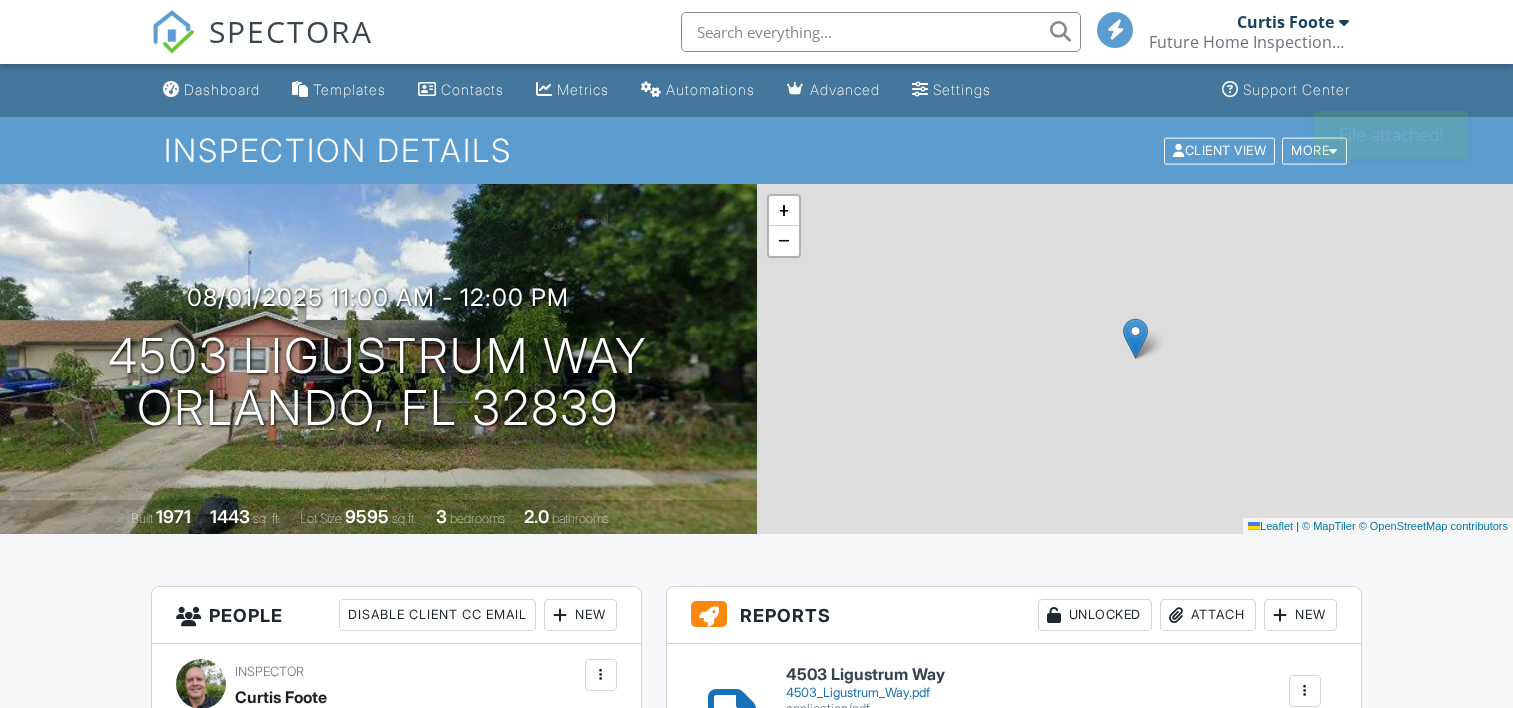 scroll, scrollTop: 0, scrollLeft: 0, axis: both 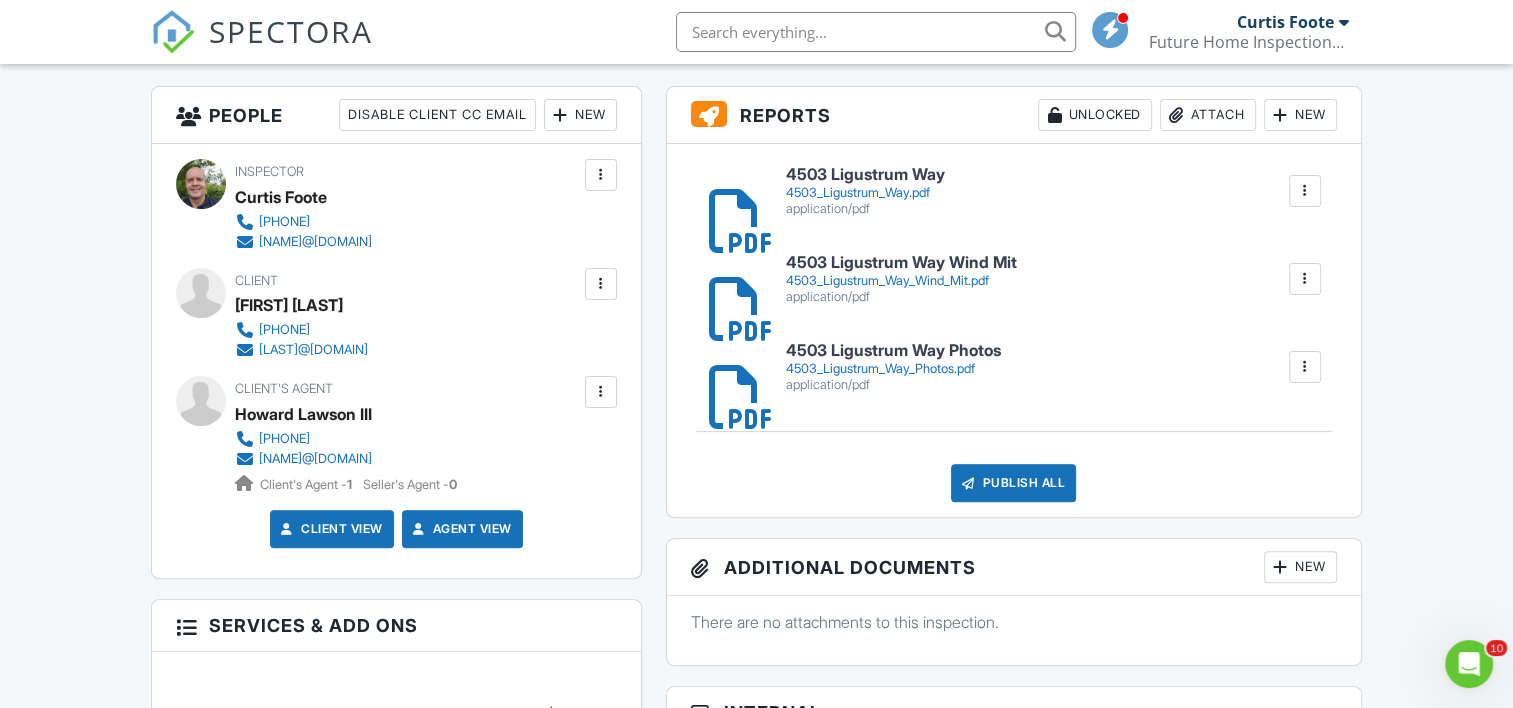 click on "4503 Ligustrum Way" at bounding box center [865, 175] 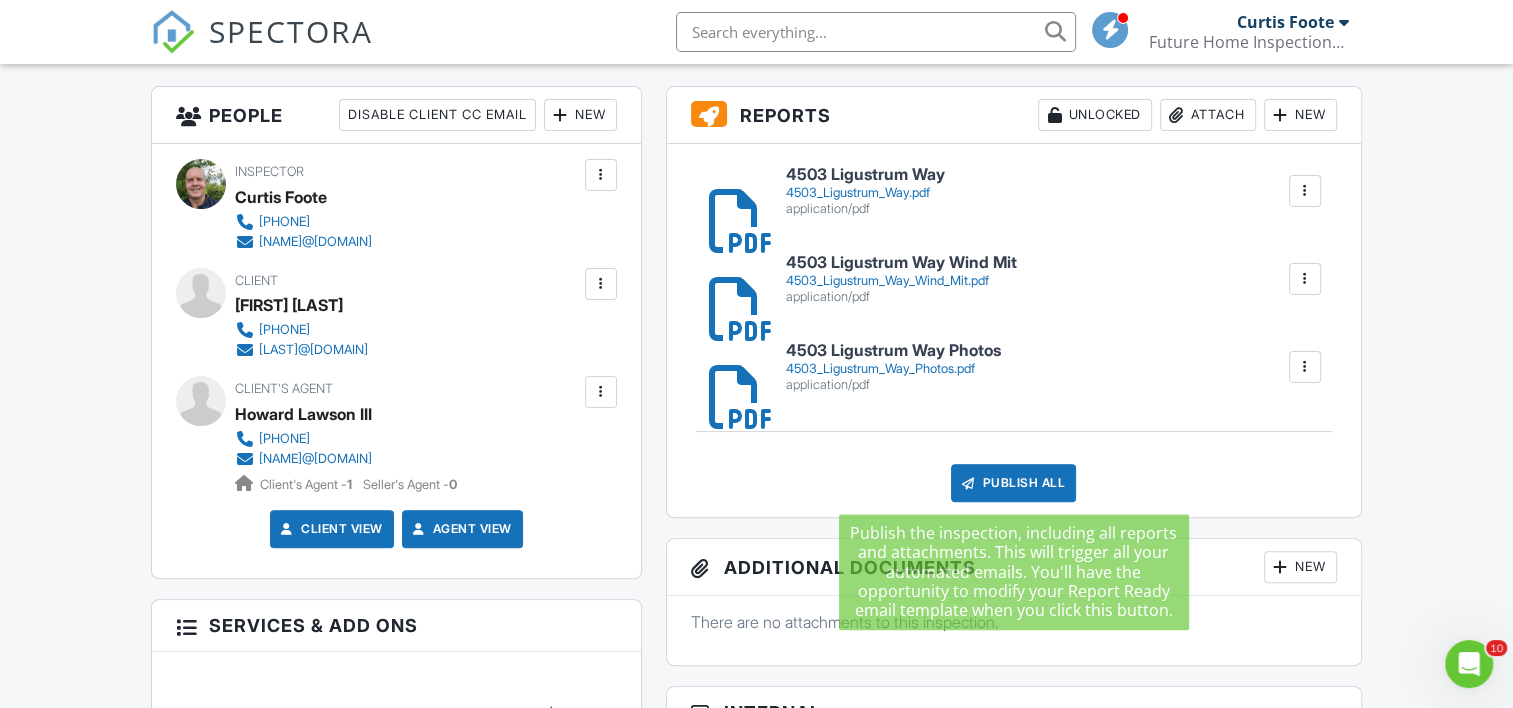 click on "Publish All" at bounding box center [1013, 483] 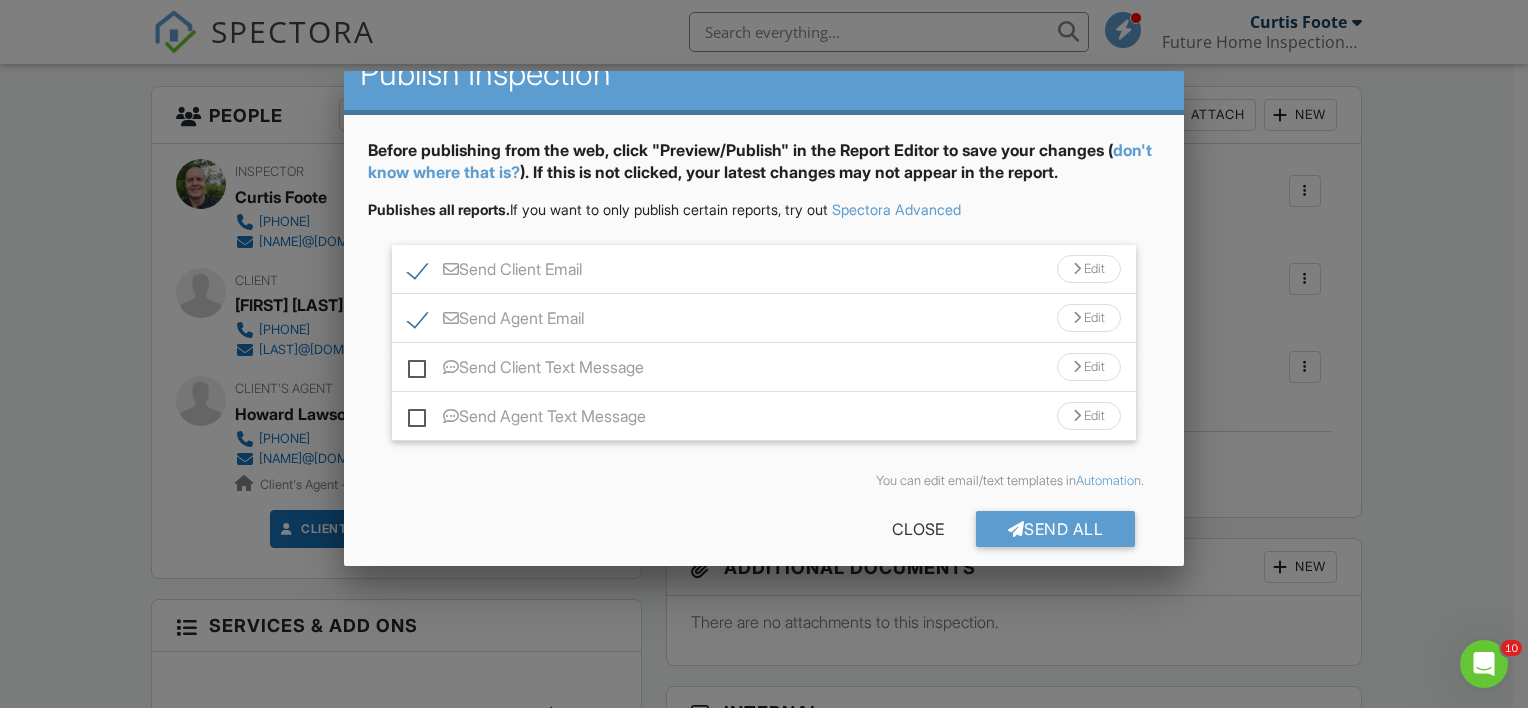 scroll, scrollTop: 49, scrollLeft: 0, axis: vertical 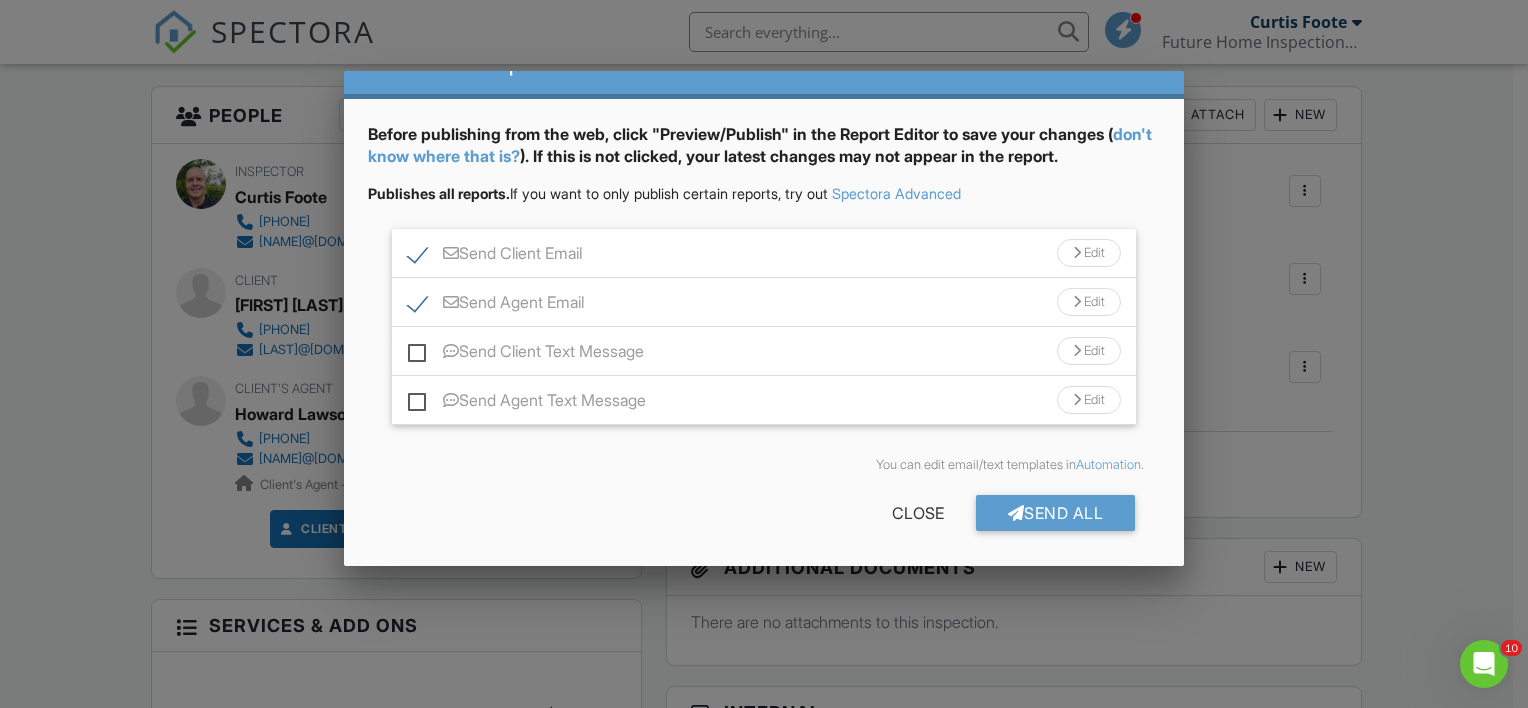 click on "Edit" at bounding box center (1089, 253) 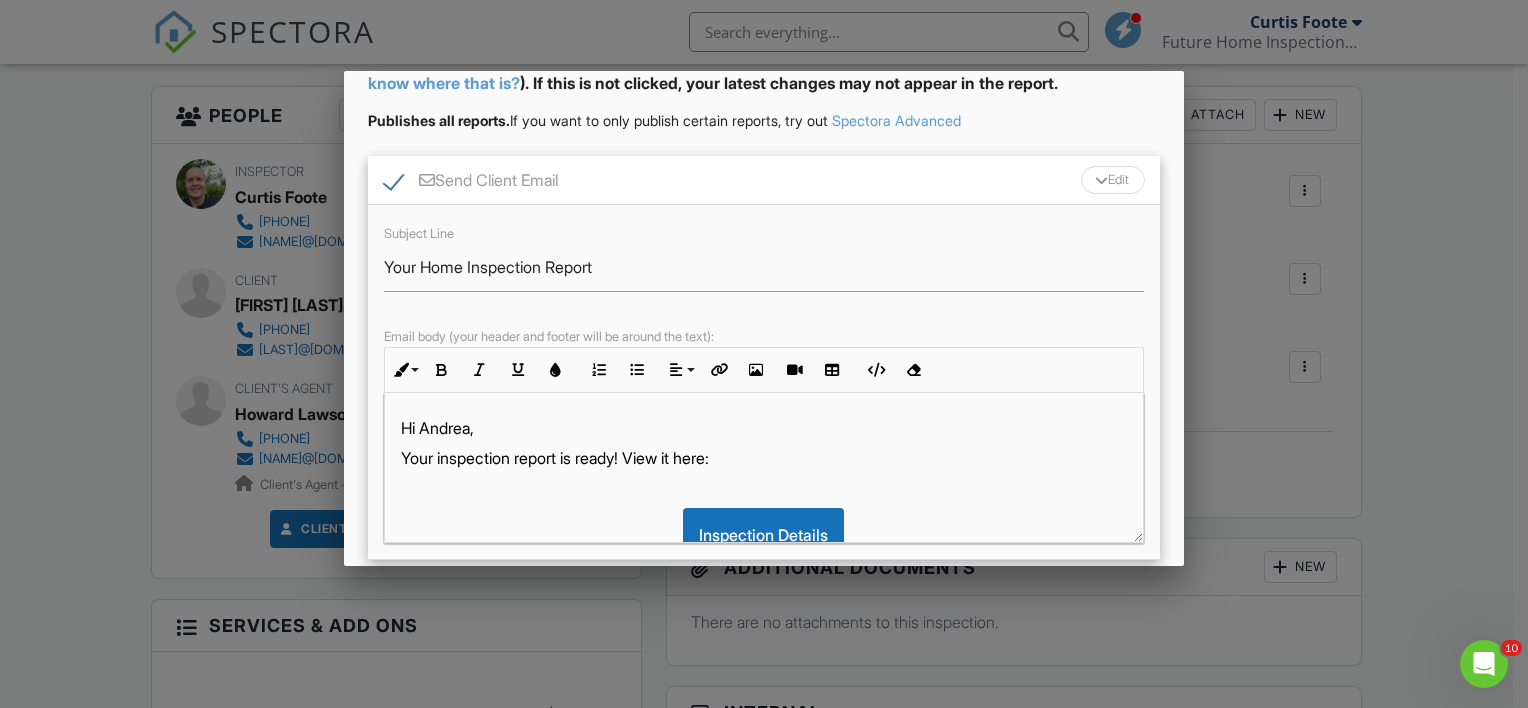 scroll, scrollTop: 249, scrollLeft: 0, axis: vertical 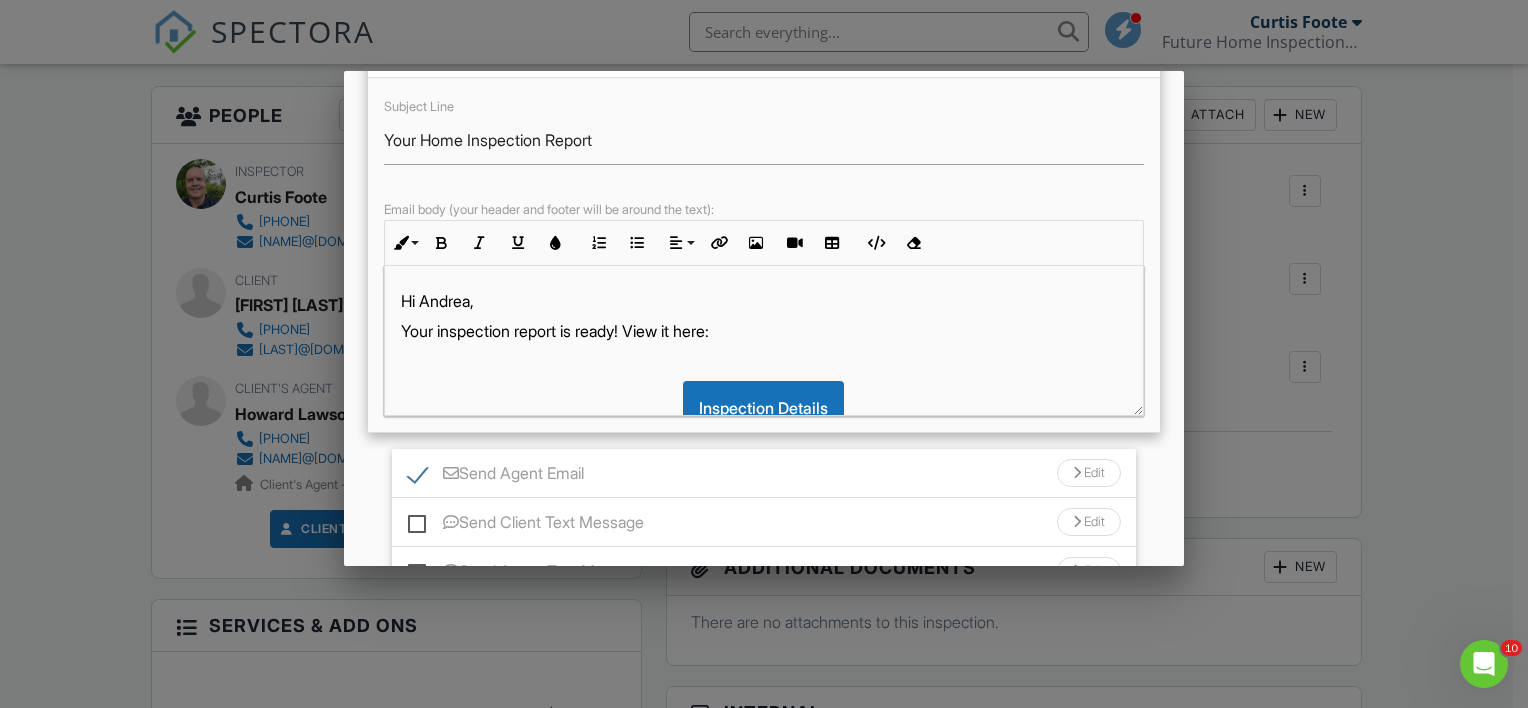 click at bounding box center (764, 342) 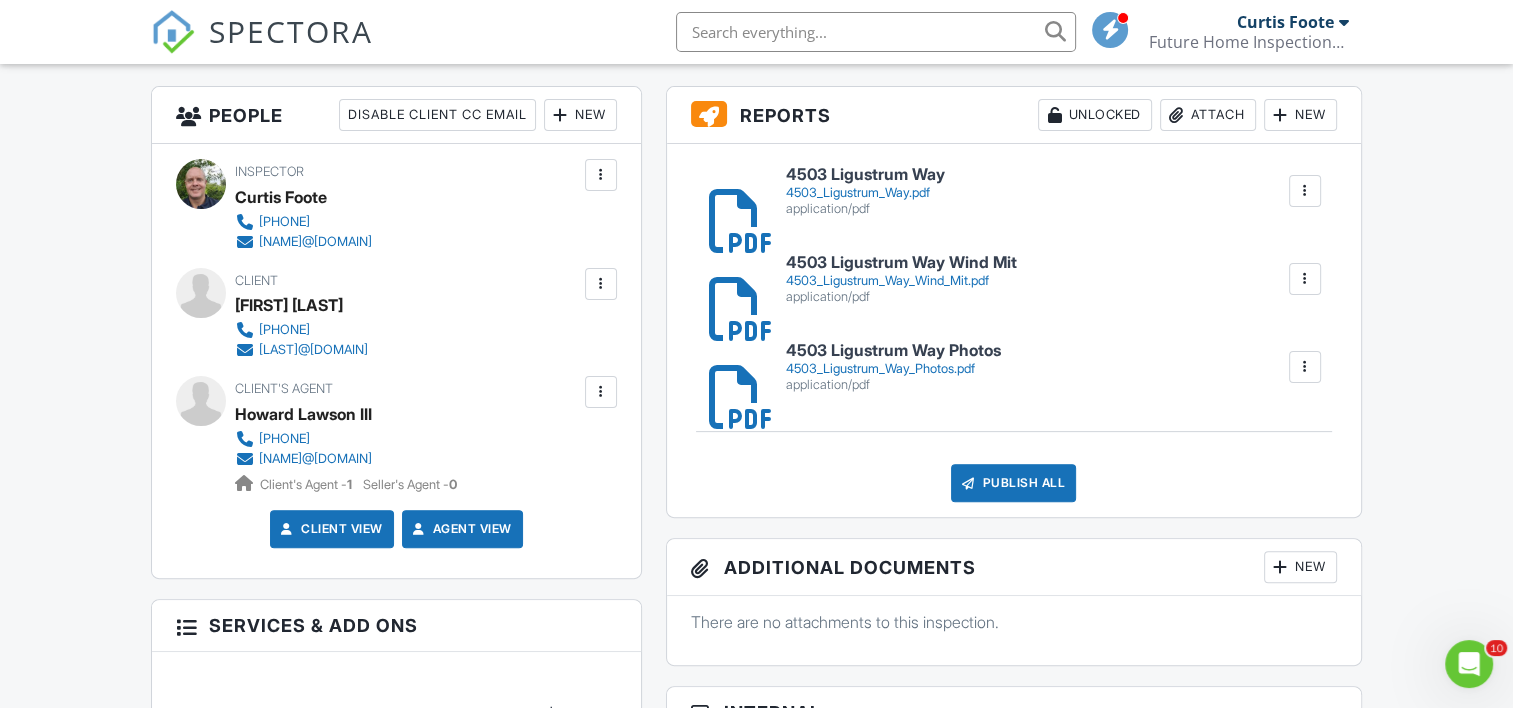click on "Publish All" at bounding box center [1013, 483] 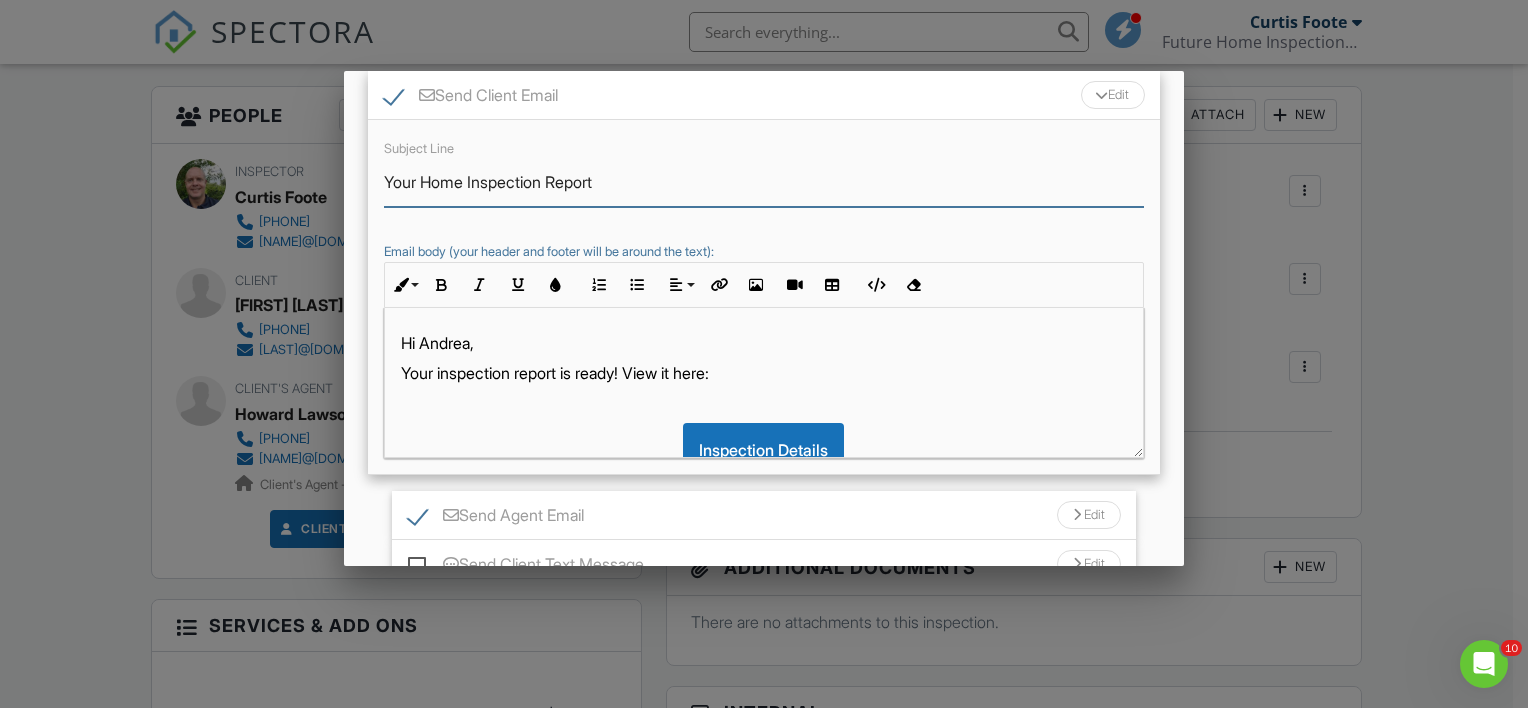 scroll, scrollTop: 100, scrollLeft: 0, axis: vertical 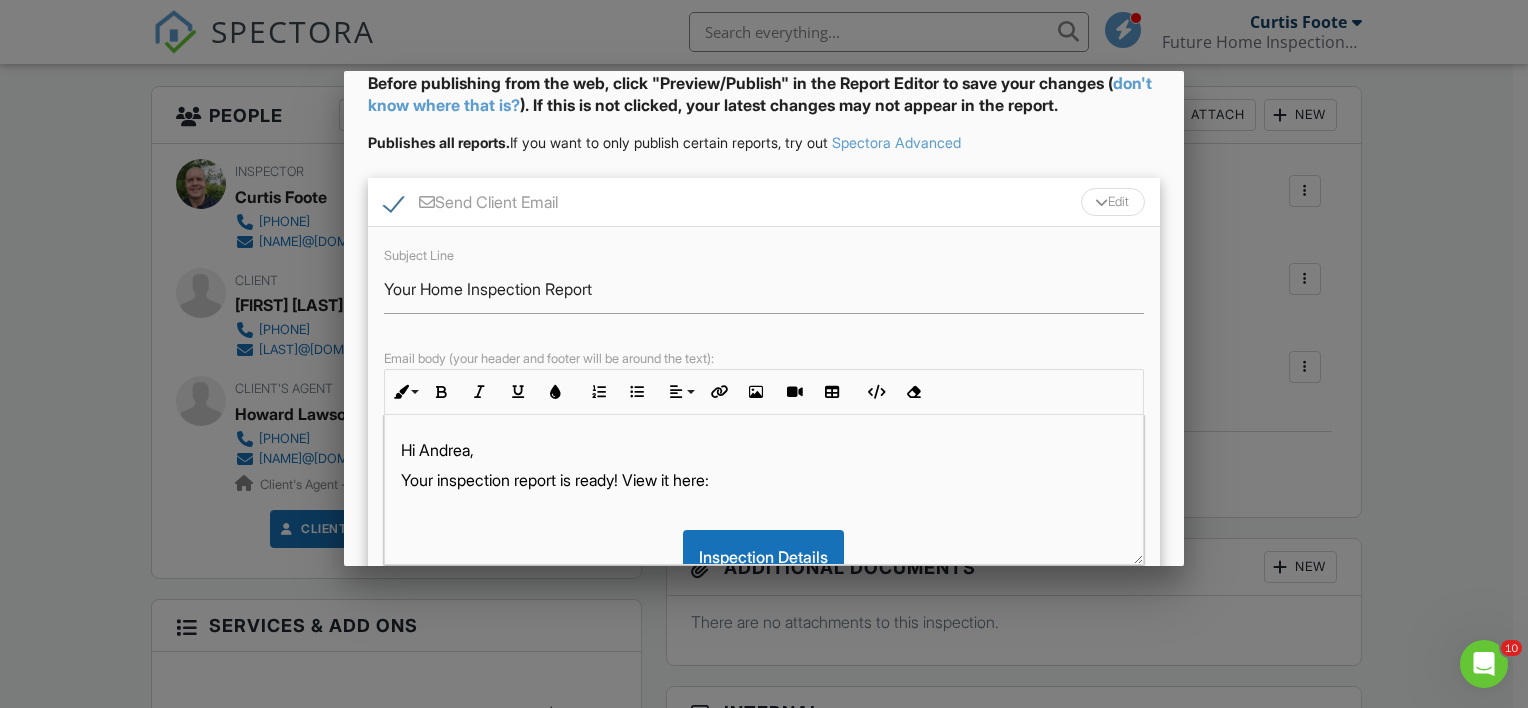 click at bounding box center [1101, 202] 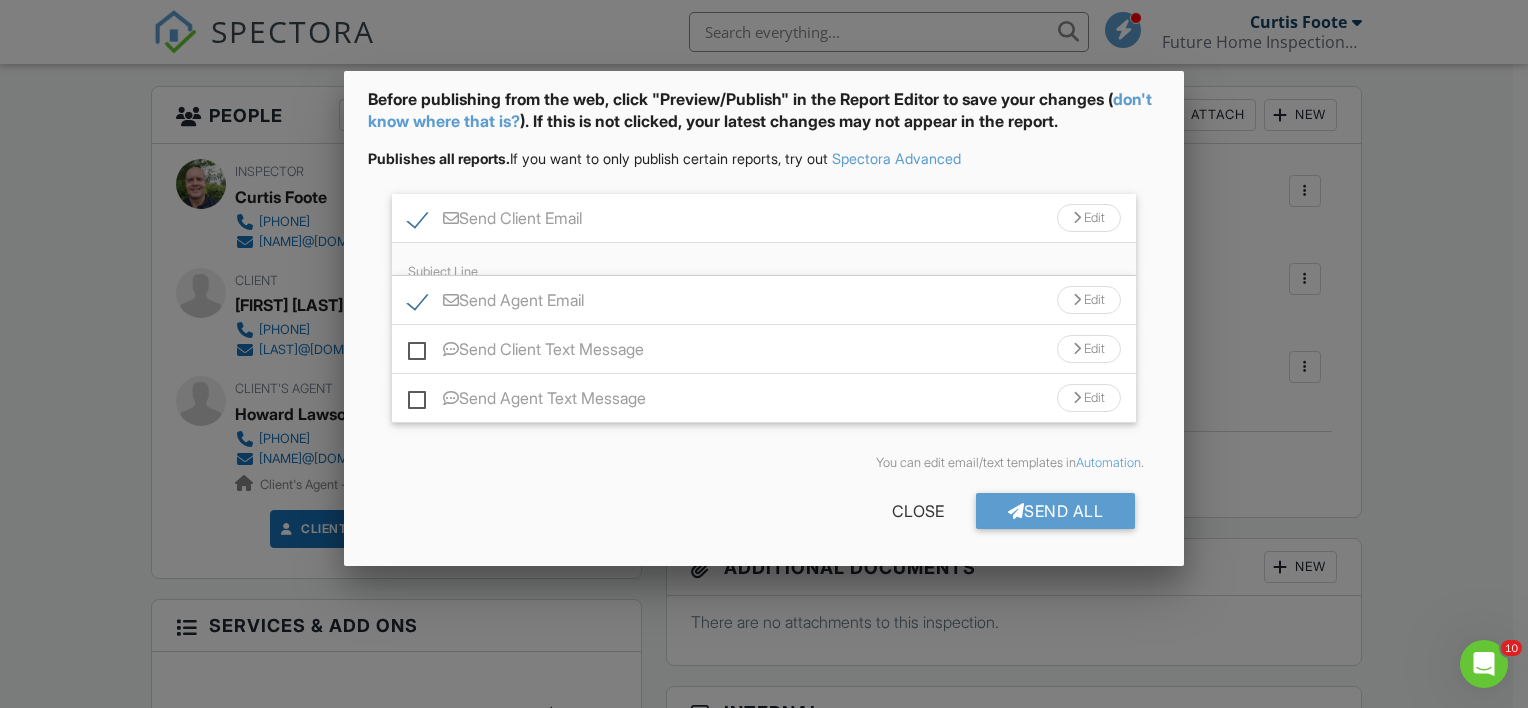 scroll, scrollTop: 49, scrollLeft: 0, axis: vertical 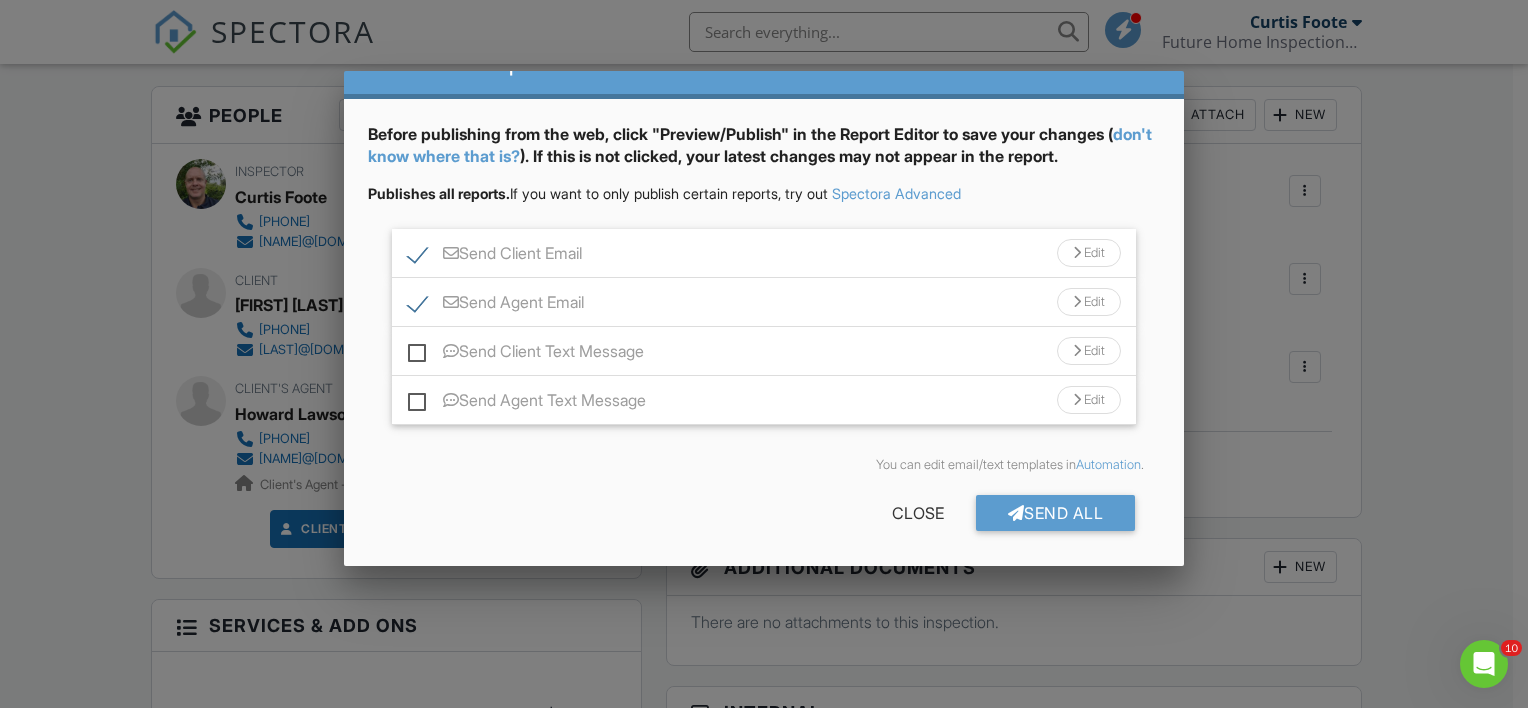 click on "Edit" at bounding box center (1089, 302) 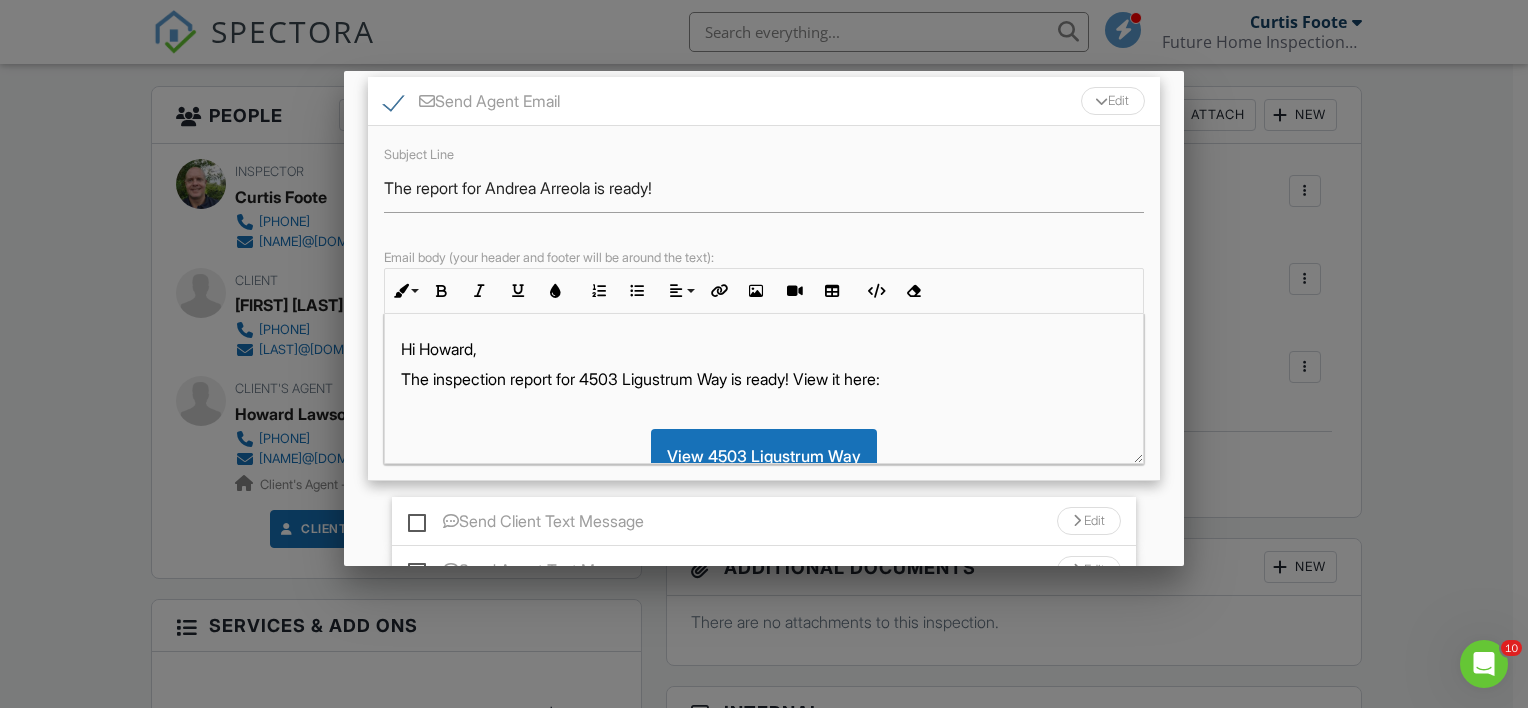 scroll, scrollTop: 300, scrollLeft: 0, axis: vertical 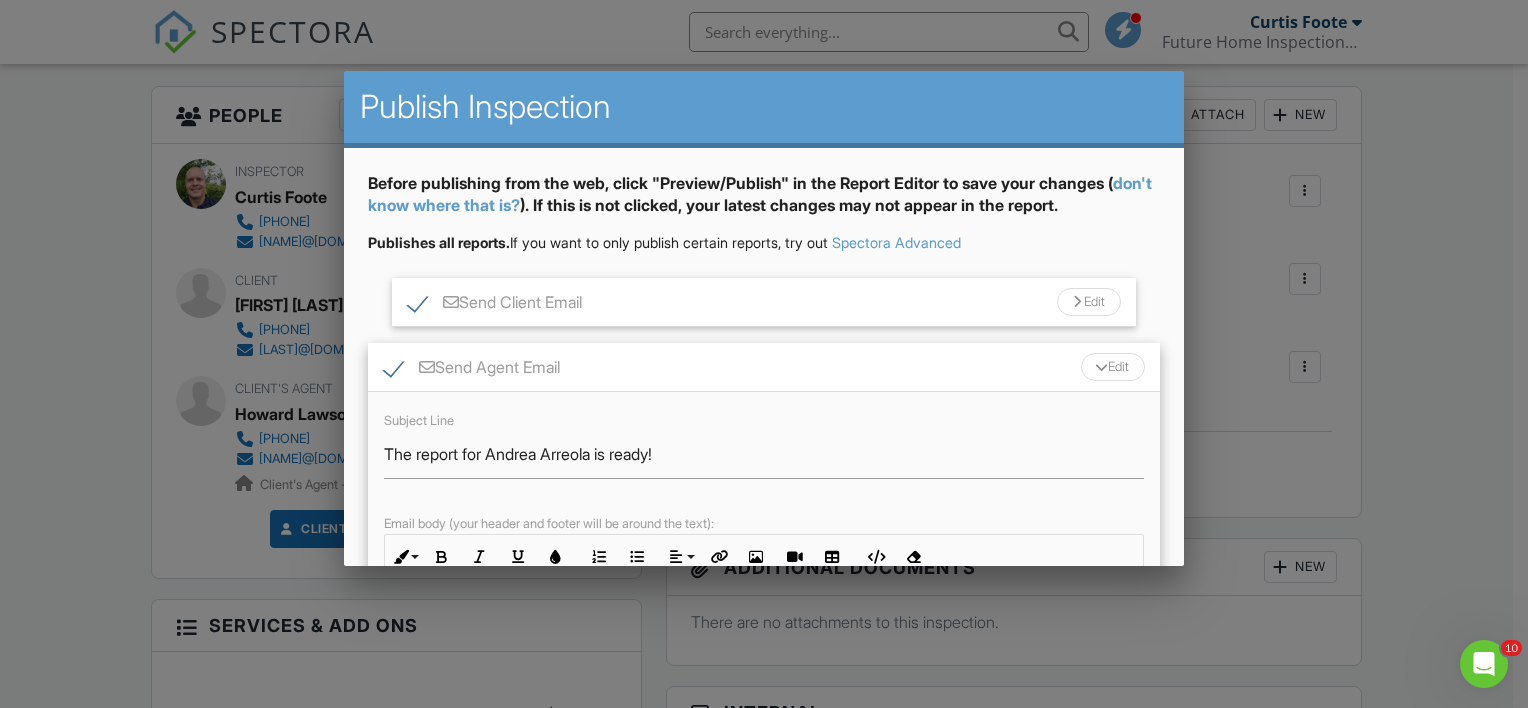 click on "Send Agent Email" at bounding box center [472, 370] 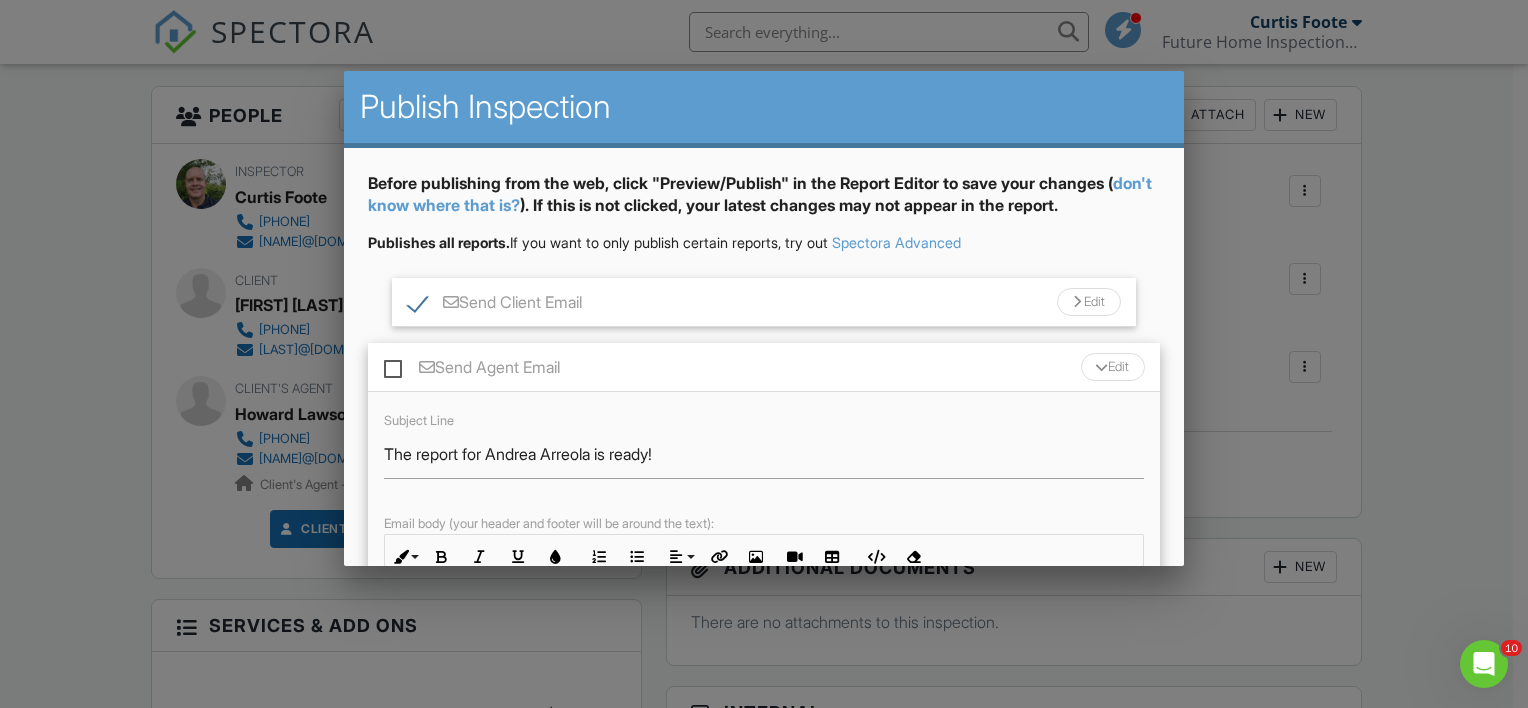 click on "Send Agent Email" at bounding box center (472, 370) 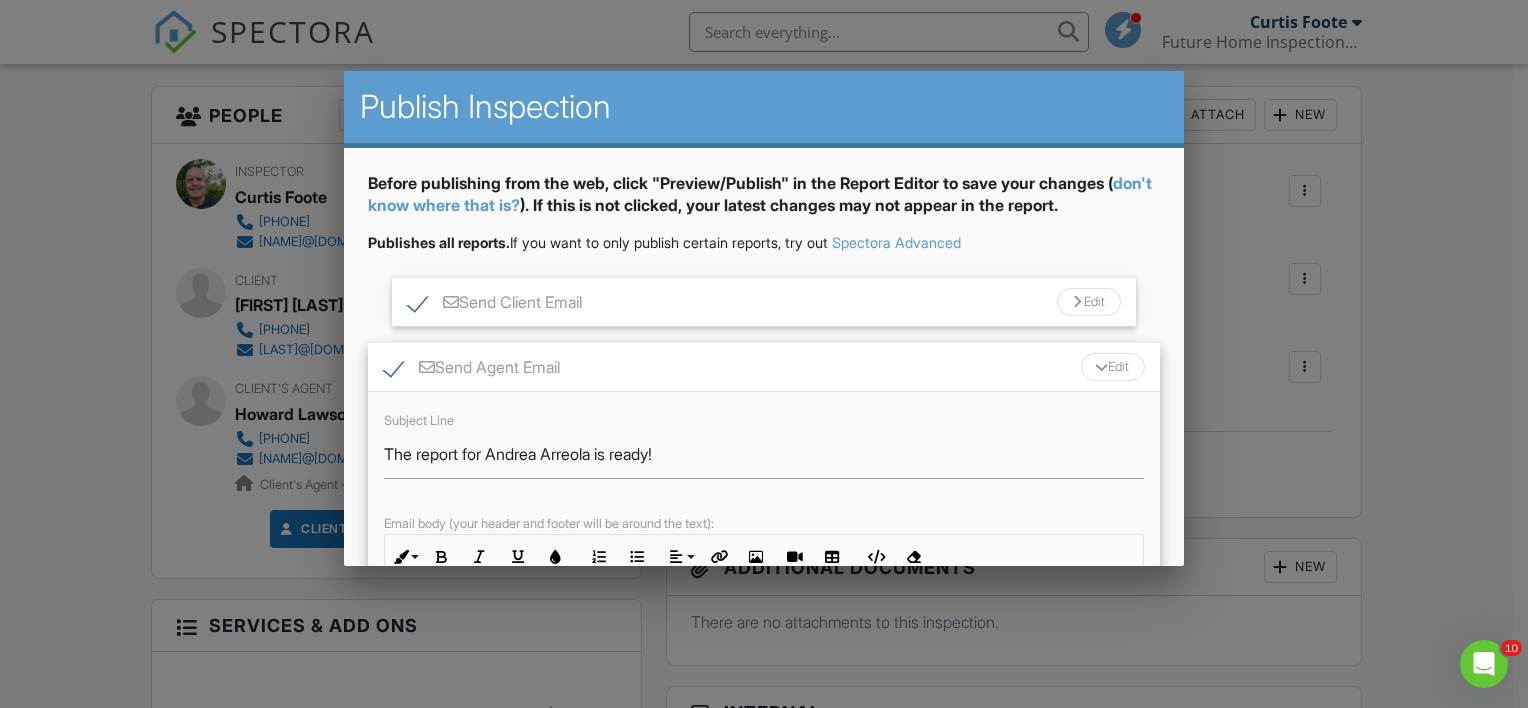 click on "Edit" at bounding box center [1113, 367] 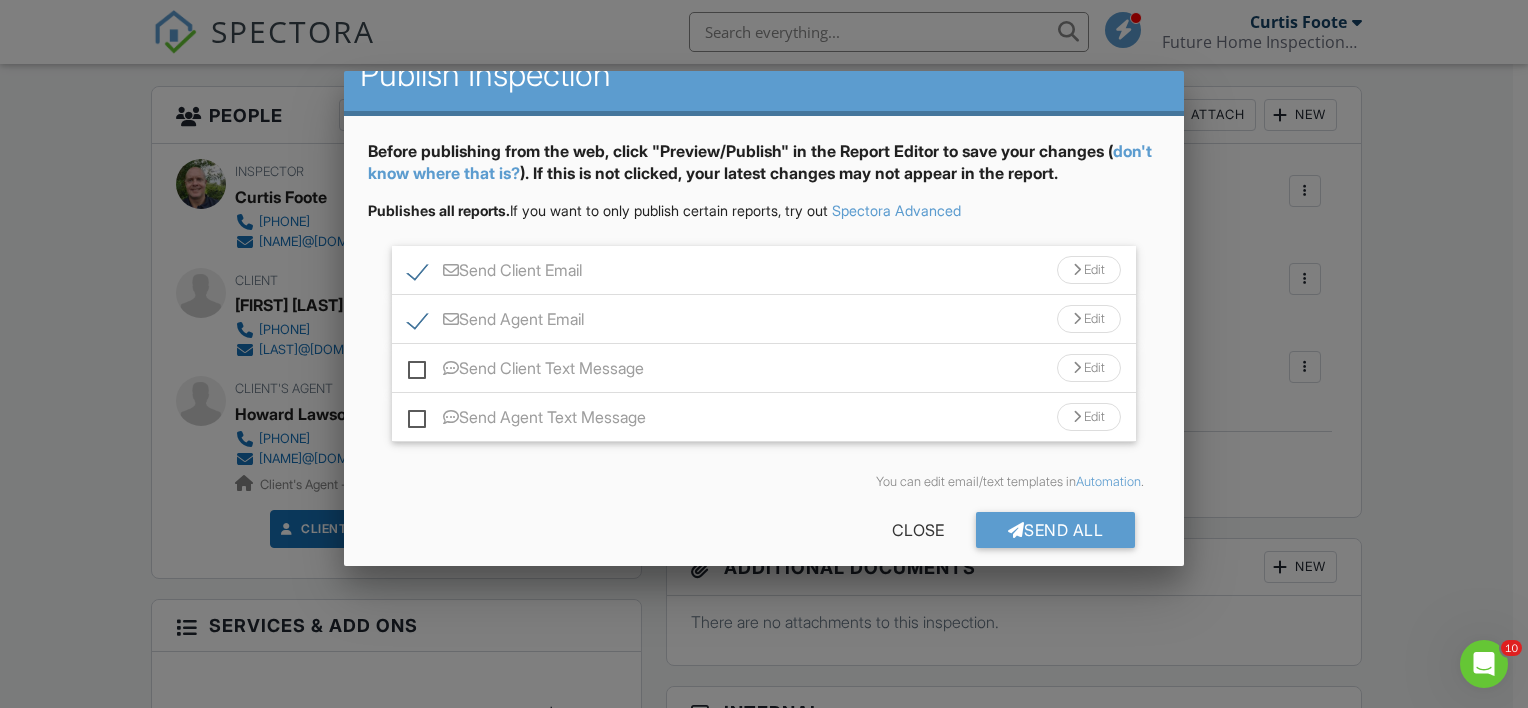 scroll, scrollTop: 49, scrollLeft: 0, axis: vertical 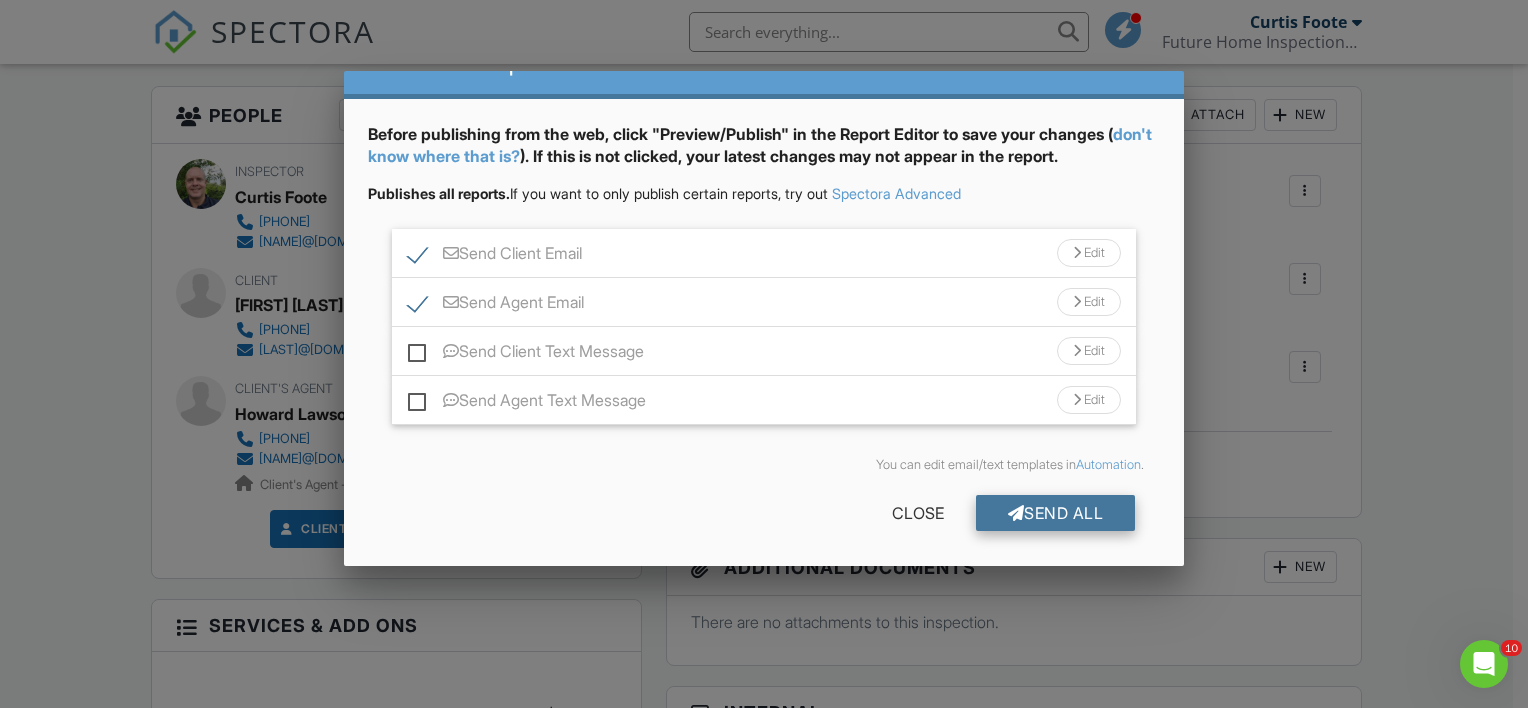 click on "Send All" at bounding box center [1056, 513] 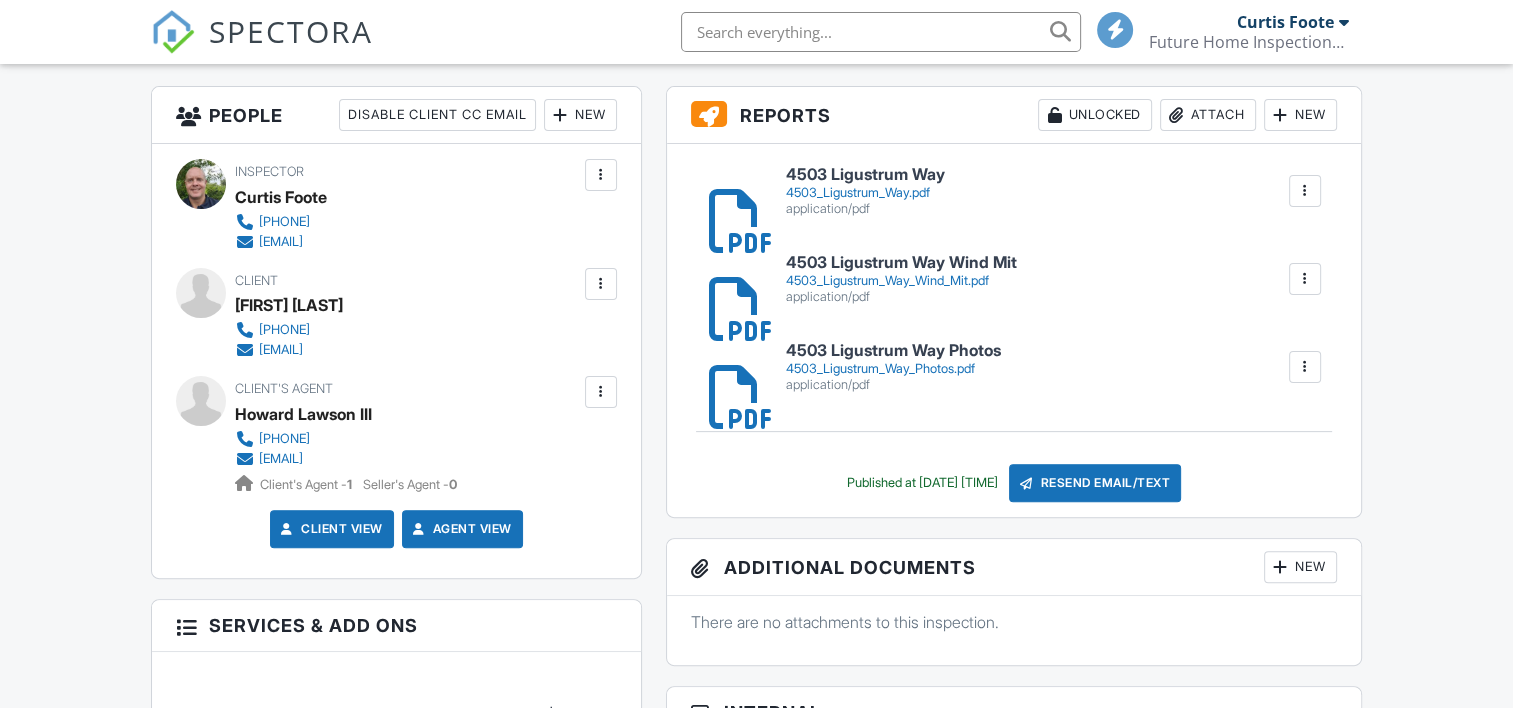 scroll, scrollTop: 500, scrollLeft: 0, axis: vertical 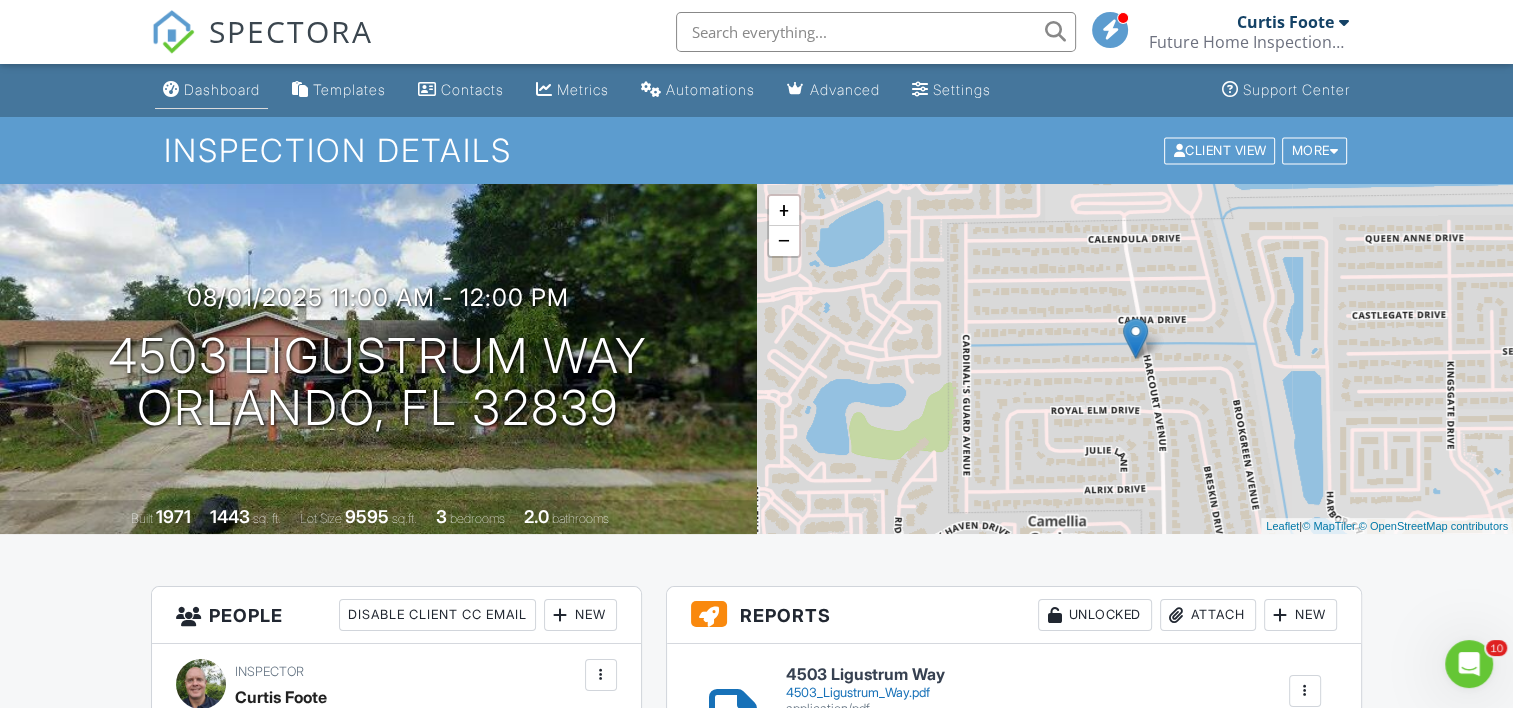 click on "Dashboard" at bounding box center [222, 89] 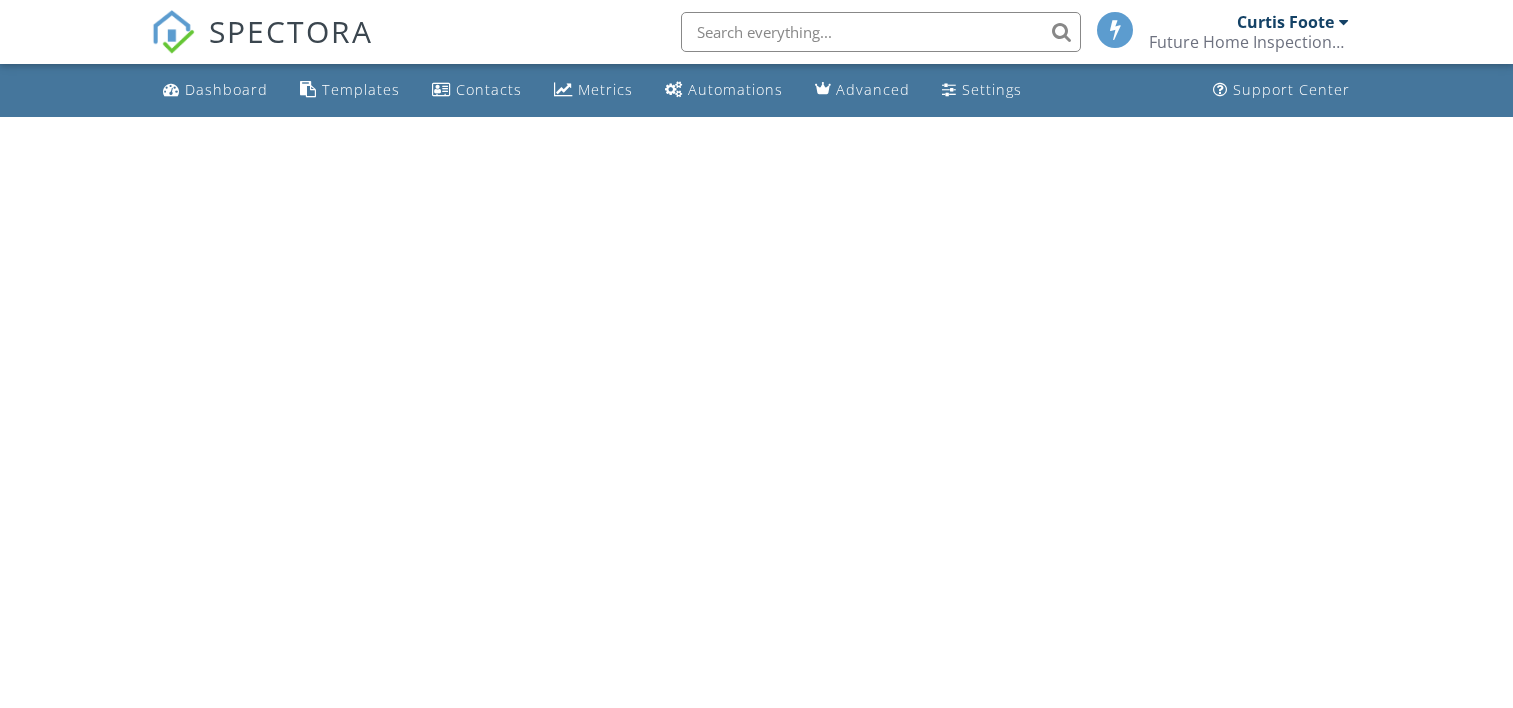 scroll, scrollTop: 0, scrollLeft: 0, axis: both 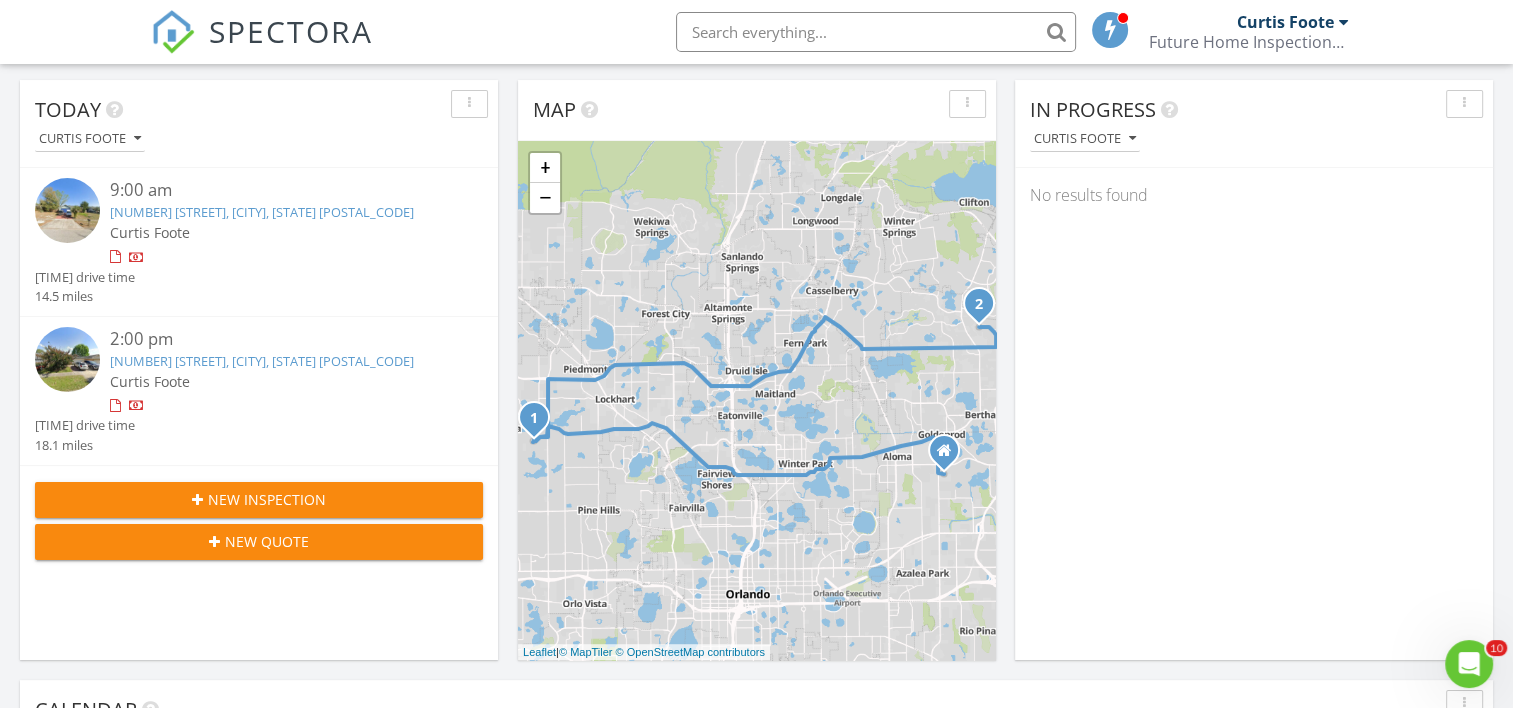 click on "[NUMBER] [STREET], [CITY], [STATE] [POSTAL_CODE]" at bounding box center [262, 361] 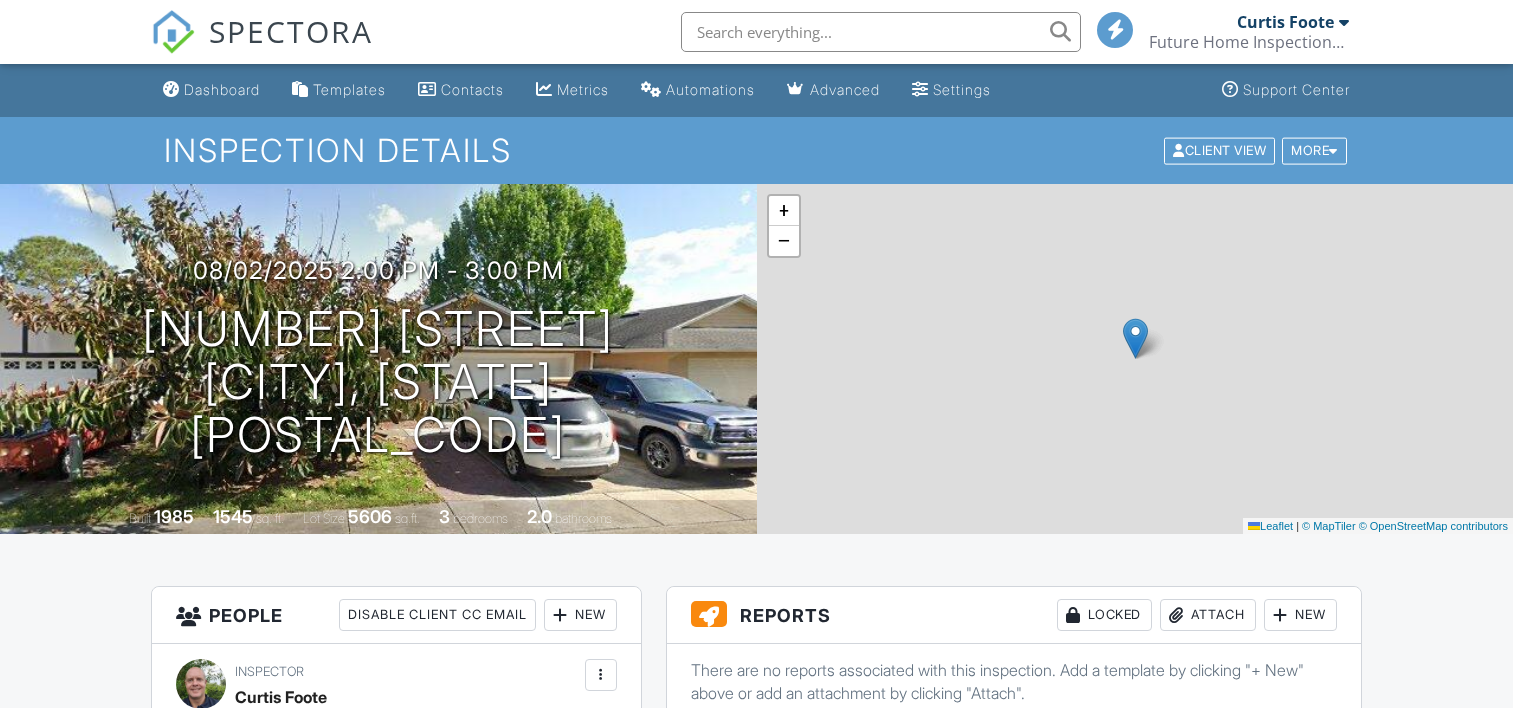 scroll, scrollTop: 0, scrollLeft: 0, axis: both 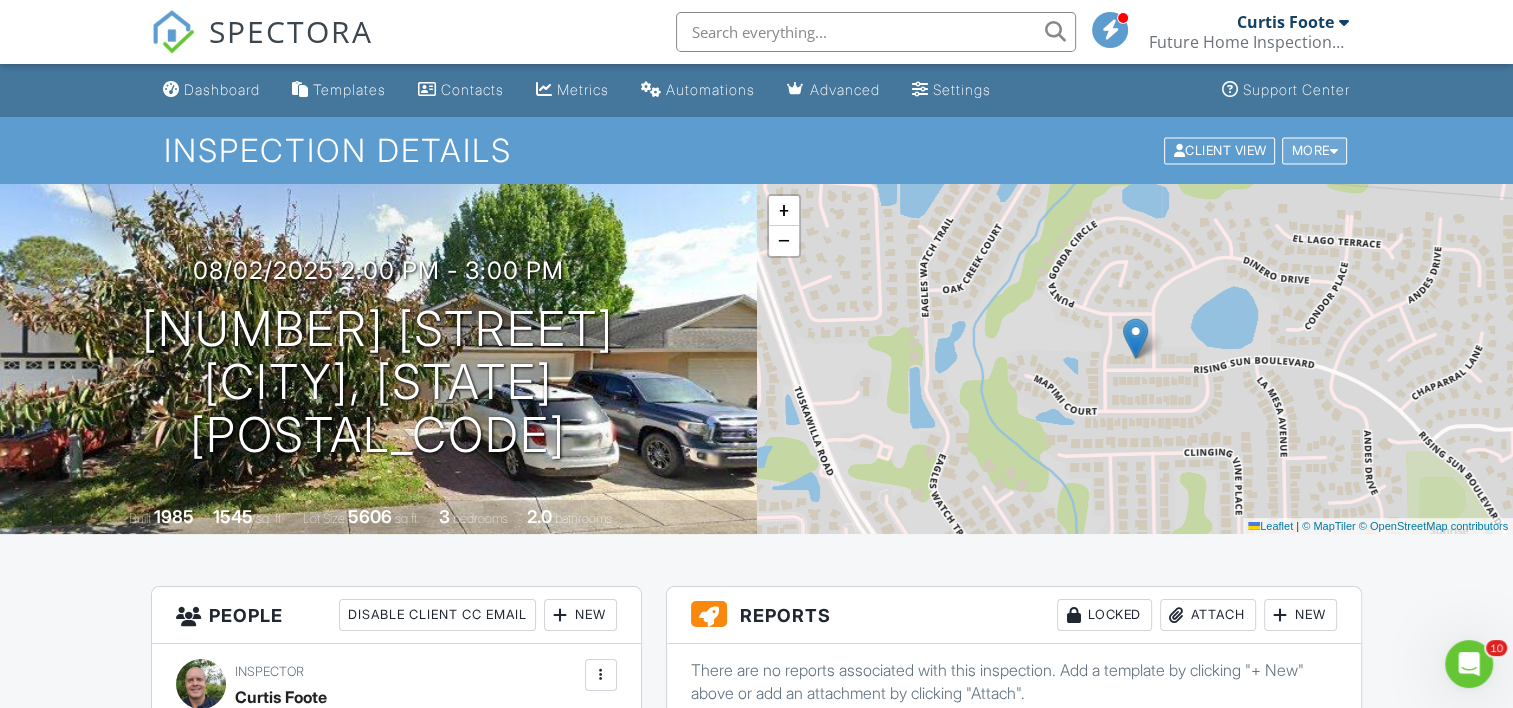 click at bounding box center [1333, 150] 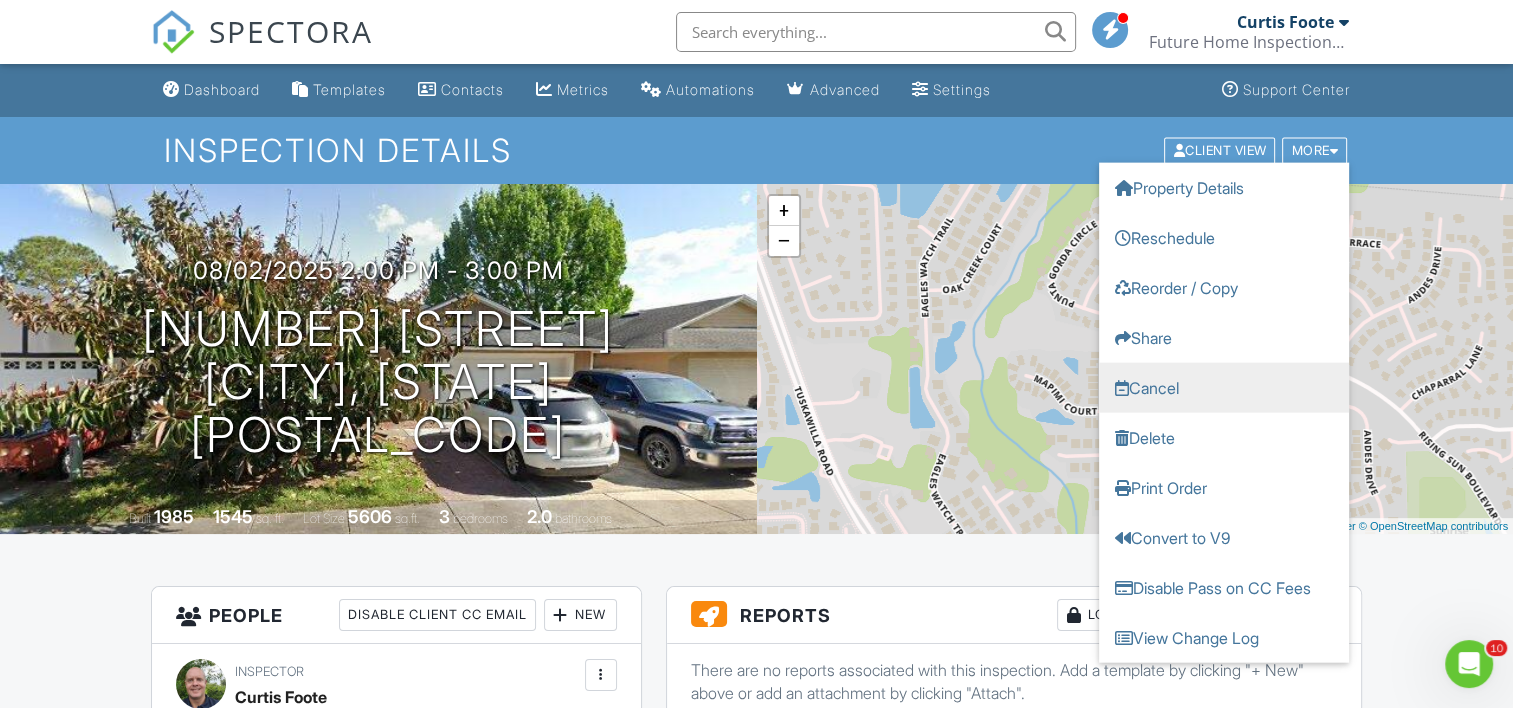 click on "Cancel" at bounding box center (1224, 387) 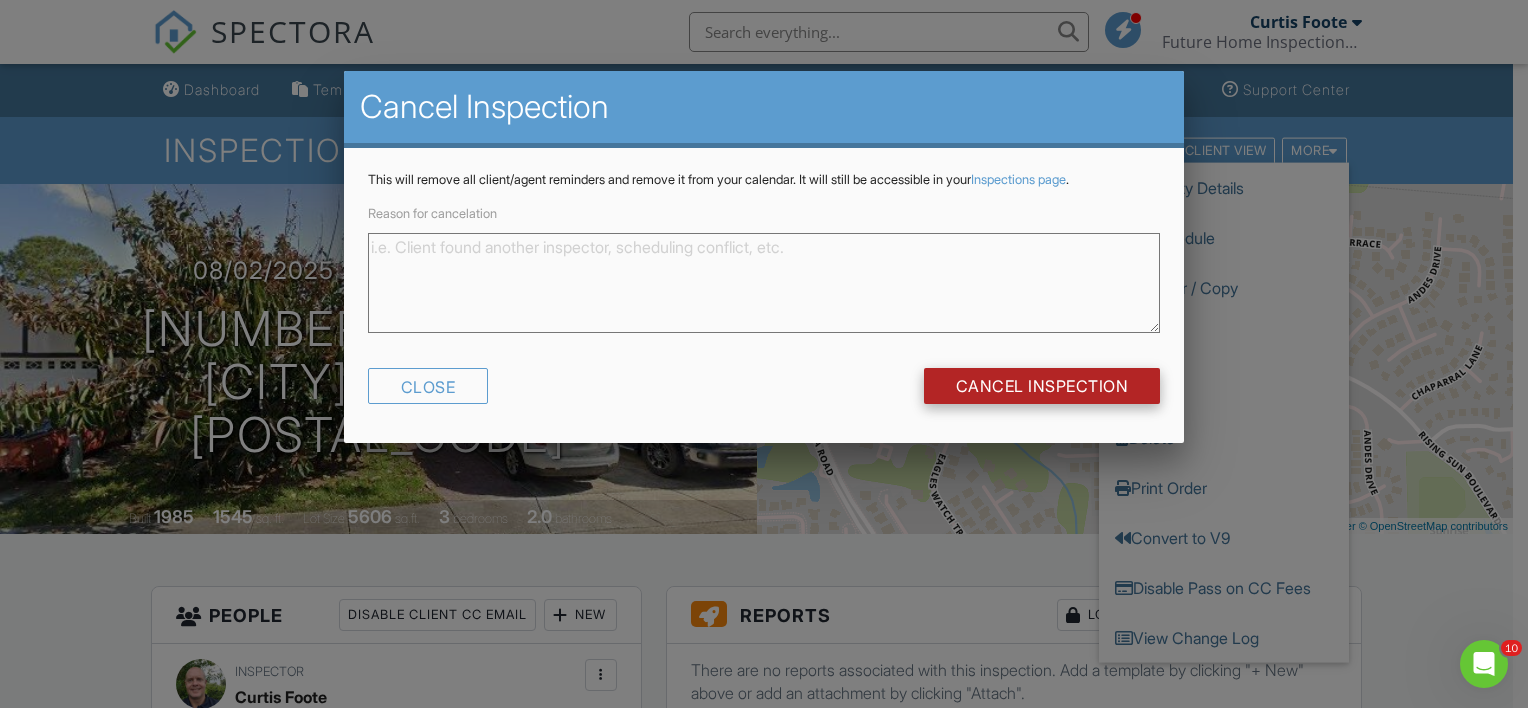 click on "Cancel Inspection" at bounding box center (1042, 386) 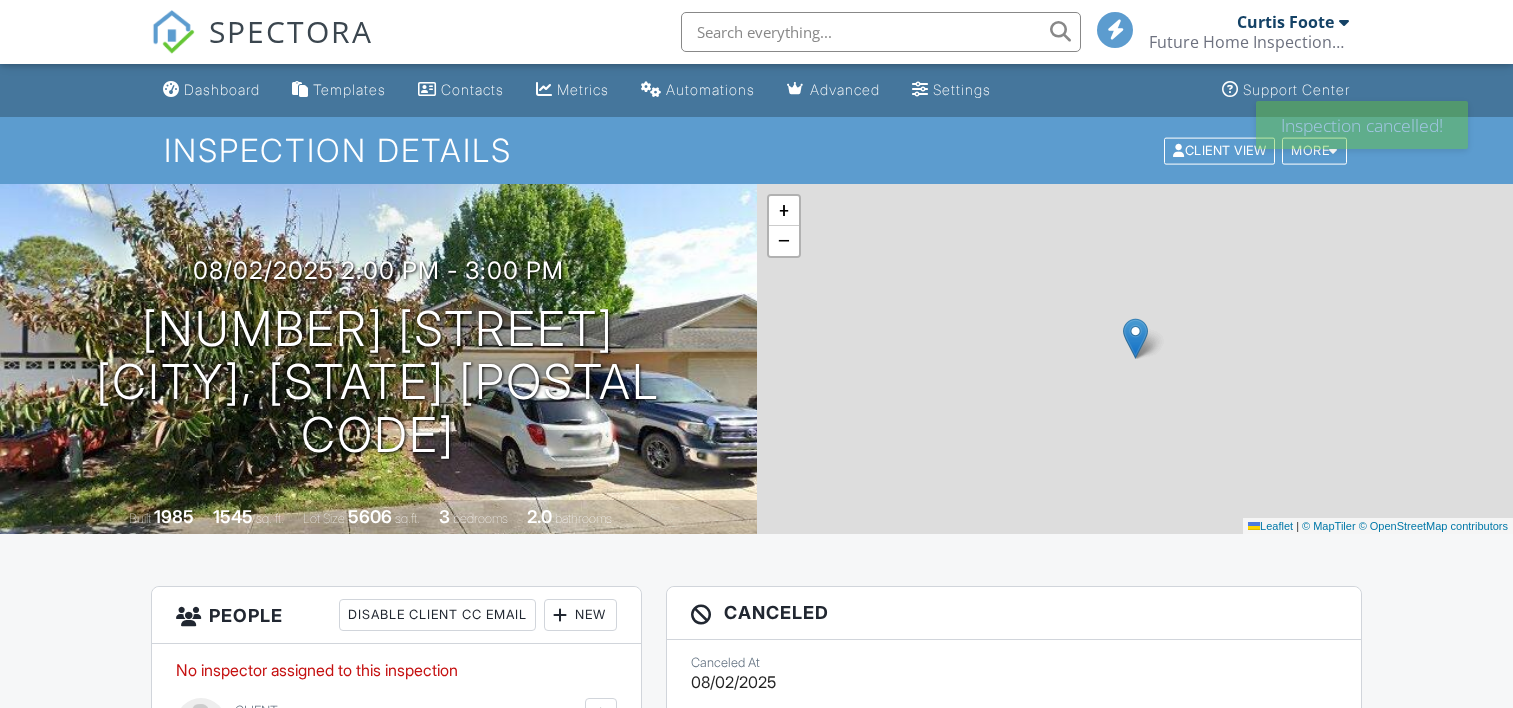 scroll, scrollTop: 0, scrollLeft: 0, axis: both 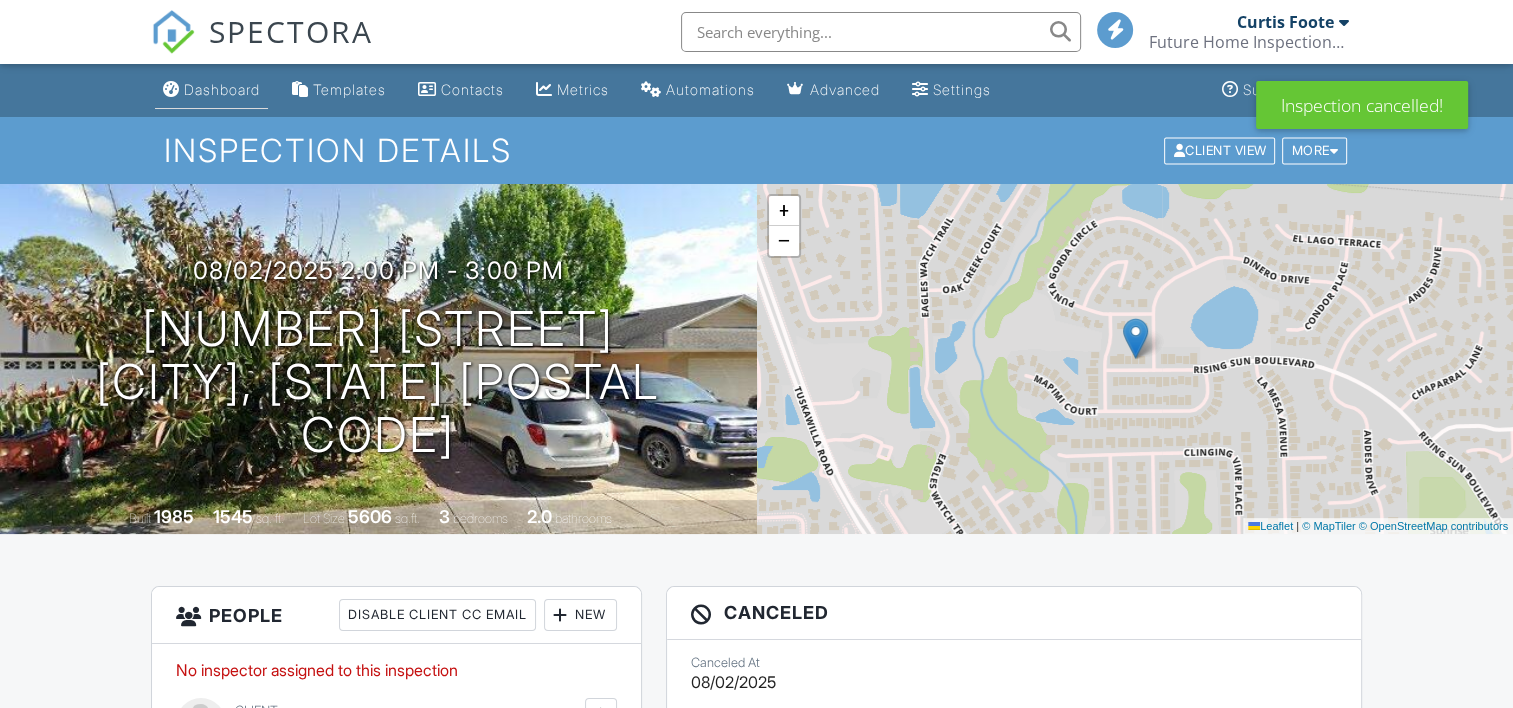 click on "Dashboard" at bounding box center [222, 89] 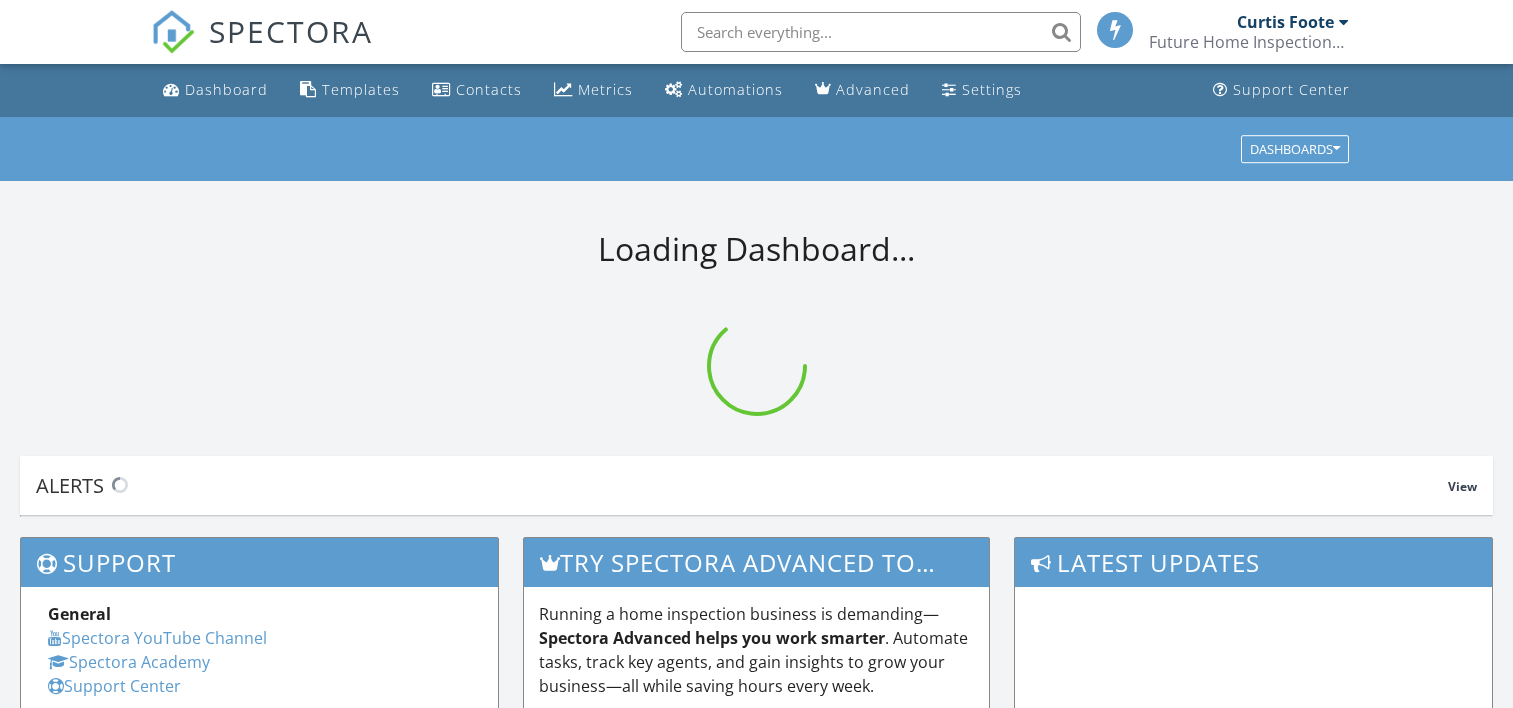 scroll, scrollTop: 0, scrollLeft: 0, axis: both 